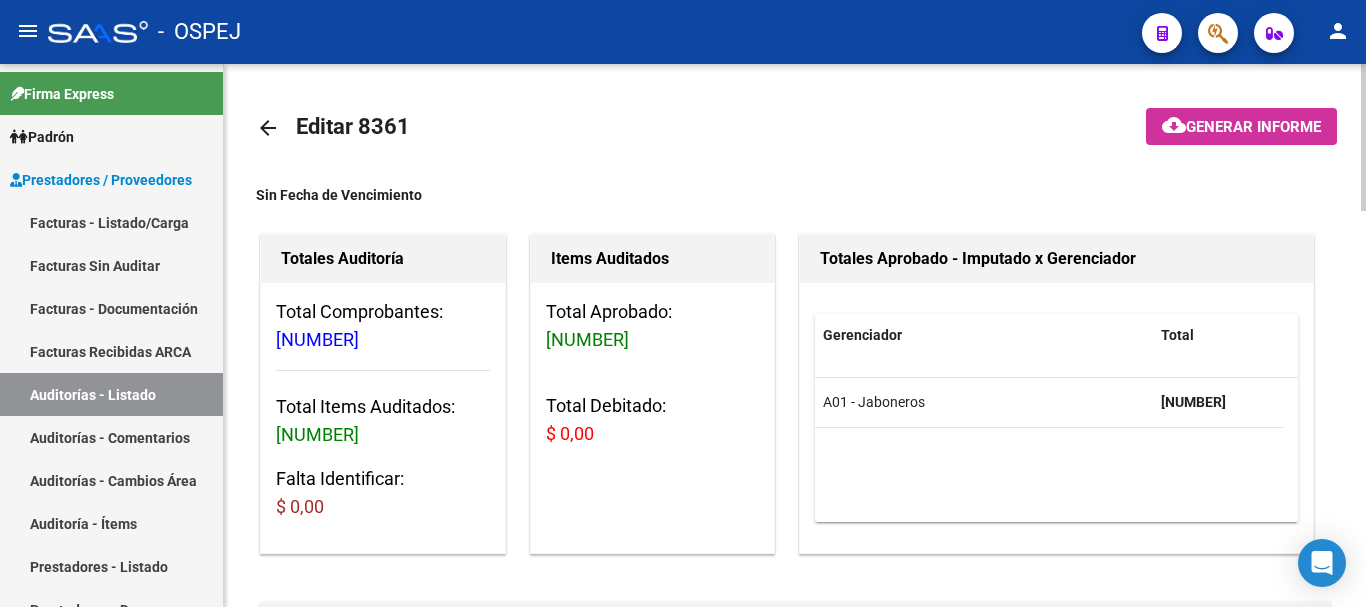 scroll, scrollTop: 0, scrollLeft: 0, axis: both 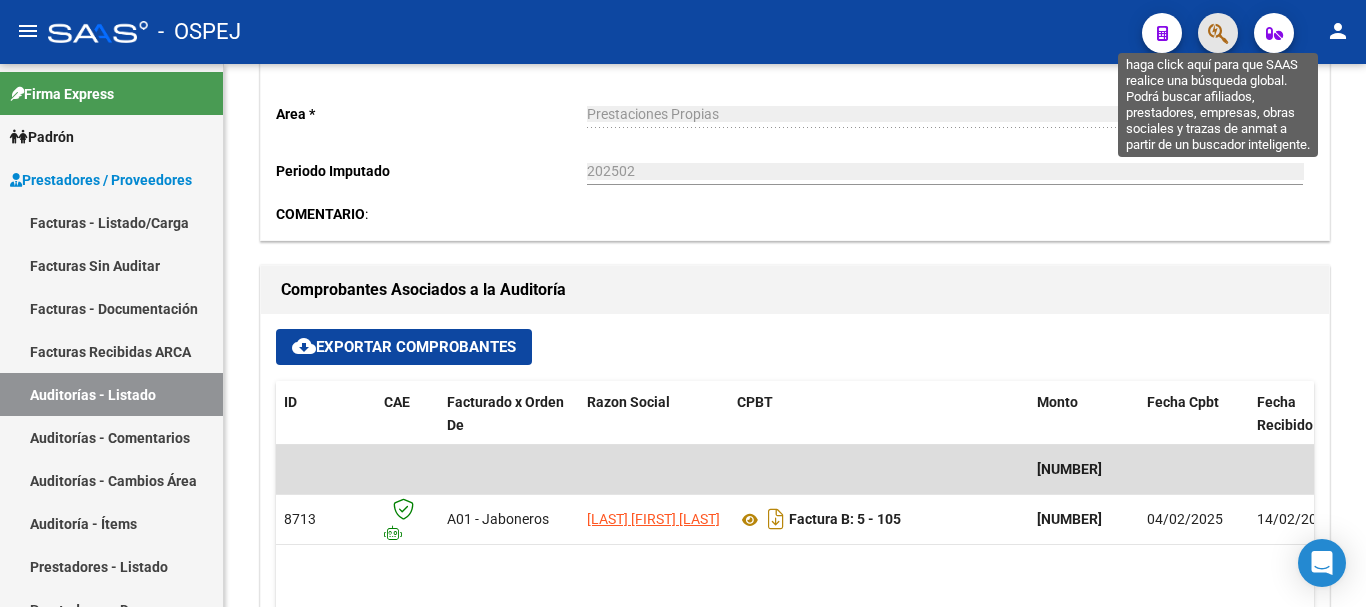 click 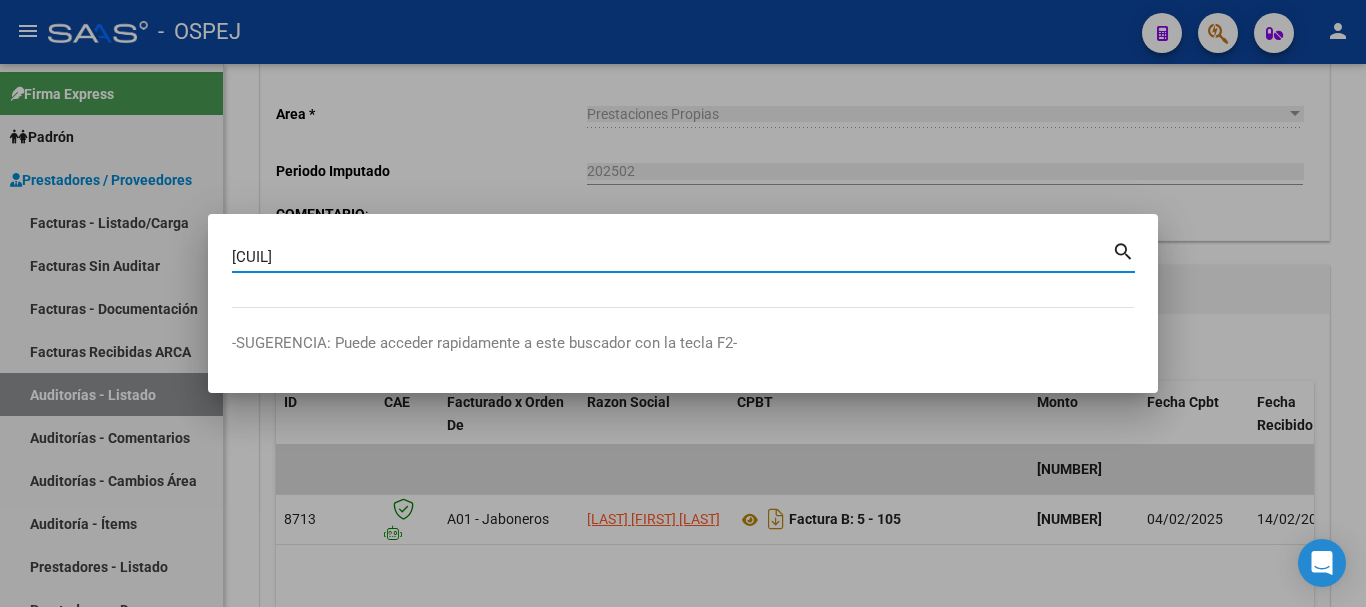 type on "[CUIL]" 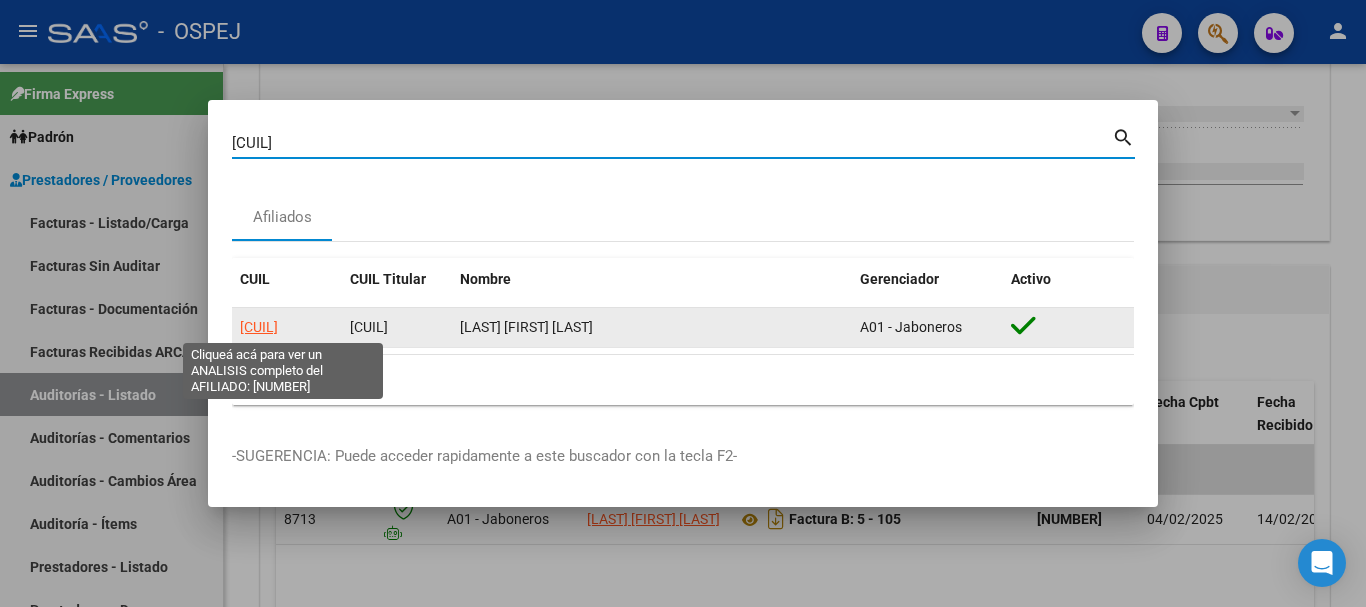 click on "[CUIL]" 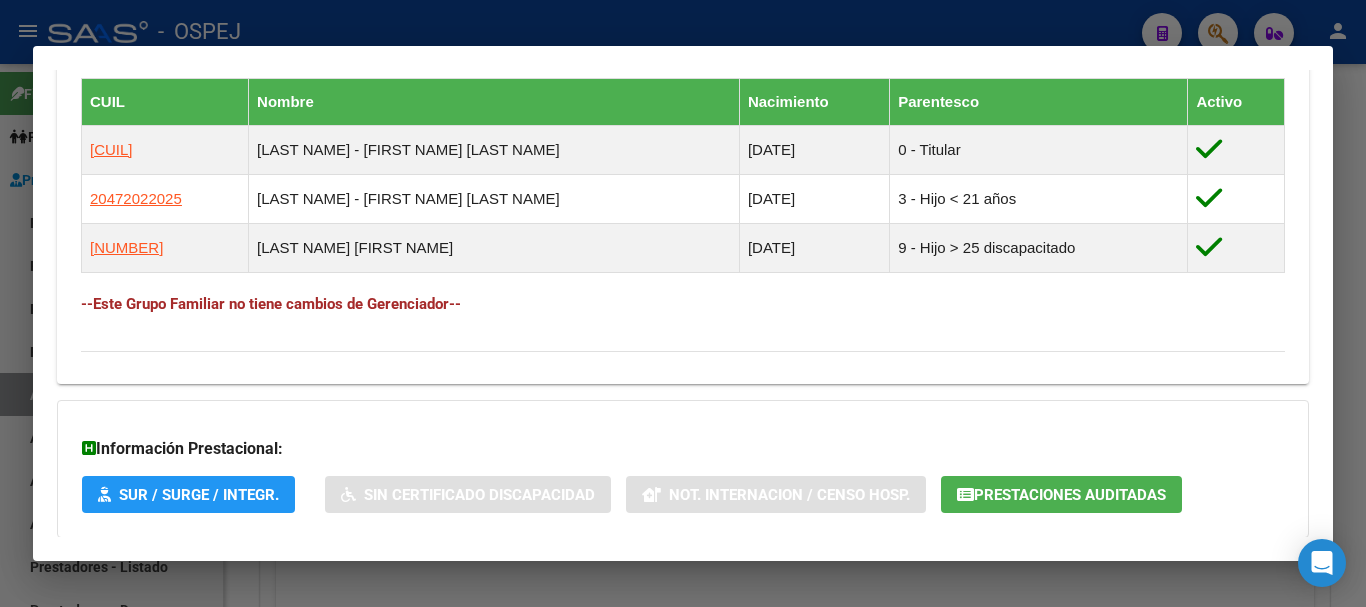 scroll, scrollTop: 1268, scrollLeft: 0, axis: vertical 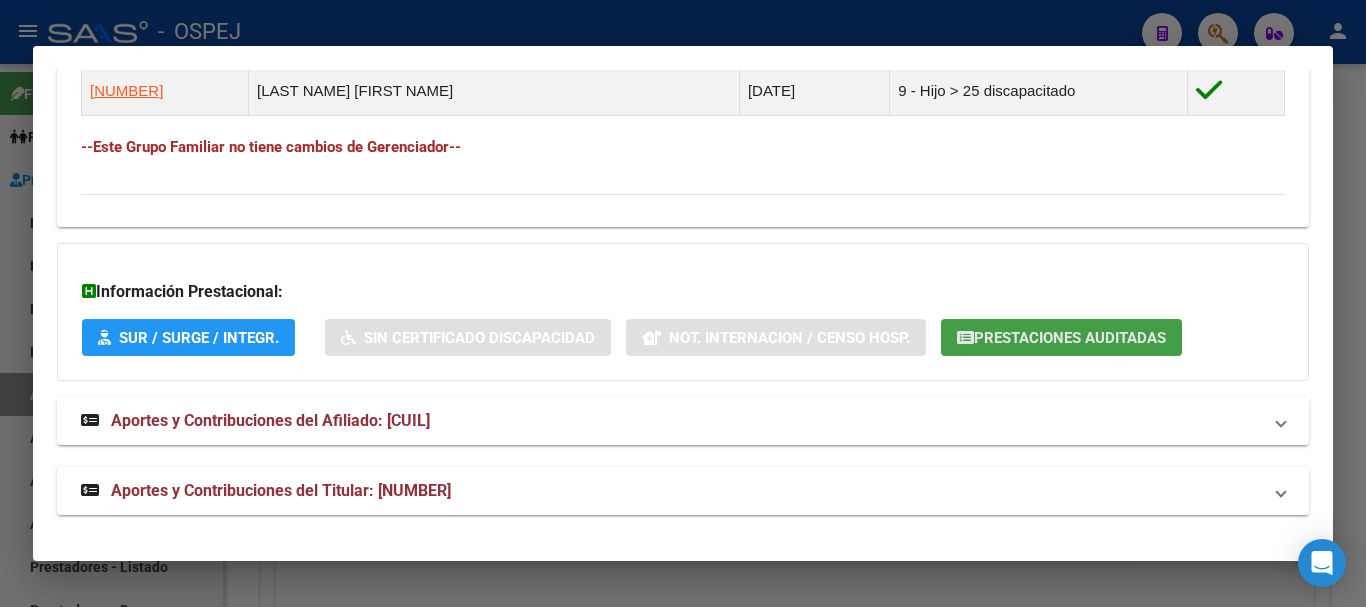 click on "Prestaciones Auditadas" 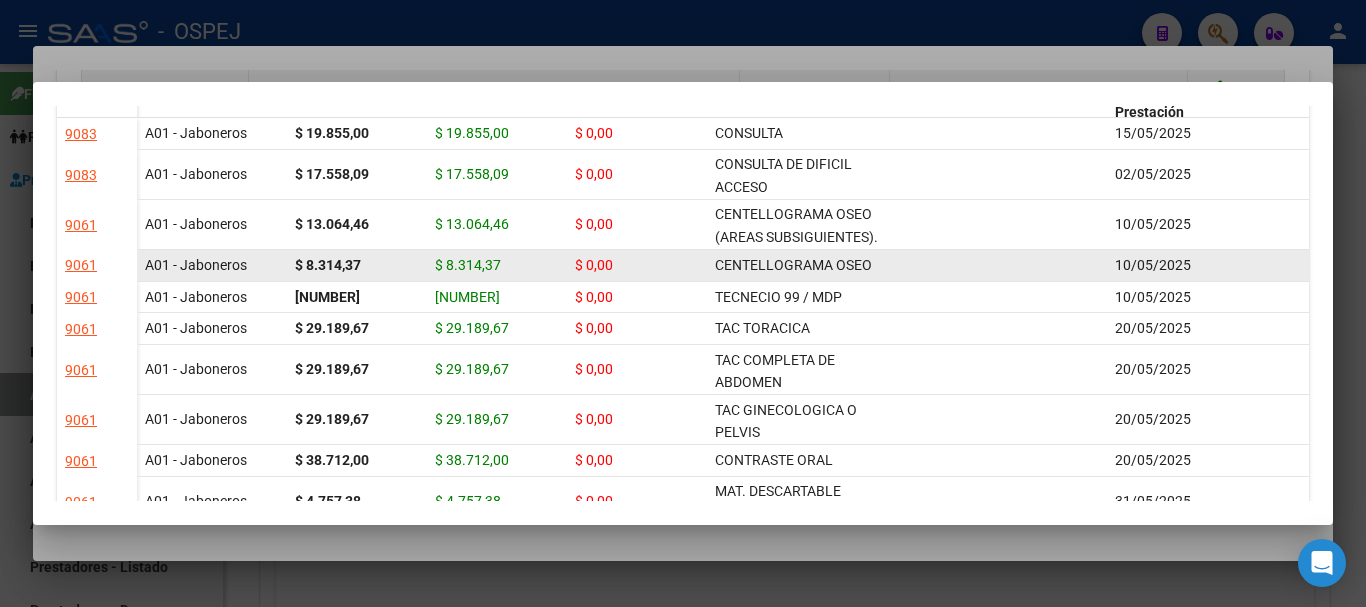 scroll, scrollTop: 0, scrollLeft: 0, axis: both 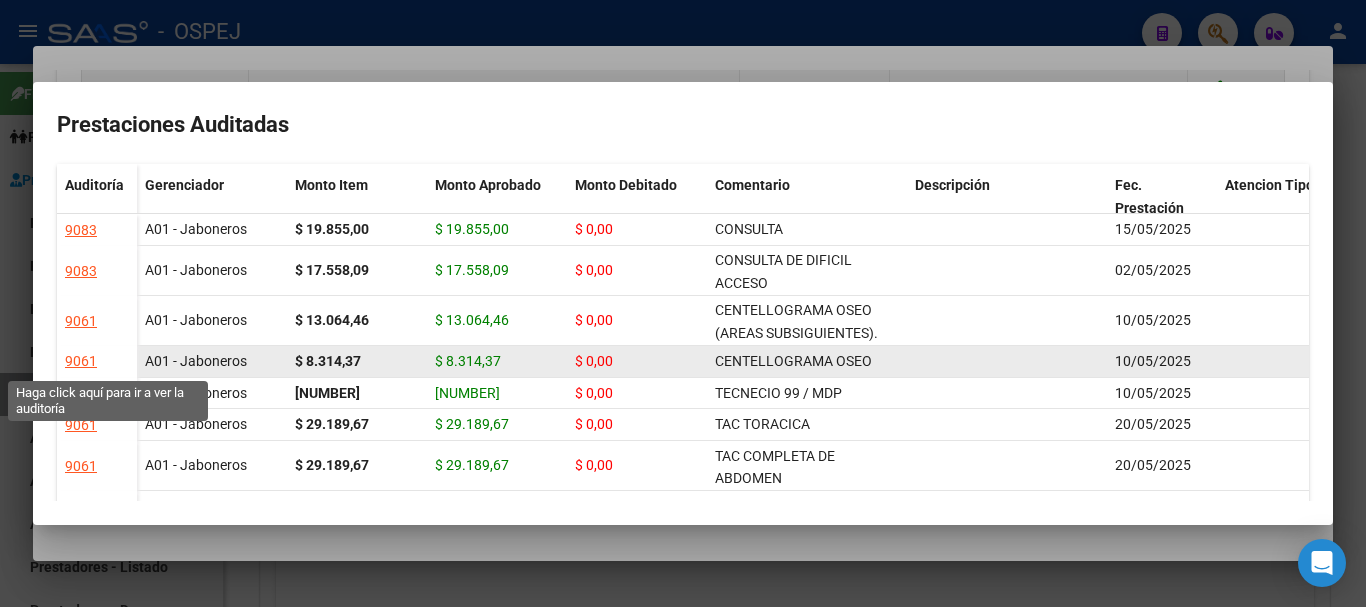 click on "9061" 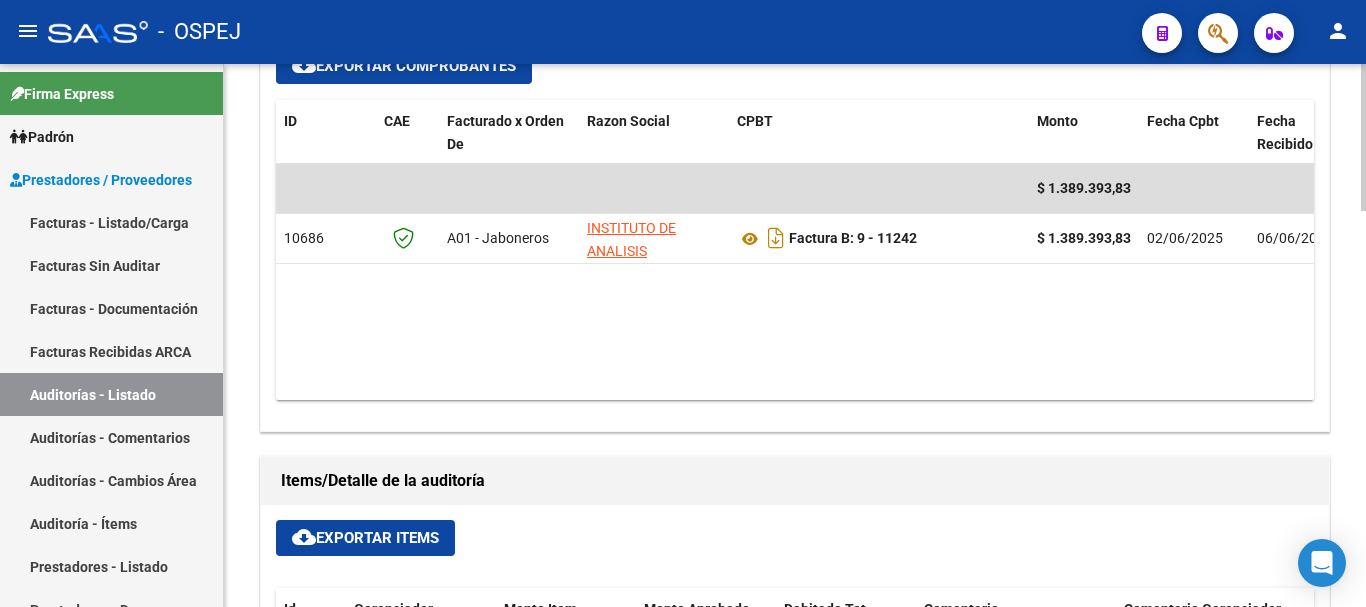 scroll, scrollTop: 1000, scrollLeft: 0, axis: vertical 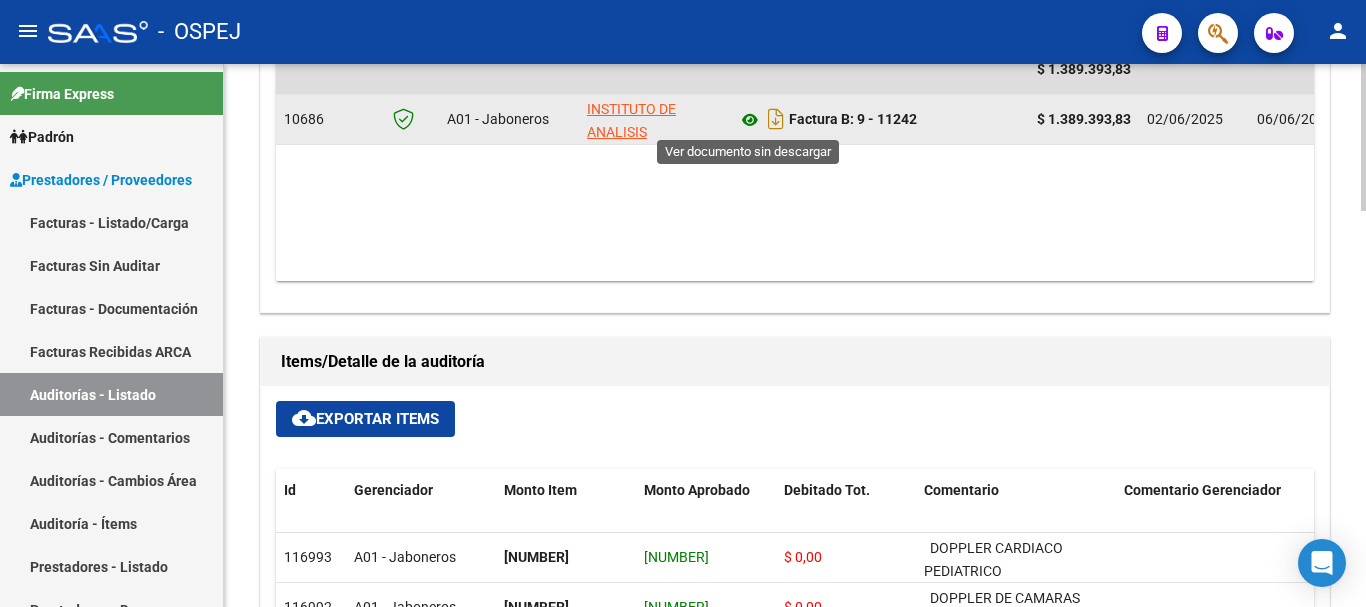 click 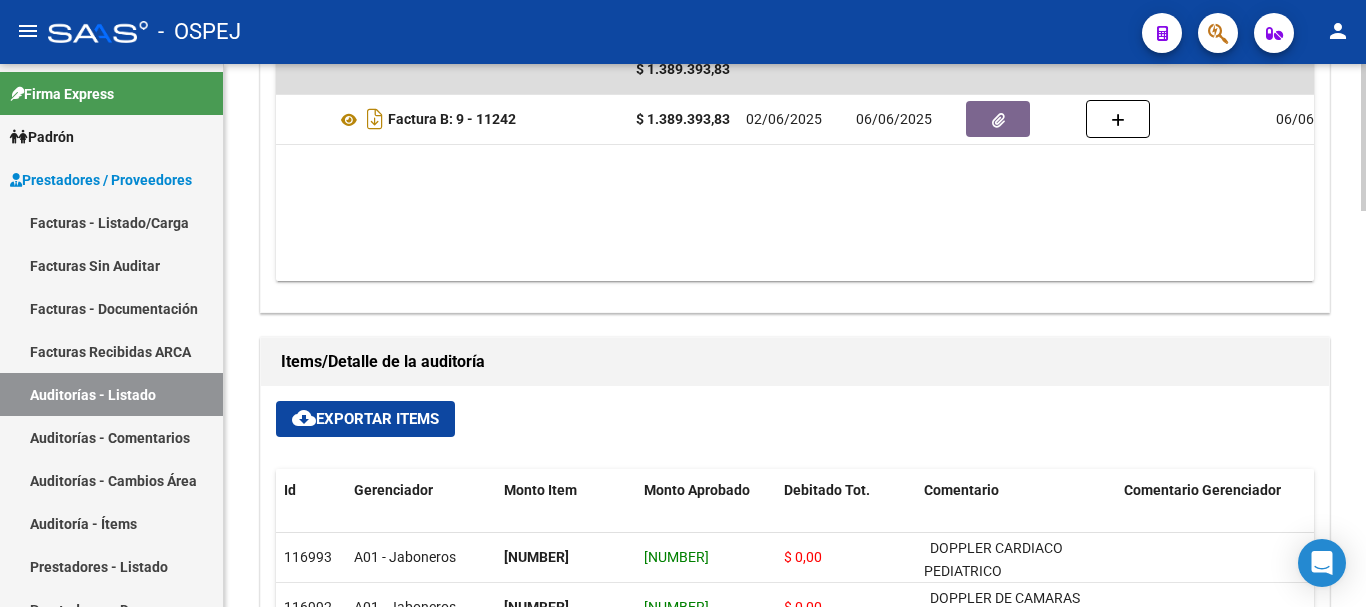 scroll, scrollTop: 0, scrollLeft: 494, axis: horizontal 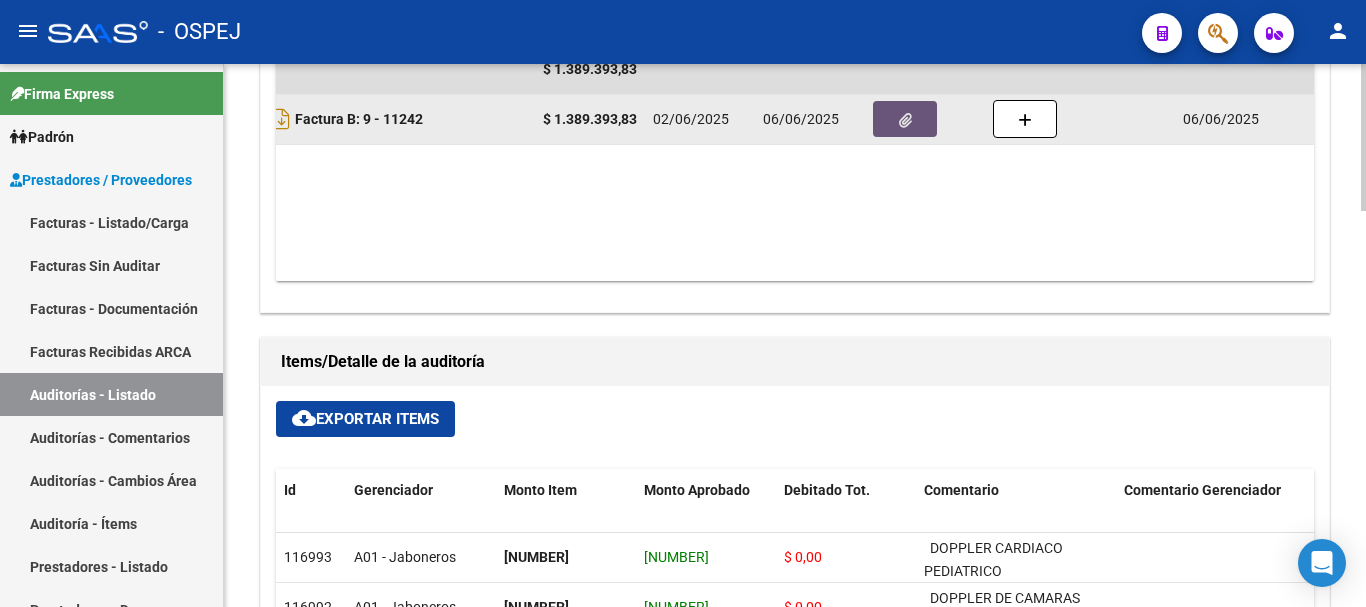 click 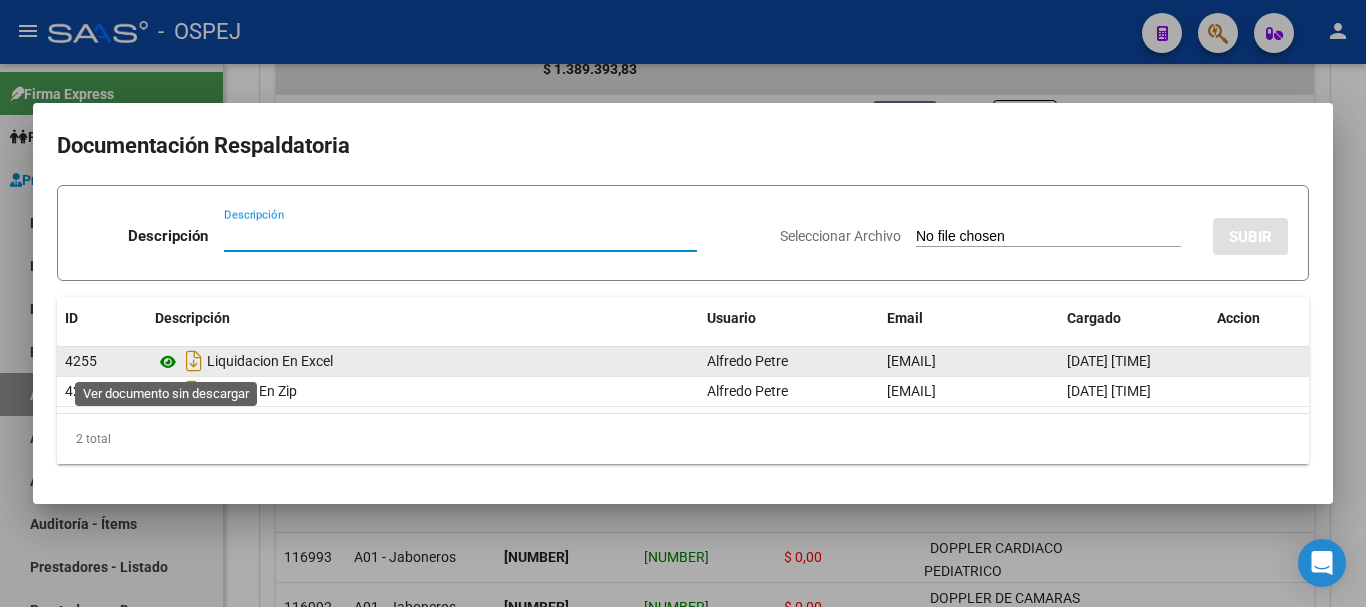 click 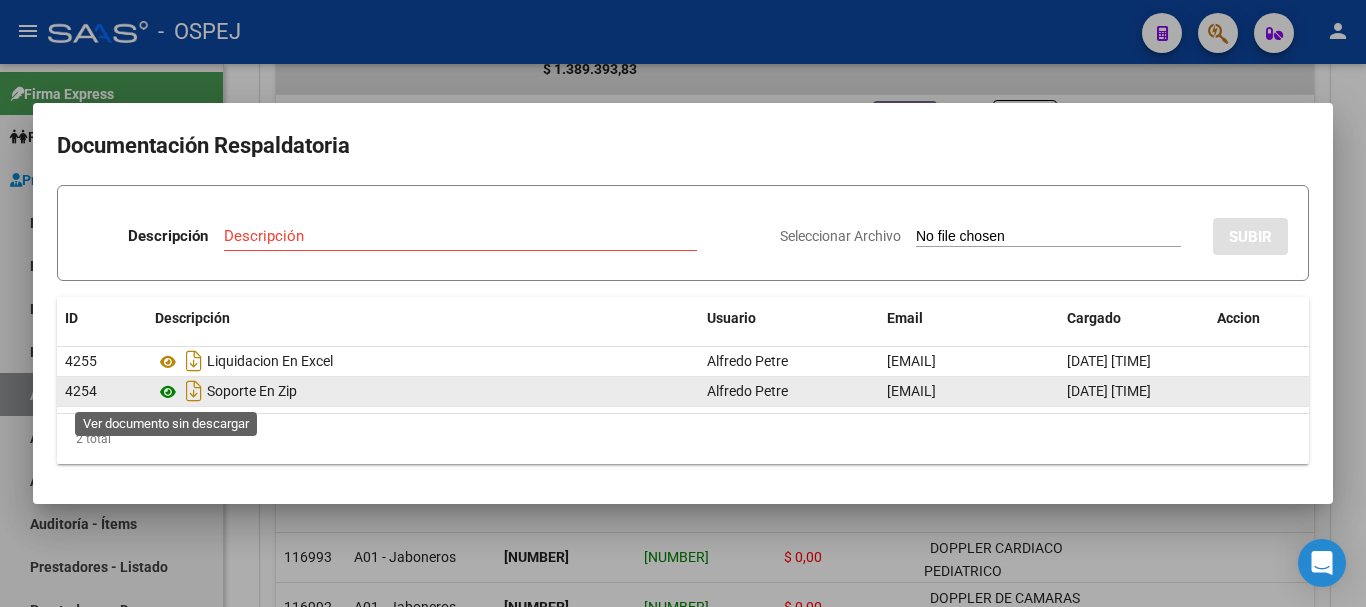 click 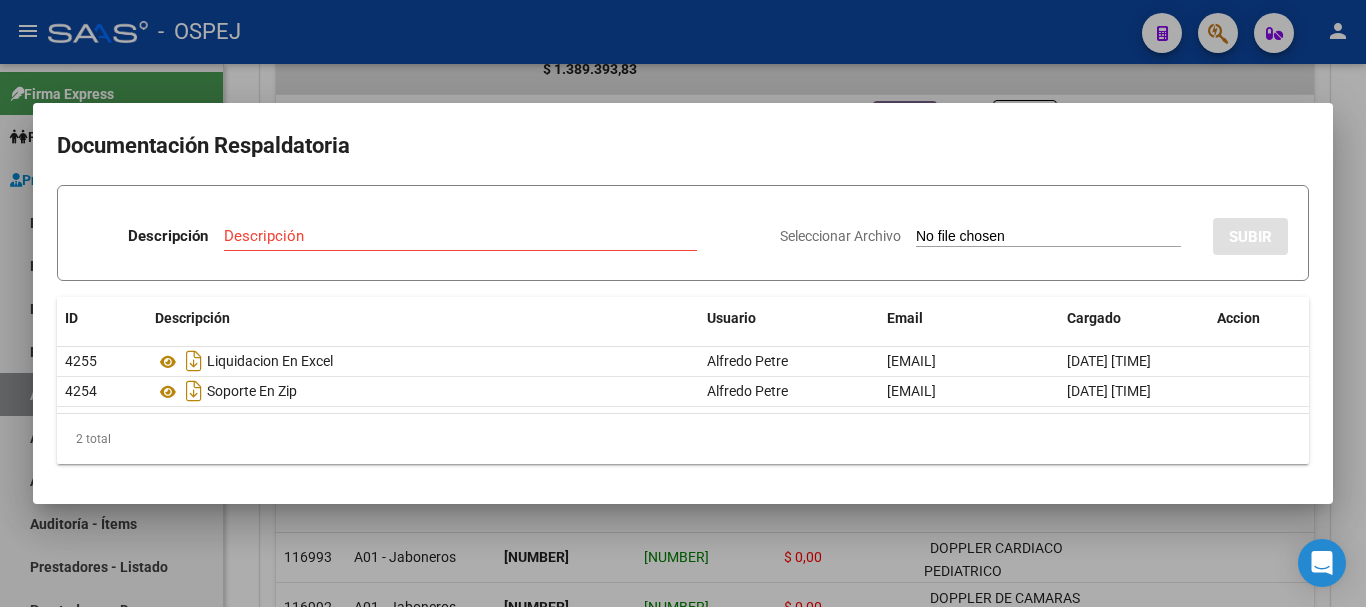 click at bounding box center (683, 303) 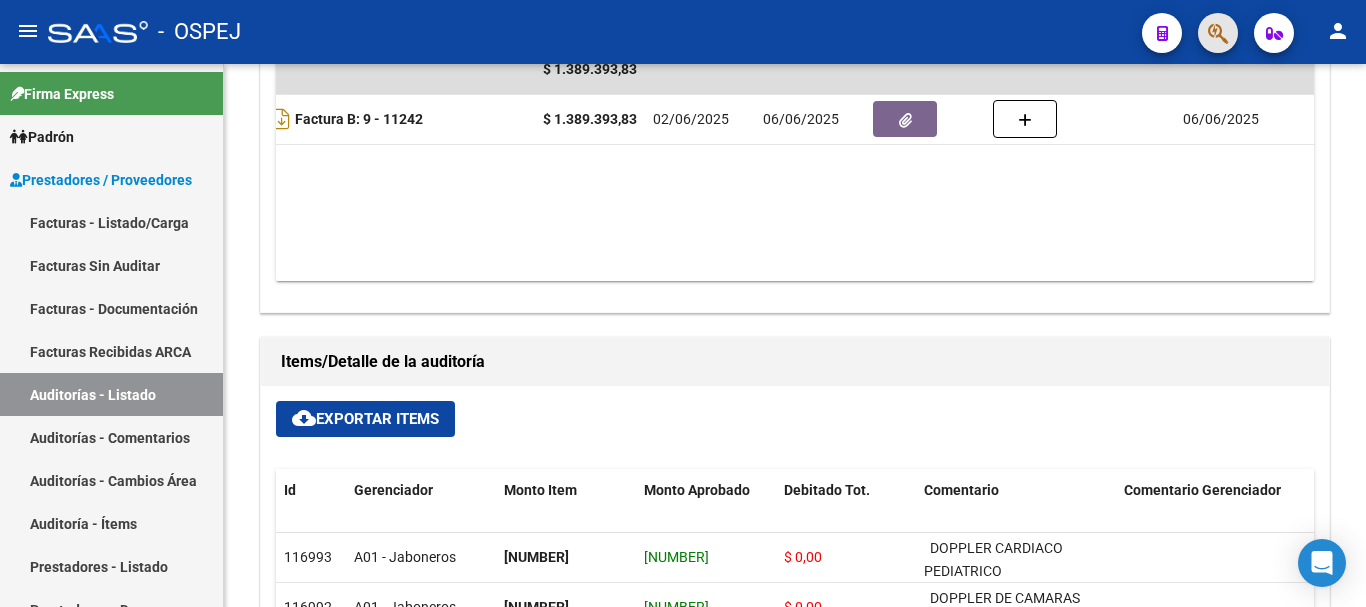 click 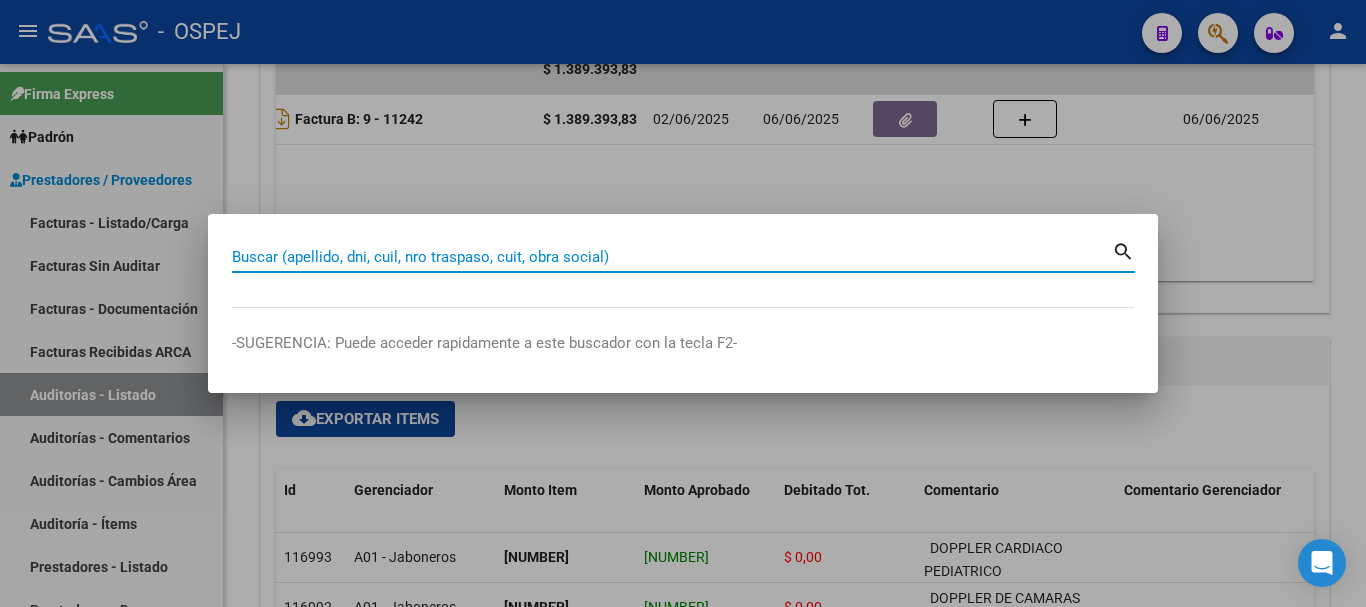 drag, startPoint x: 342, startPoint y: 244, endPoint x: 288, endPoint y: 254, distance: 54.91812 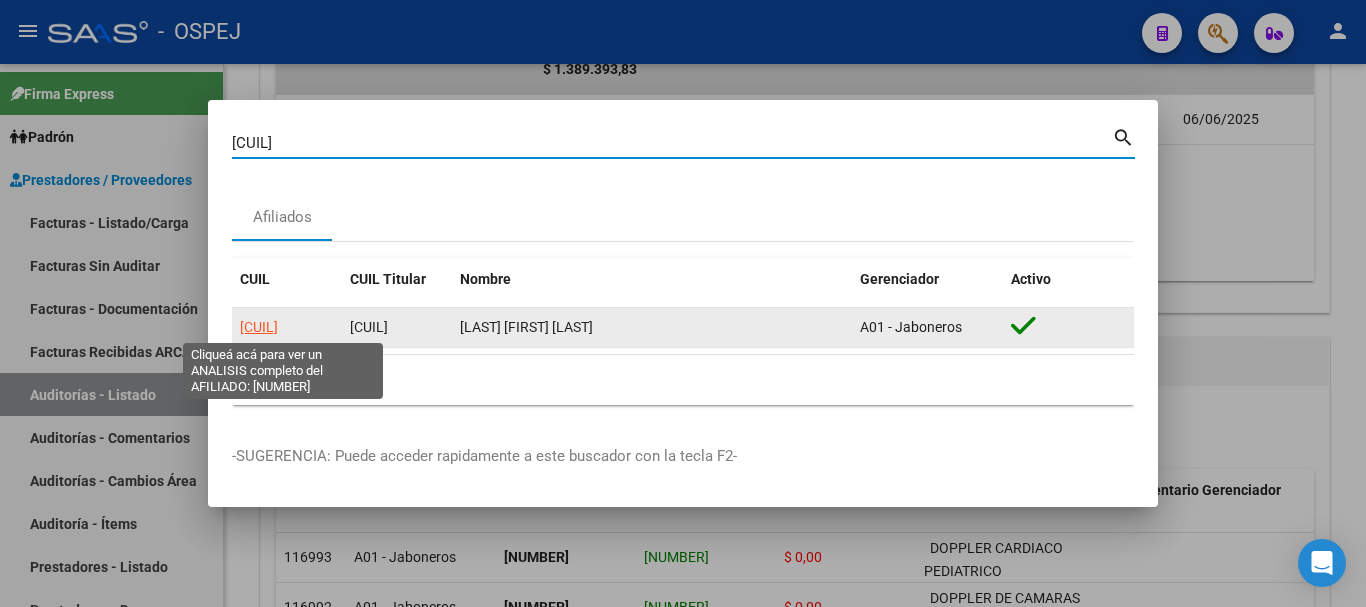 click on "[CUIL]" 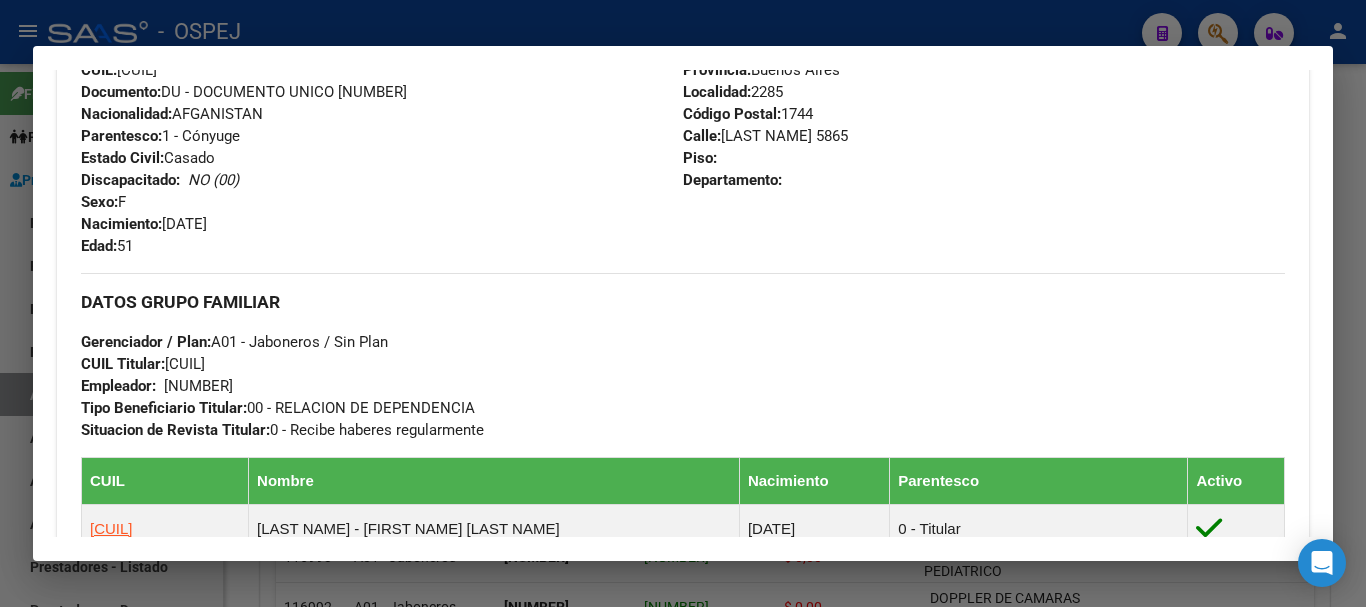 scroll, scrollTop: 700, scrollLeft: 0, axis: vertical 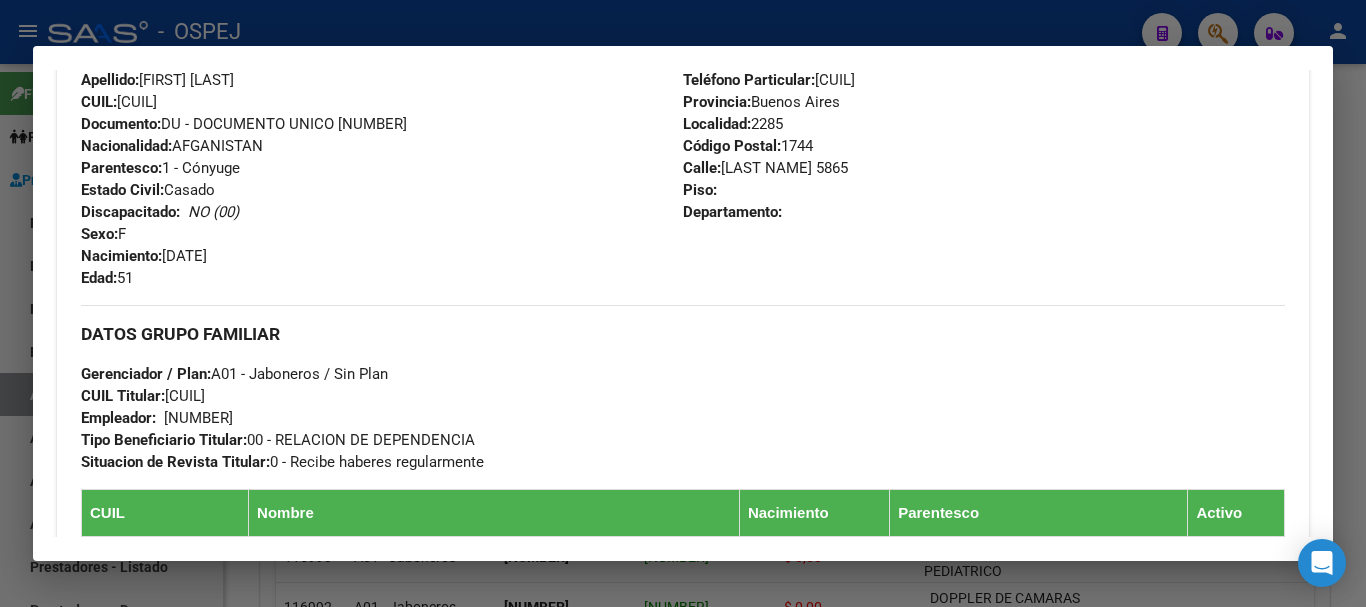click at bounding box center (683, 303) 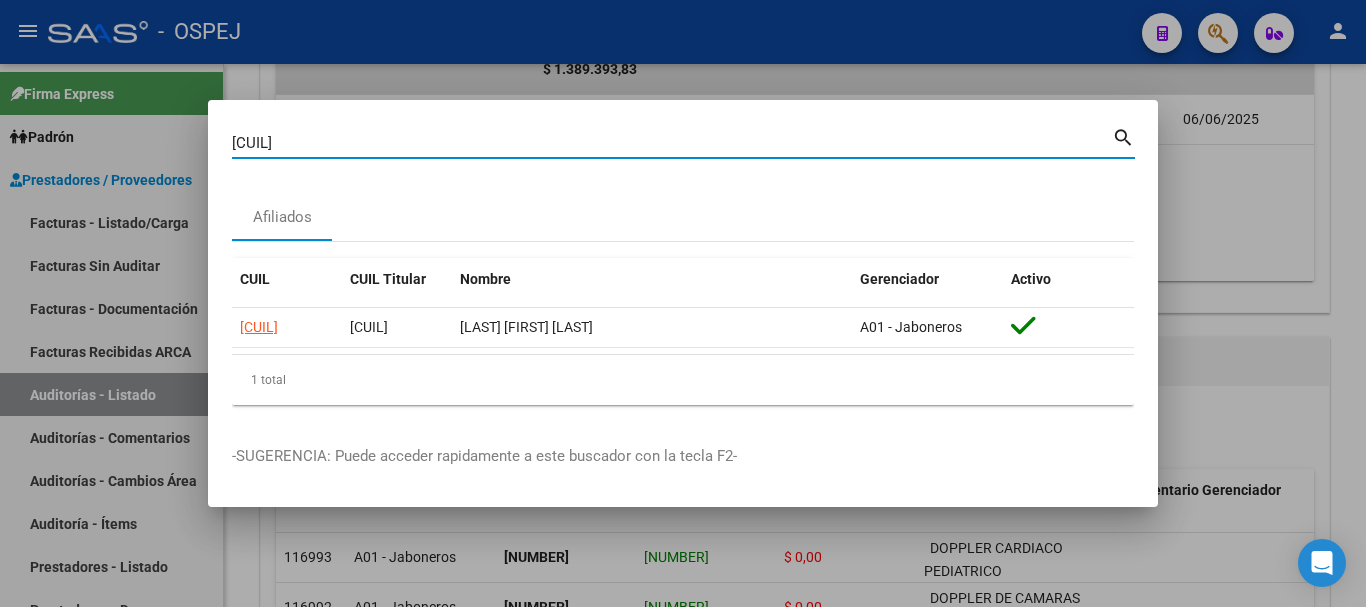 click on "[CUIL]" at bounding box center (672, 143) 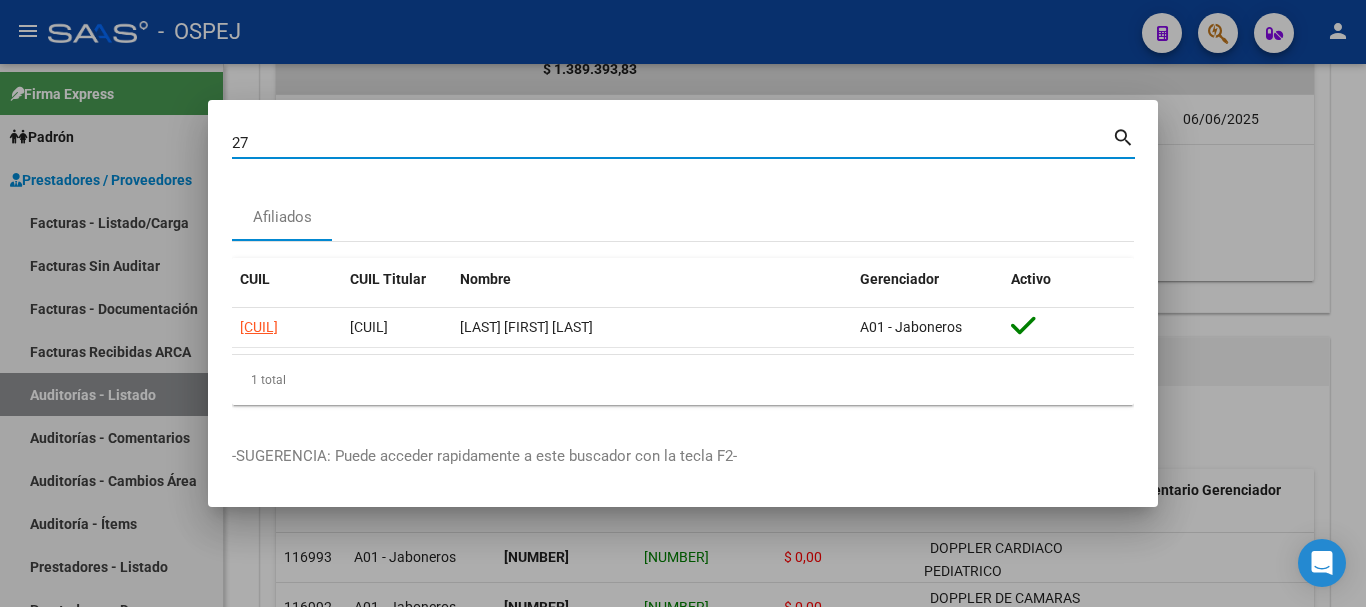 type on "2" 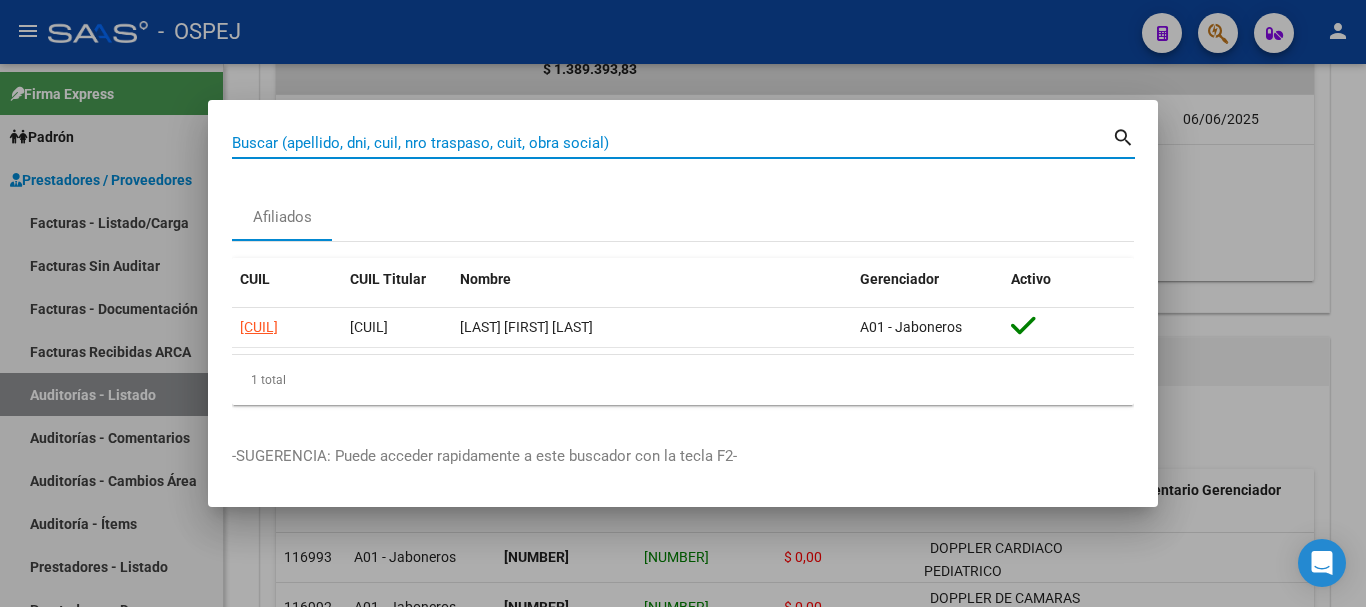 paste on "[CUIL]" 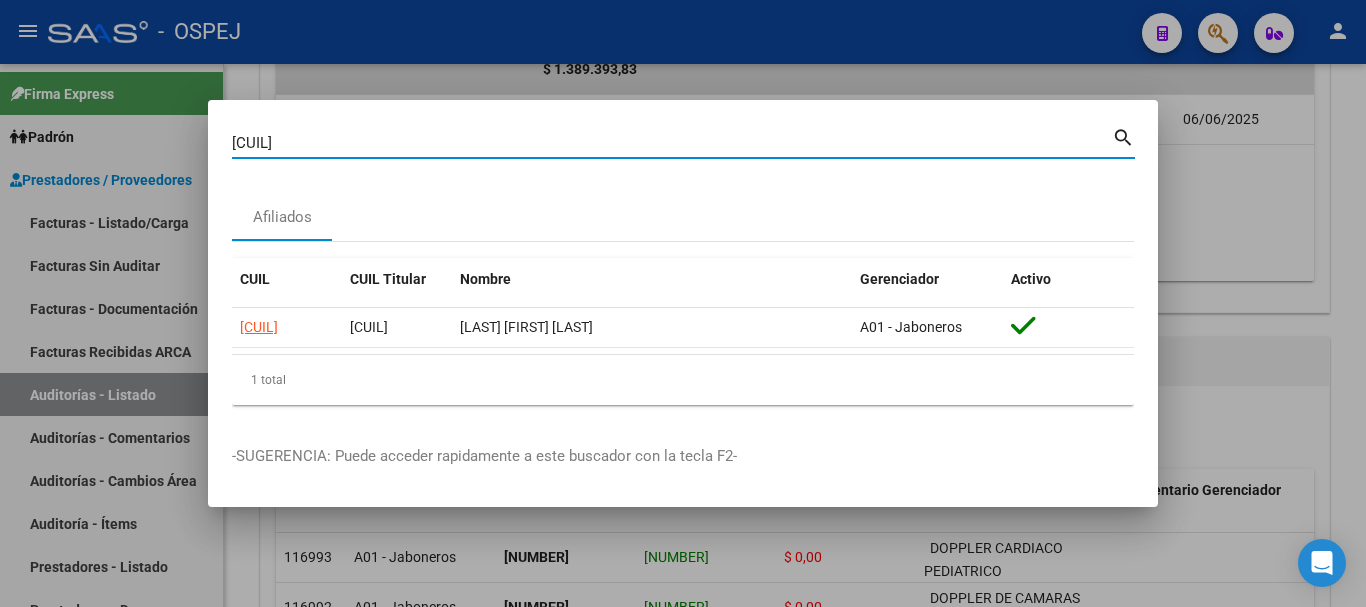 type on "[NUMBER]" 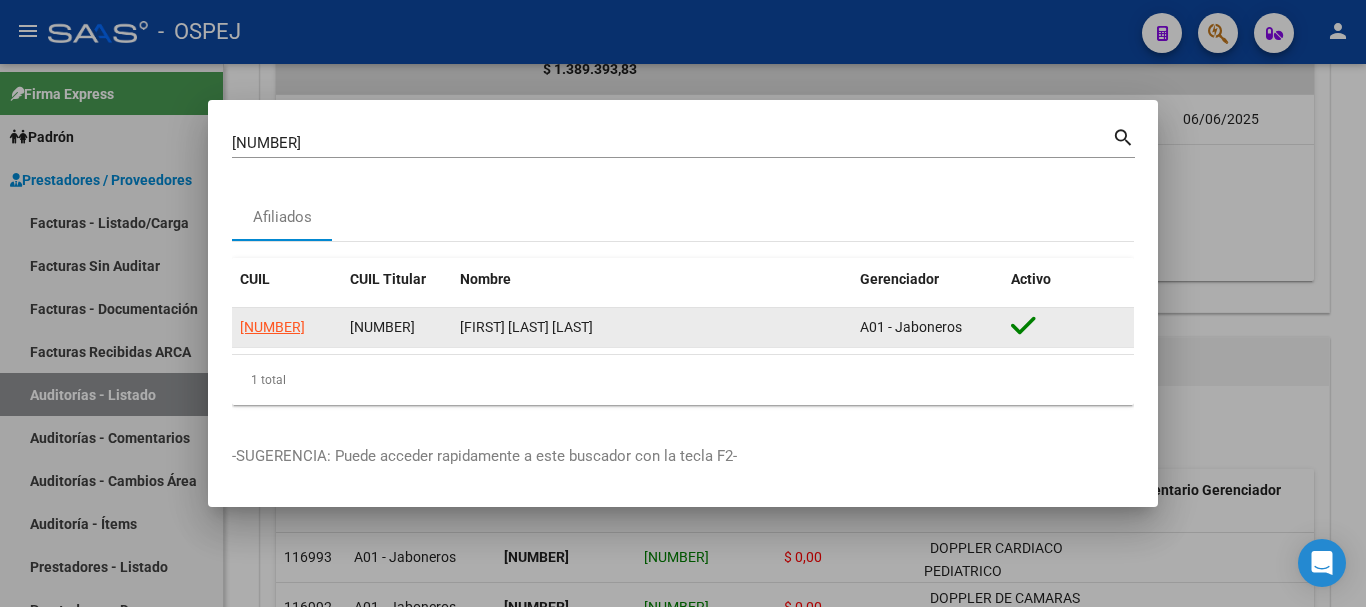 click on "[NUMBER]" 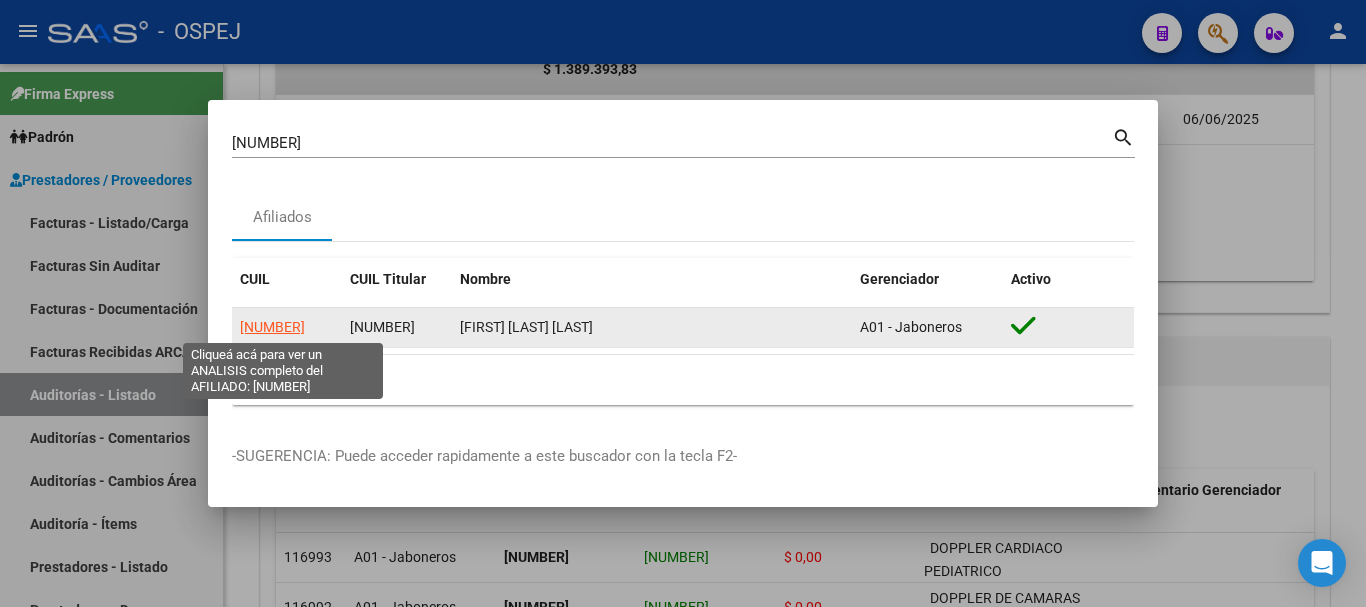 click on "[NUMBER]" 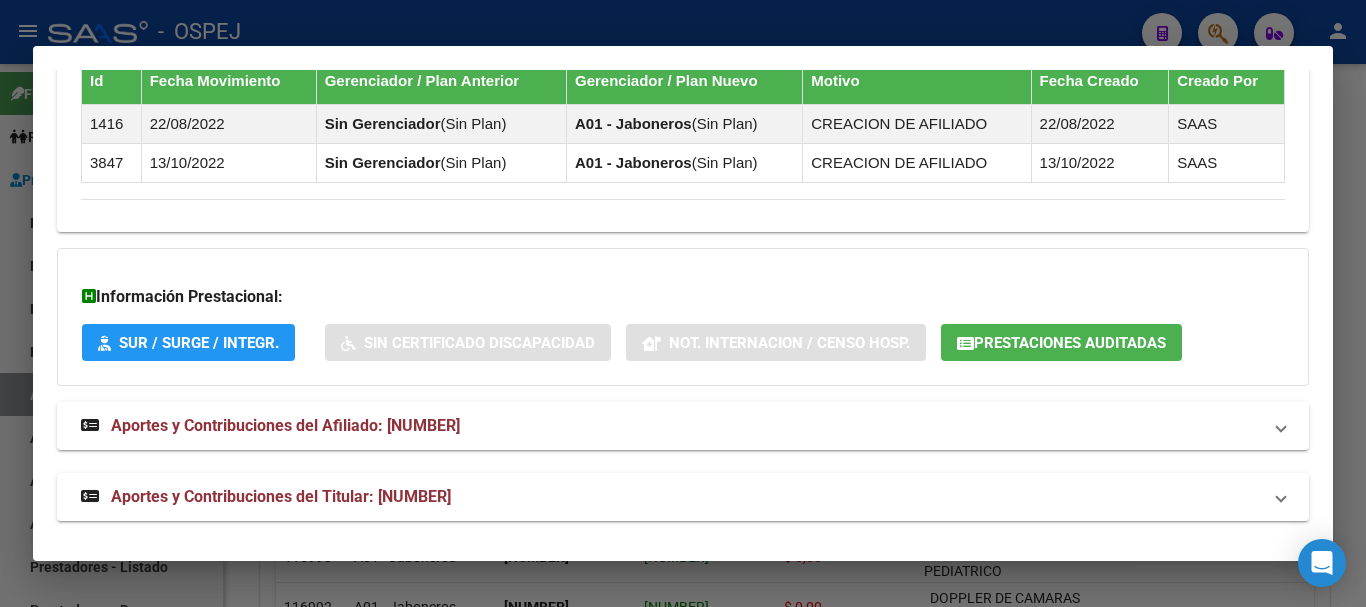 scroll, scrollTop: 1428, scrollLeft: 0, axis: vertical 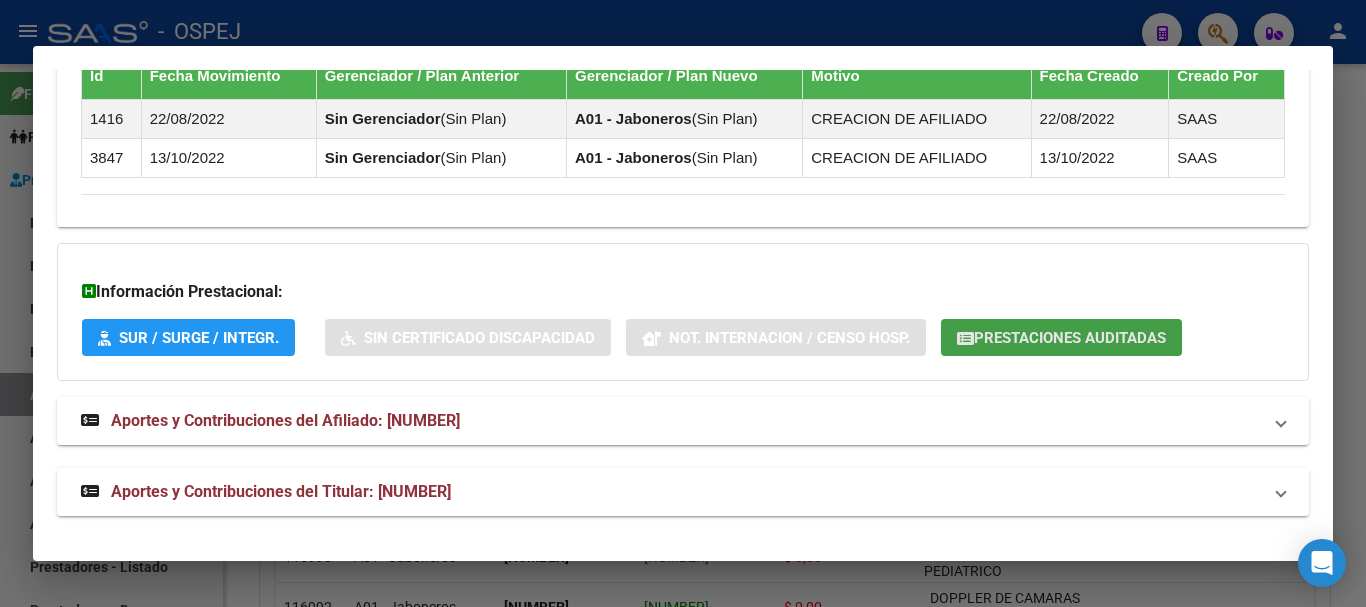 click on "Prestaciones Auditadas" 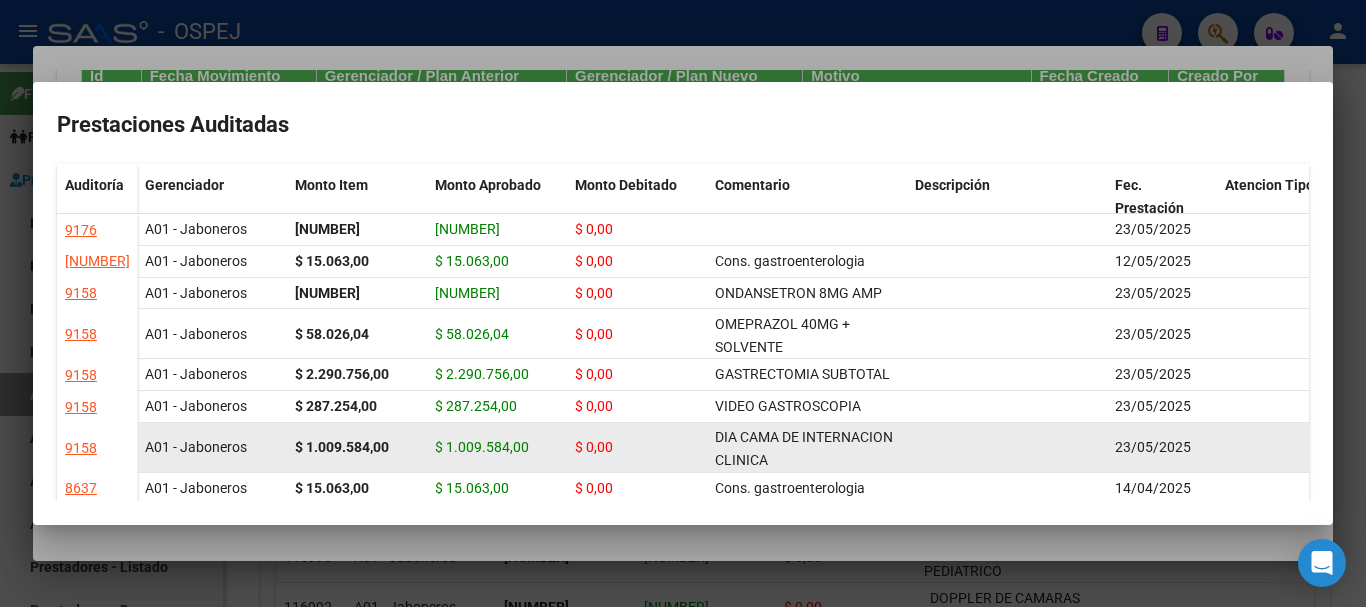 scroll, scrollTop: 4, scrollLeft: 0, axis: vertical 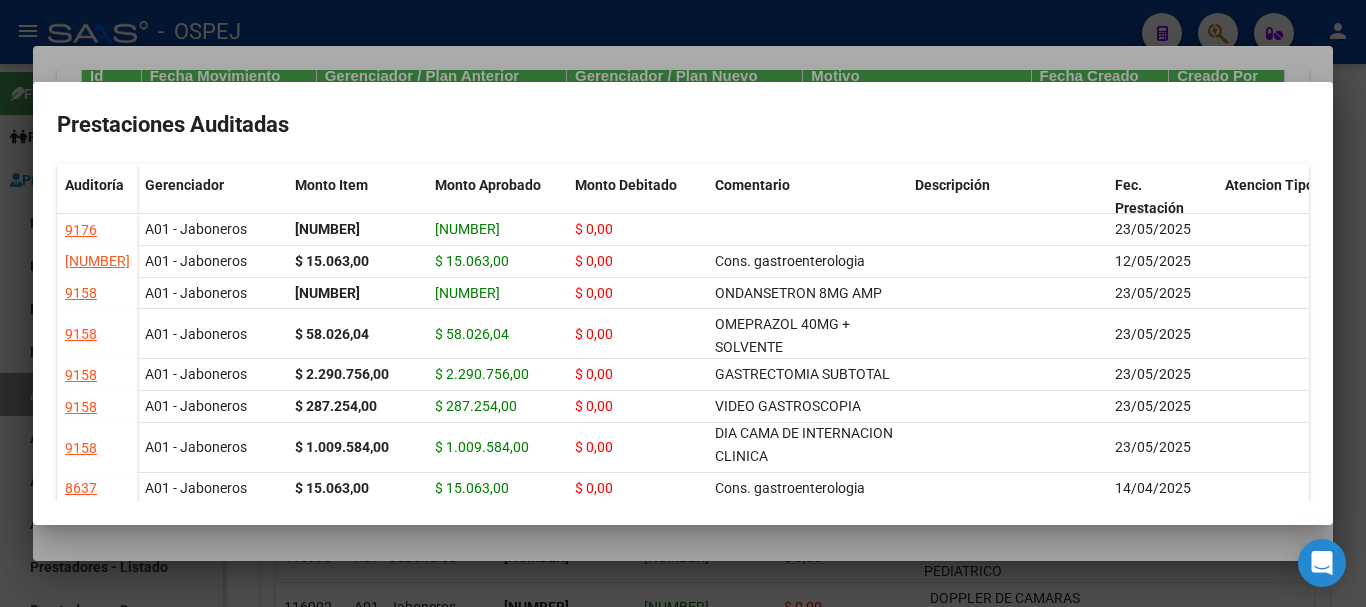 click at bounding box center [683, 303] 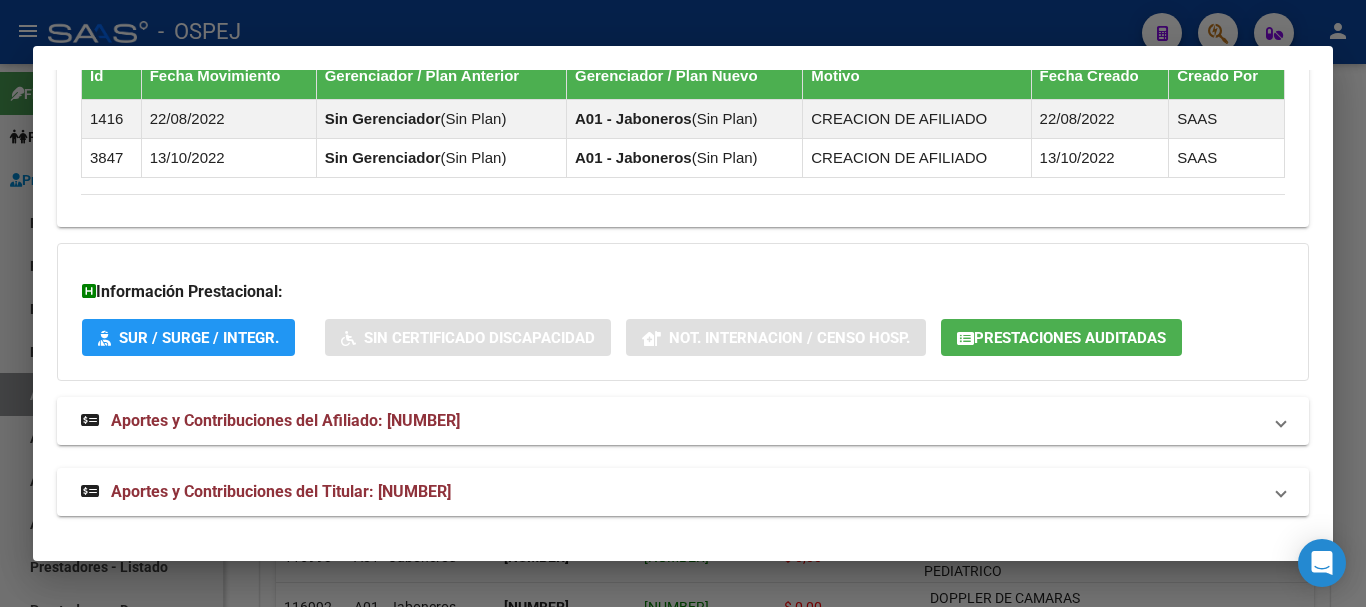 click on "Prestaciones Auditadas" 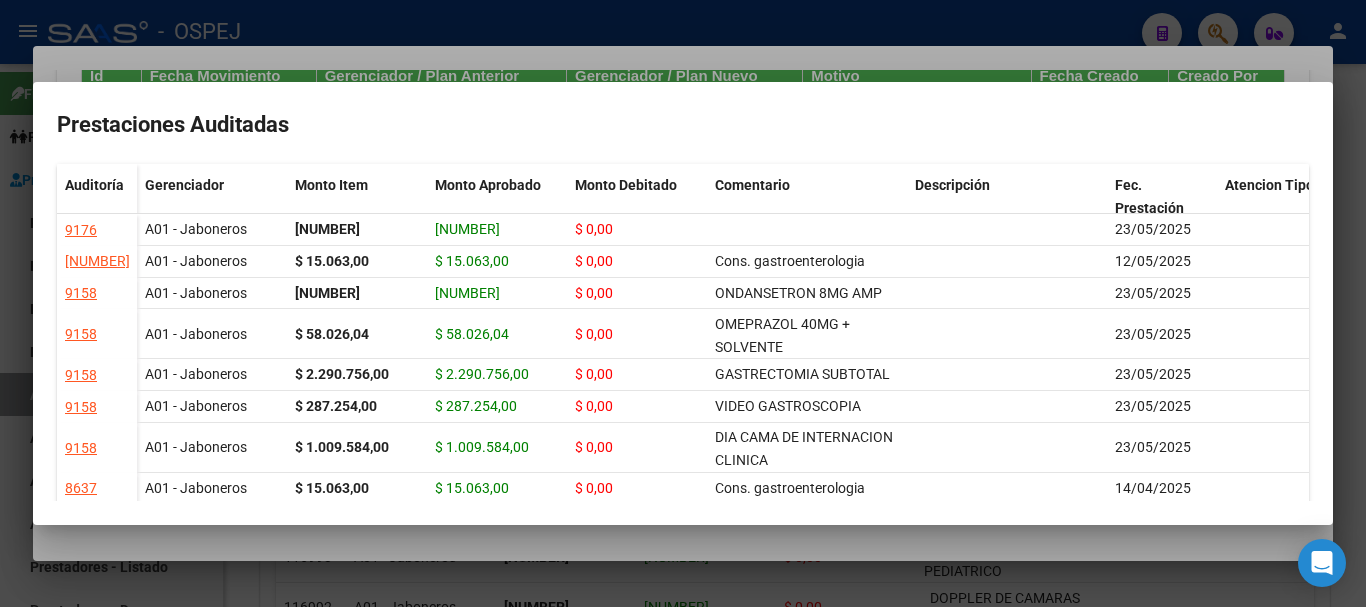 scroll, scrollTop: 100, scrollLeft: 0, axis: vertical 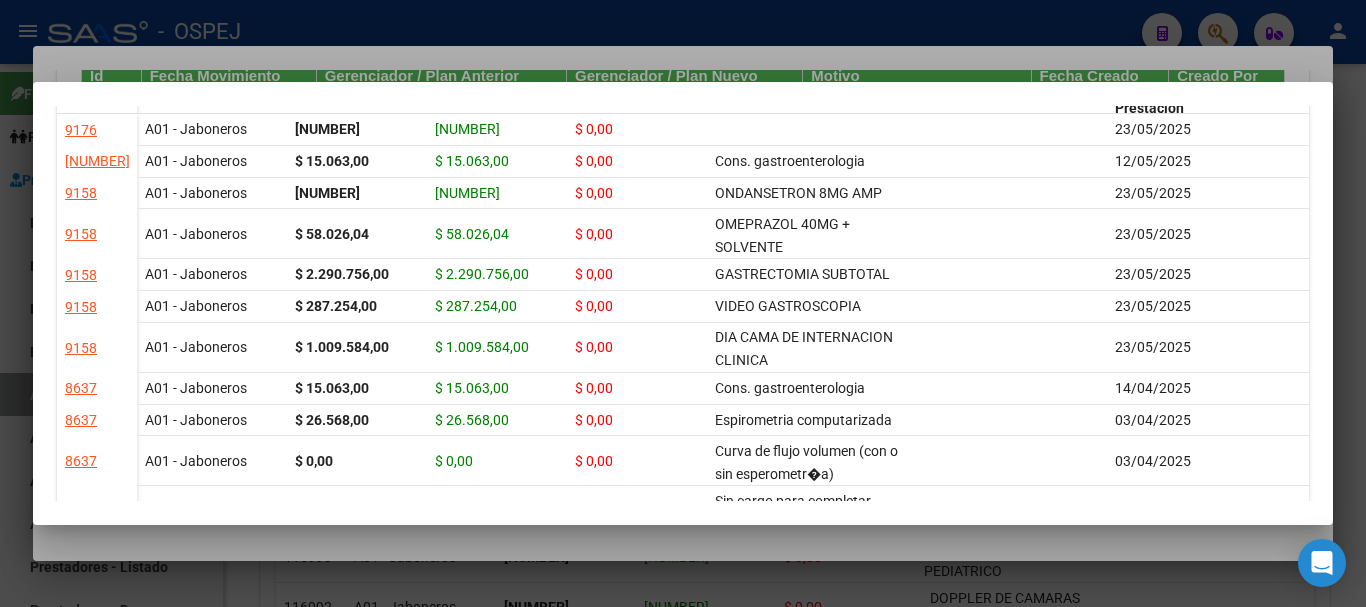 click at bounding box center (683, 303) 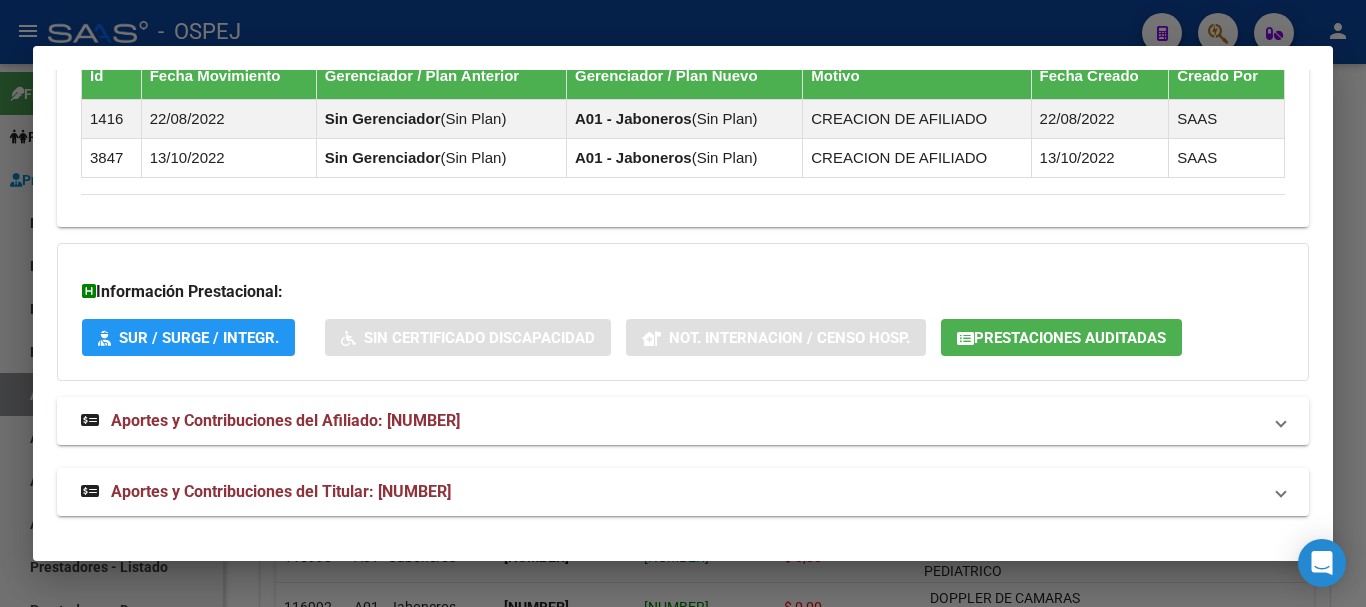 click at bounding box center (683, 303) 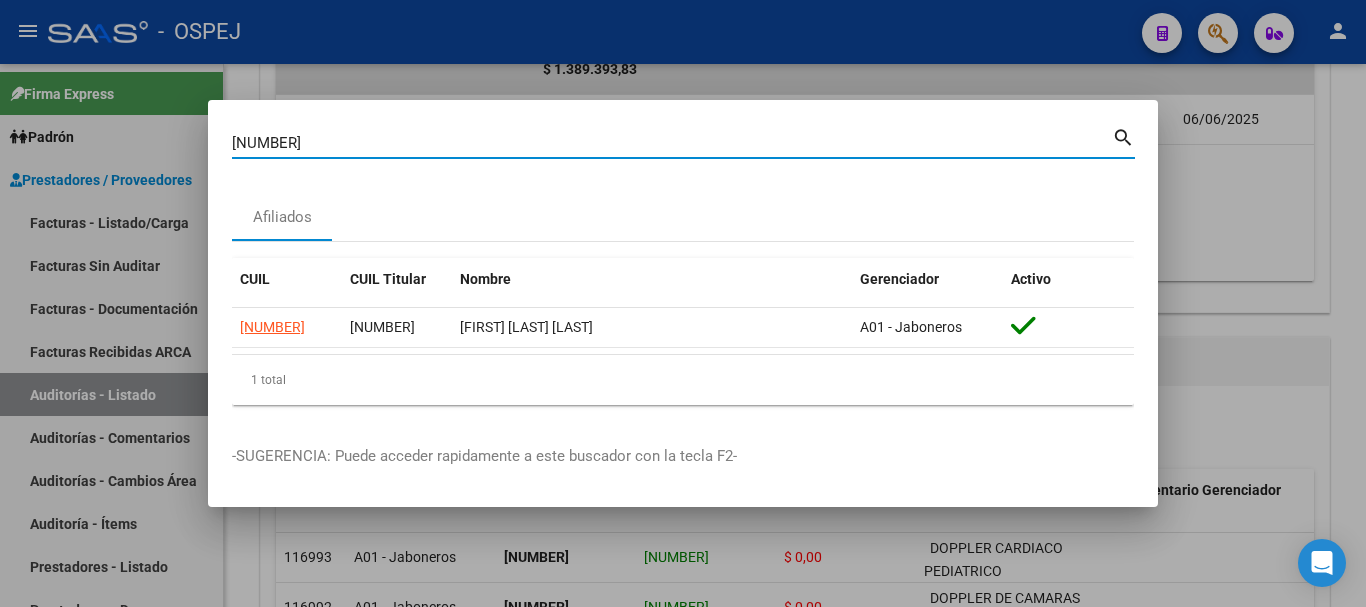 drag, startPoint x: 338, startPoint y: 142, endPoint x: 63, endPoint y: 141, distance: 275.00183 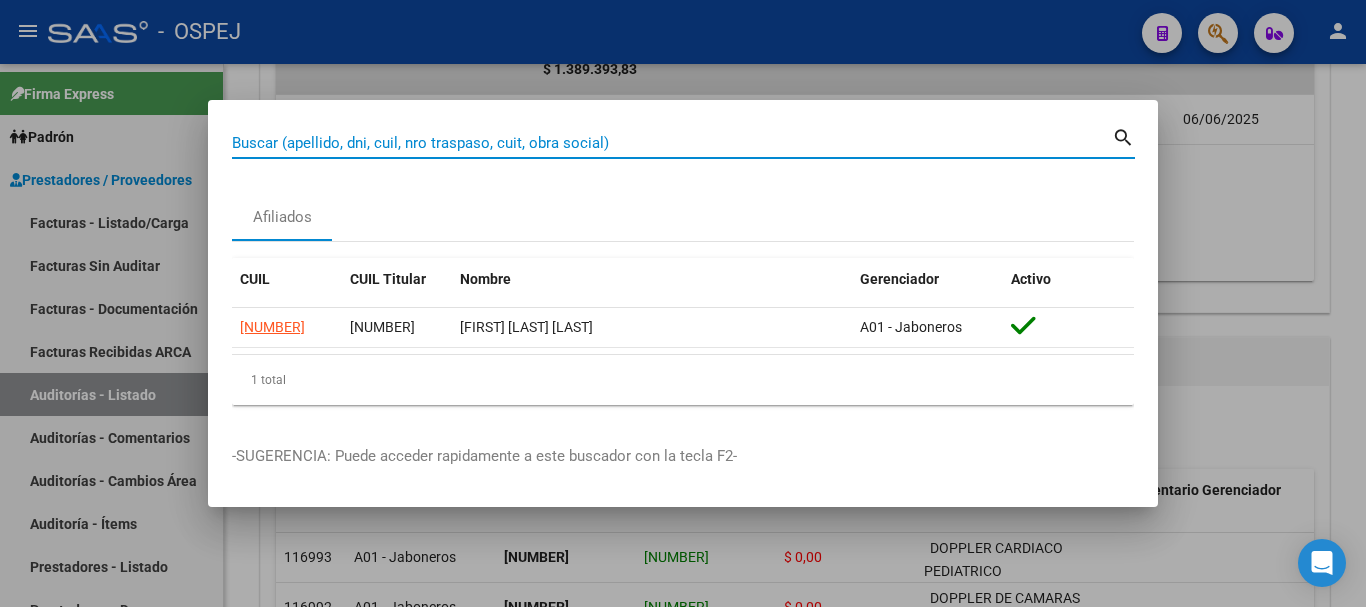 paste on "[NUMBER]" 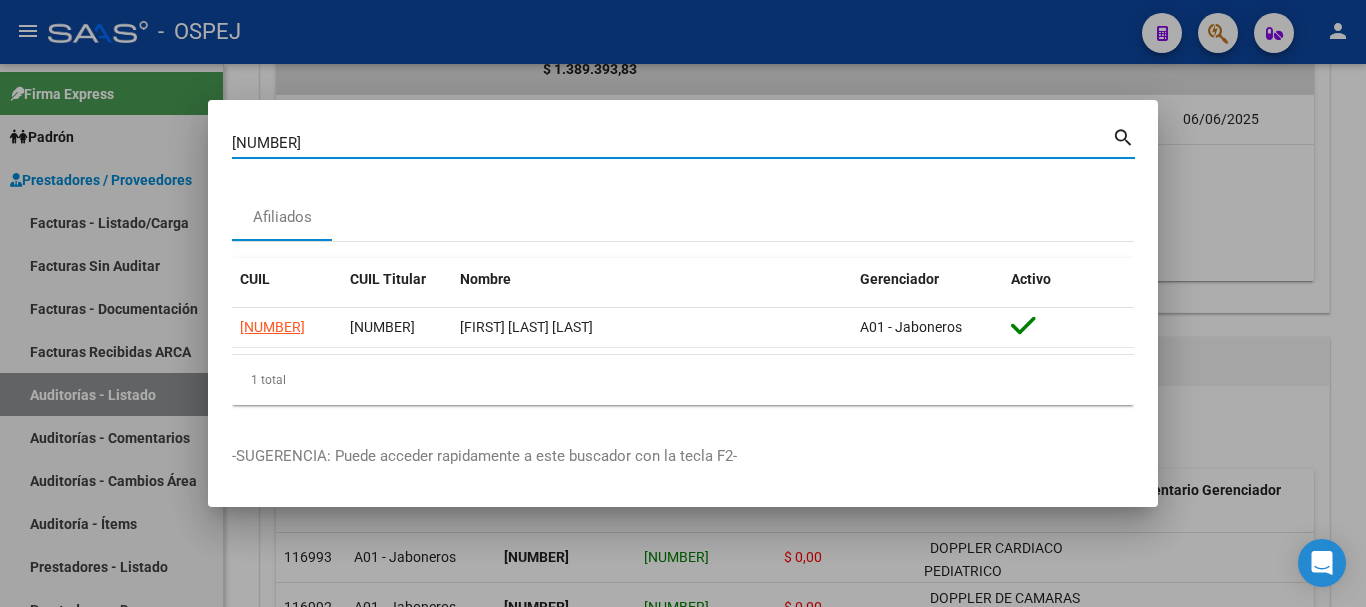 type on "[NUMBER]" 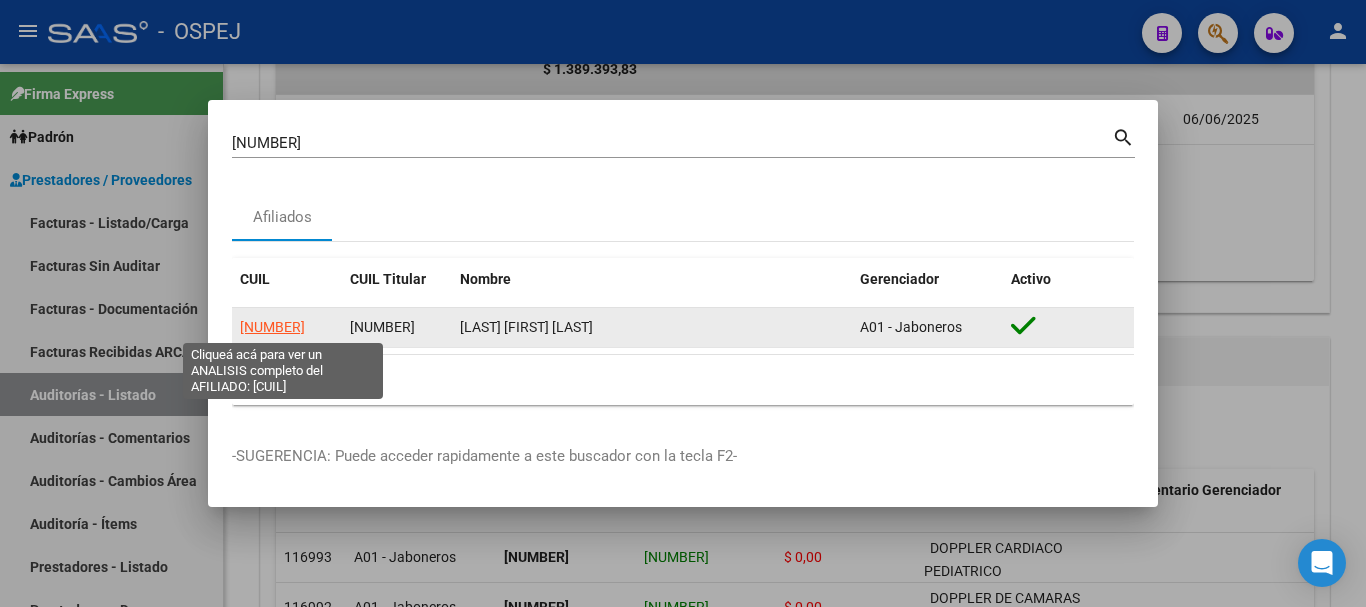 click on "[NUMBER]" 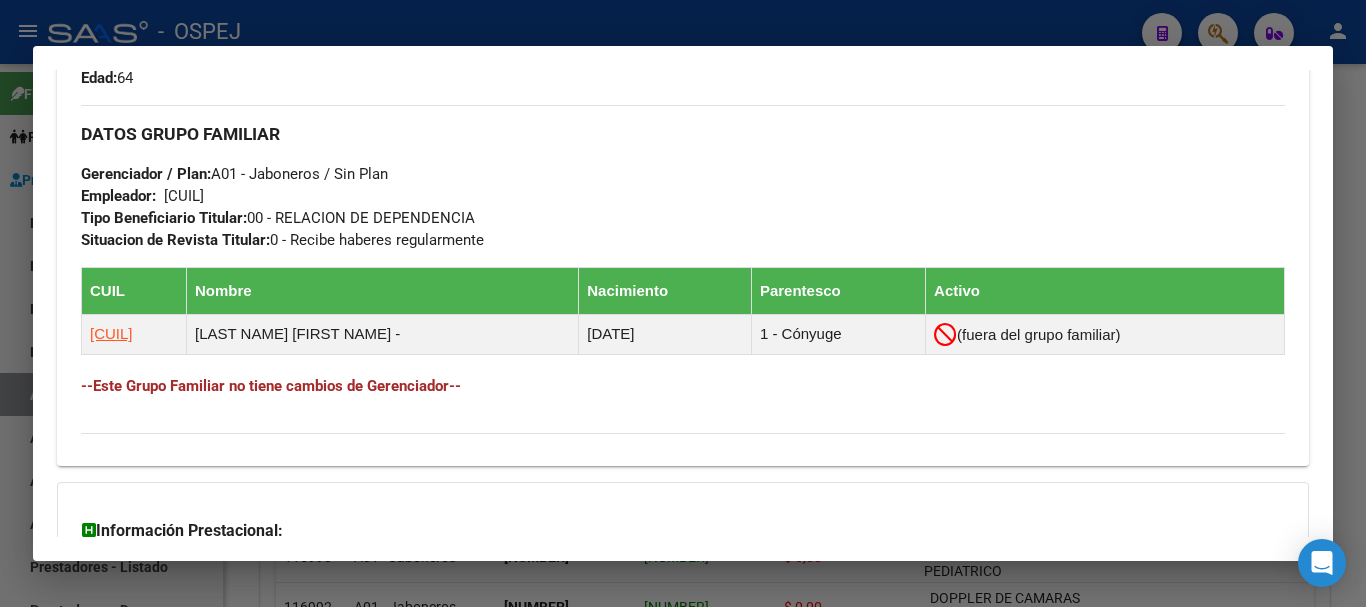 scroll, scrollTop: 1091, scrollLeft: 0, axis: vertical 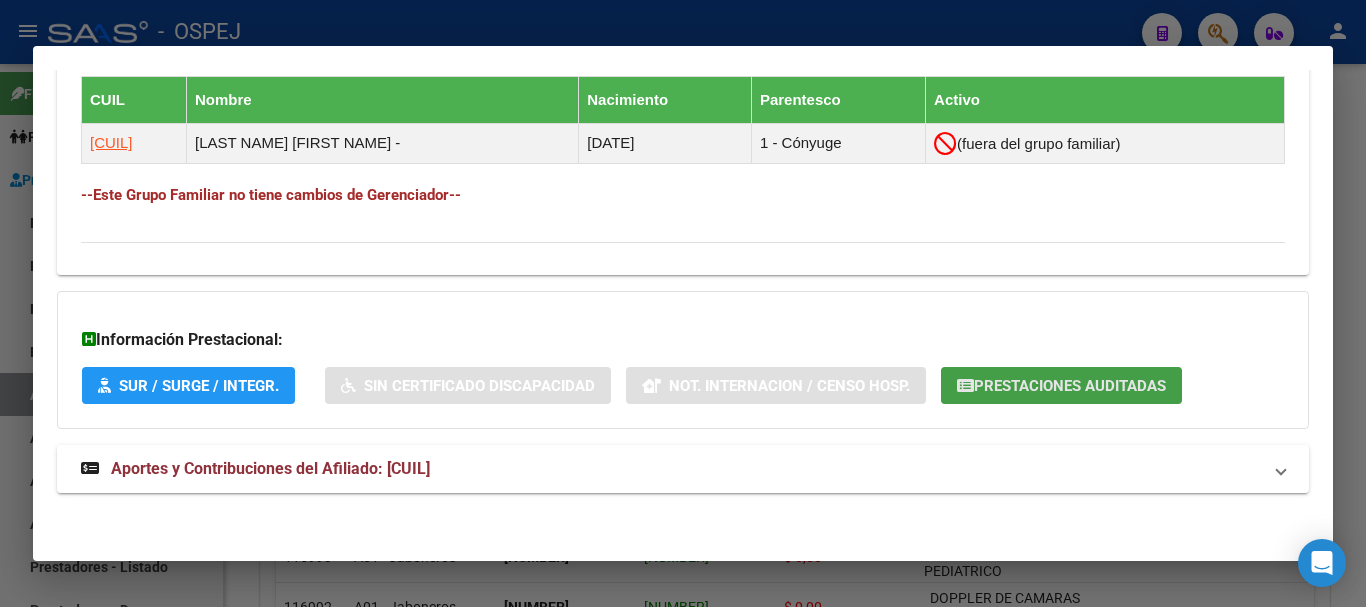click on "Prestaciones Auditadas" 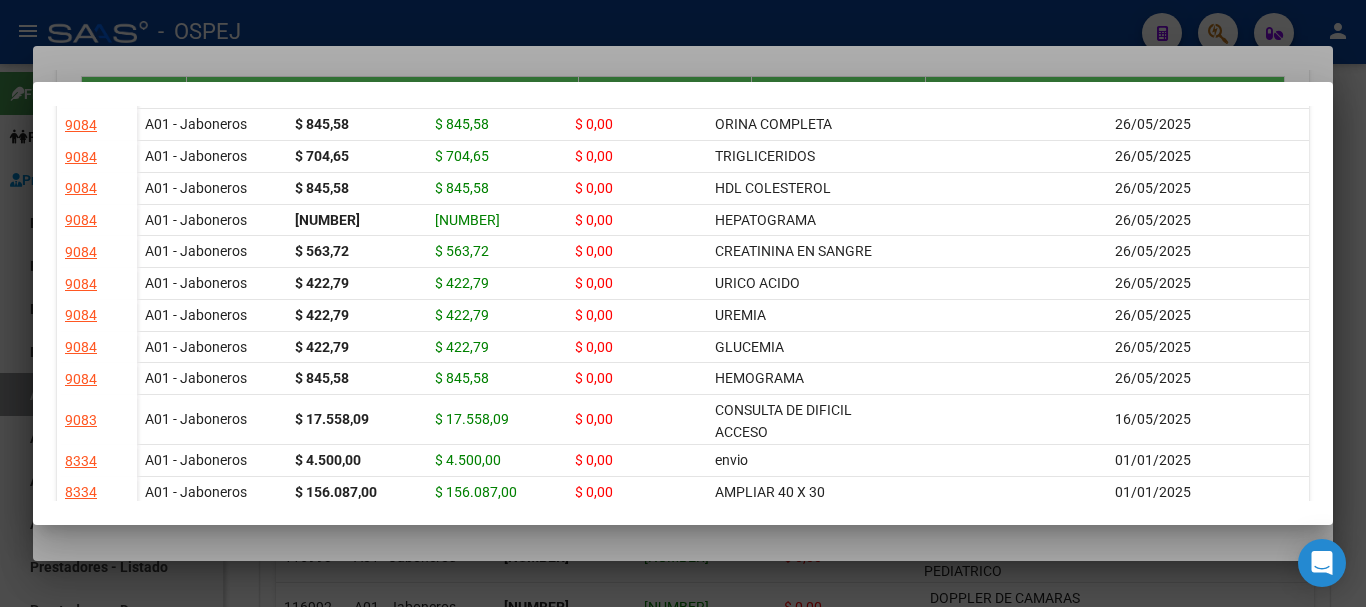 scroll, scrollTop: 500, scrollLeft: 0, axis: vertical 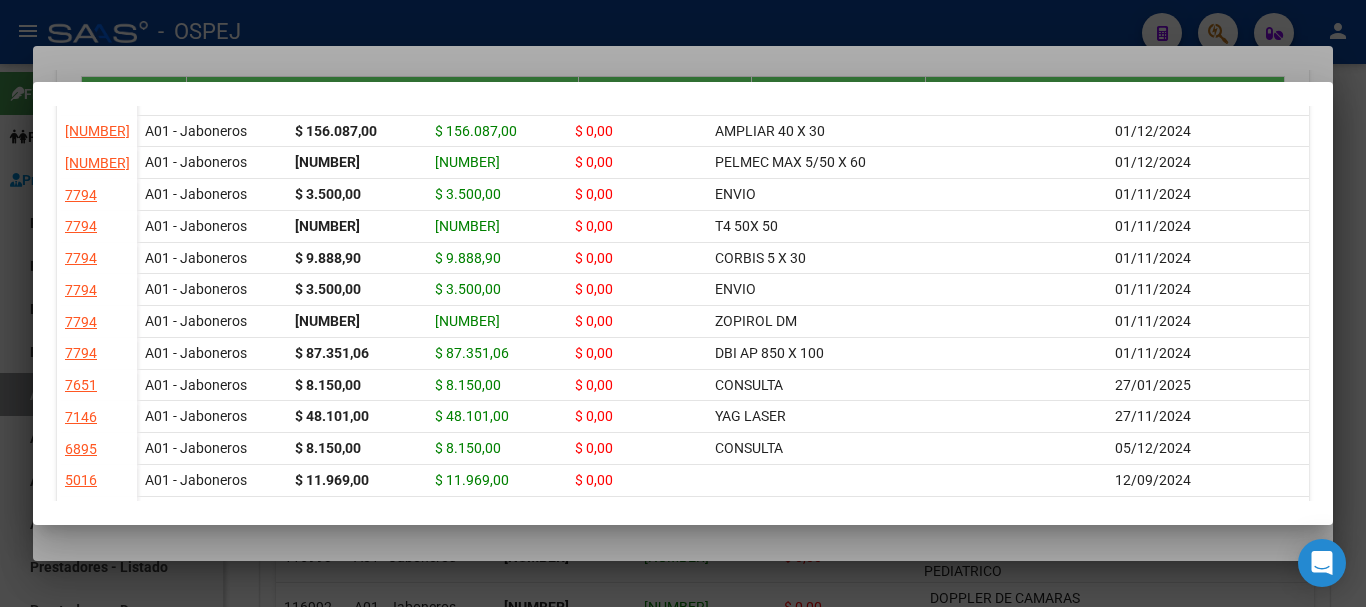 click at bounding box center (683, 303) 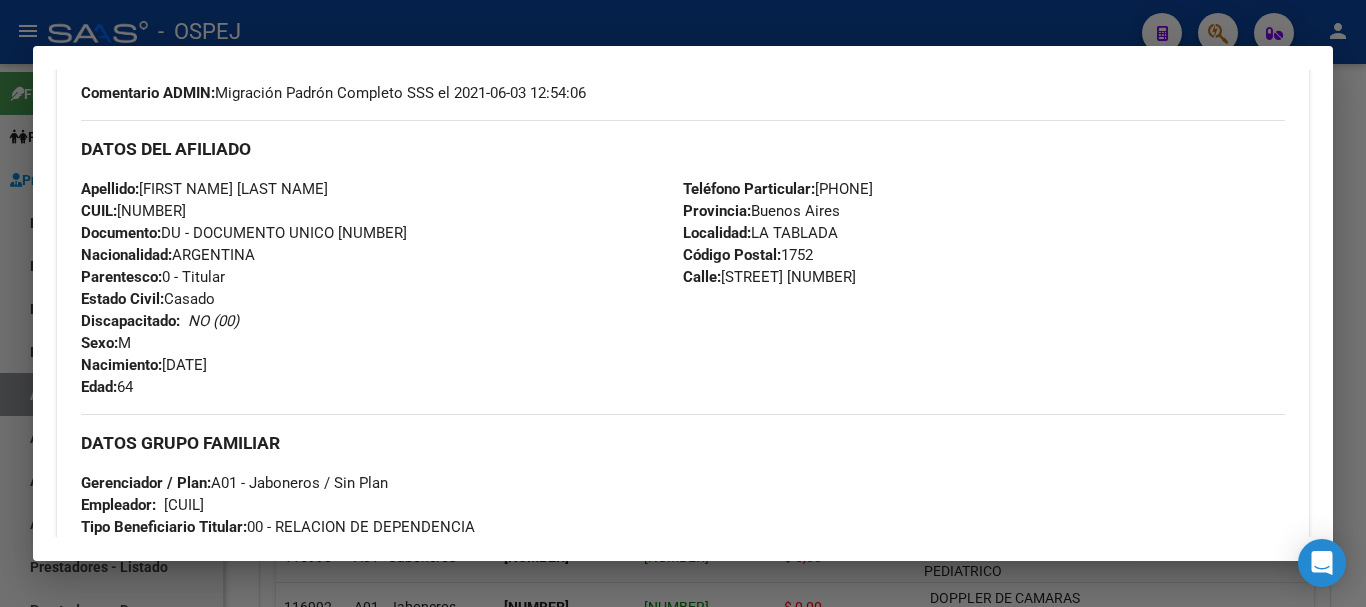 scroll, scrollTop: 391, scrollLeft: 0, axis: vertical 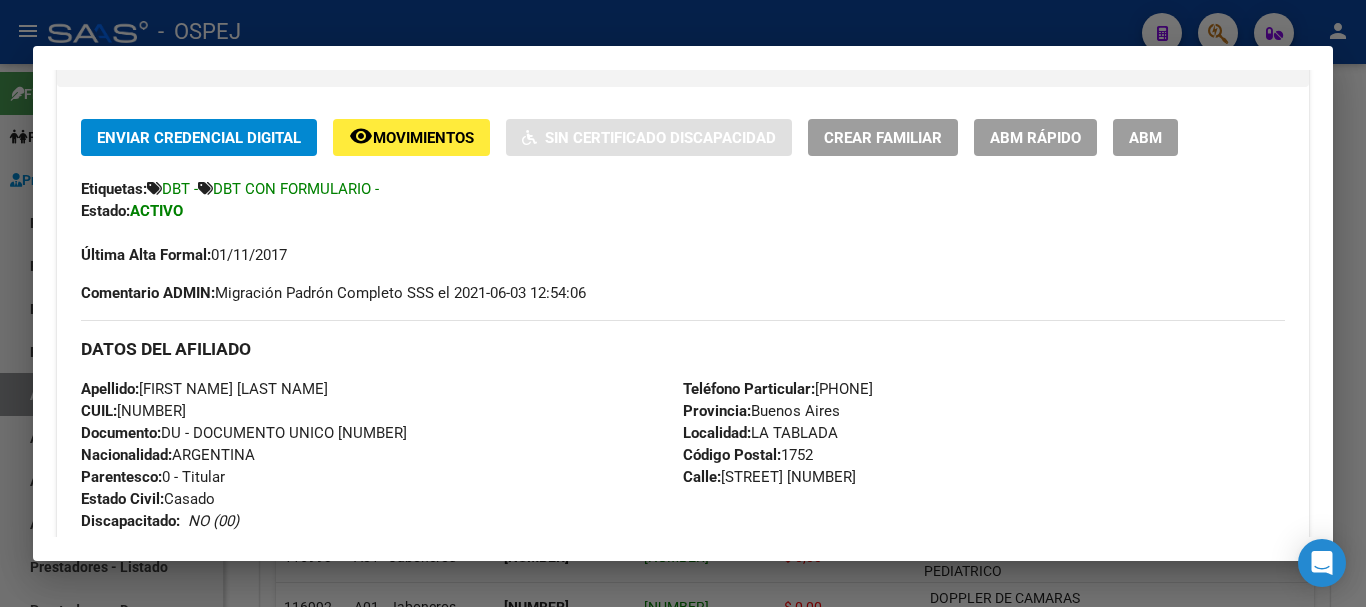 click at bounding box center [683, 303] 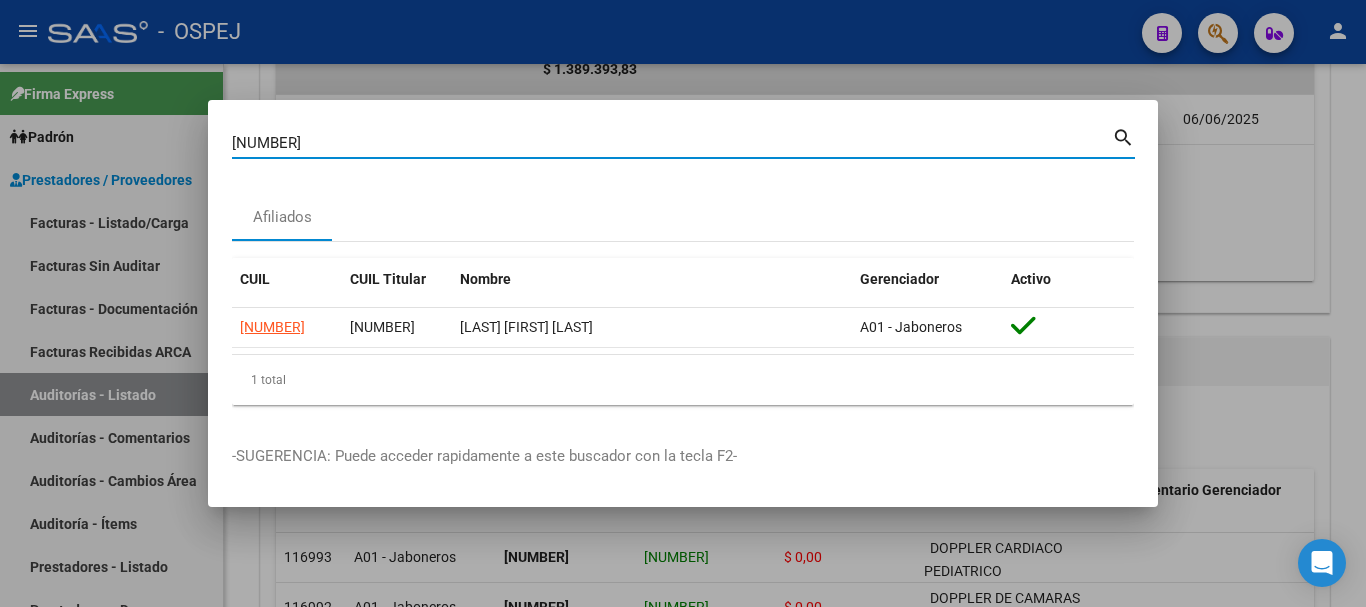 drag, startPoint x: 353, startPoint y: 142, endPoint x: 221, endPoint y: 176, distance: 136.30847 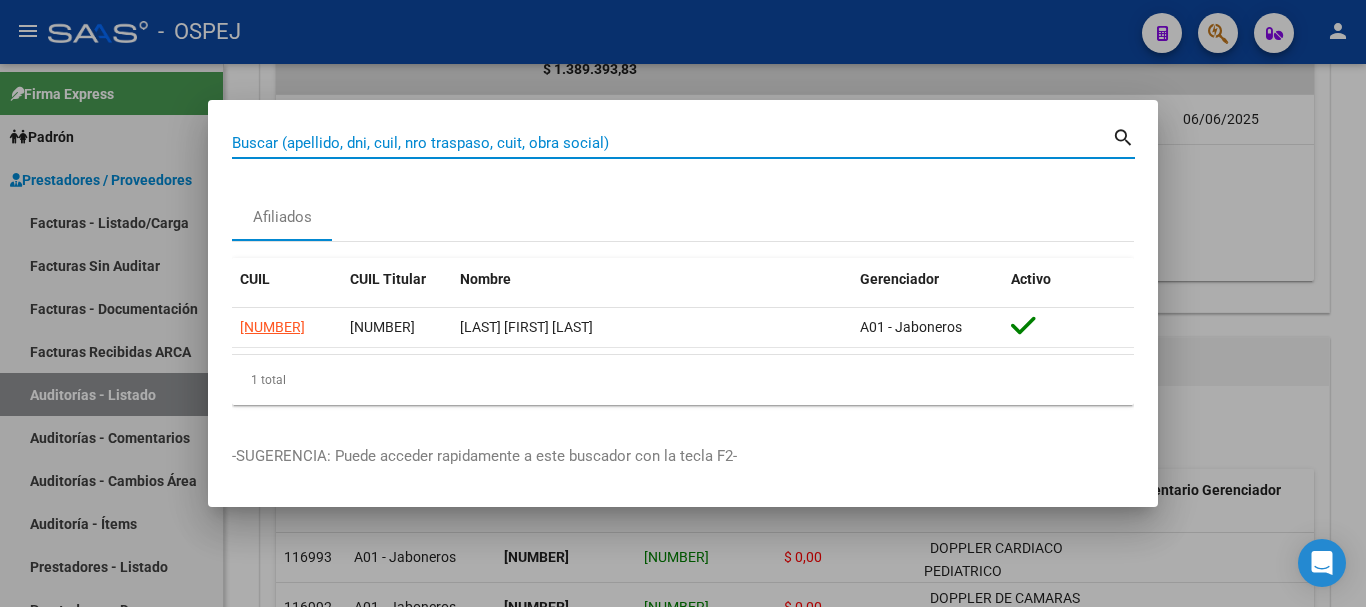 paste on "[NUMBER]" 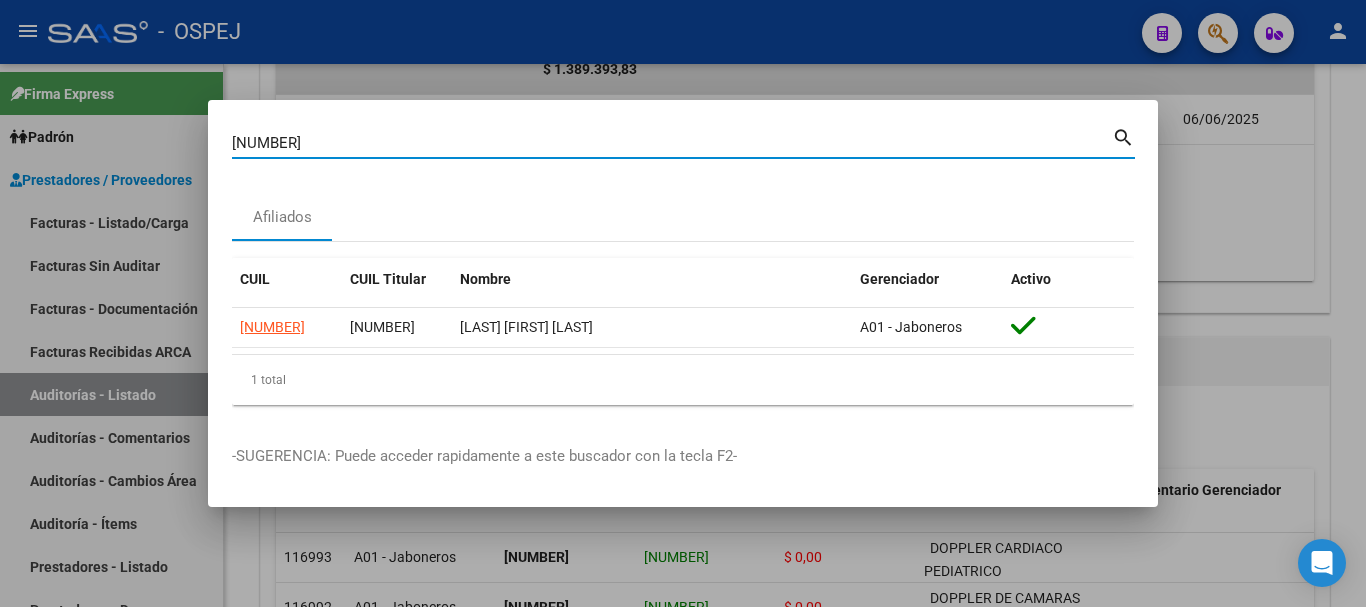 click on "[NUMBER]" at bounding box center [672, 143] 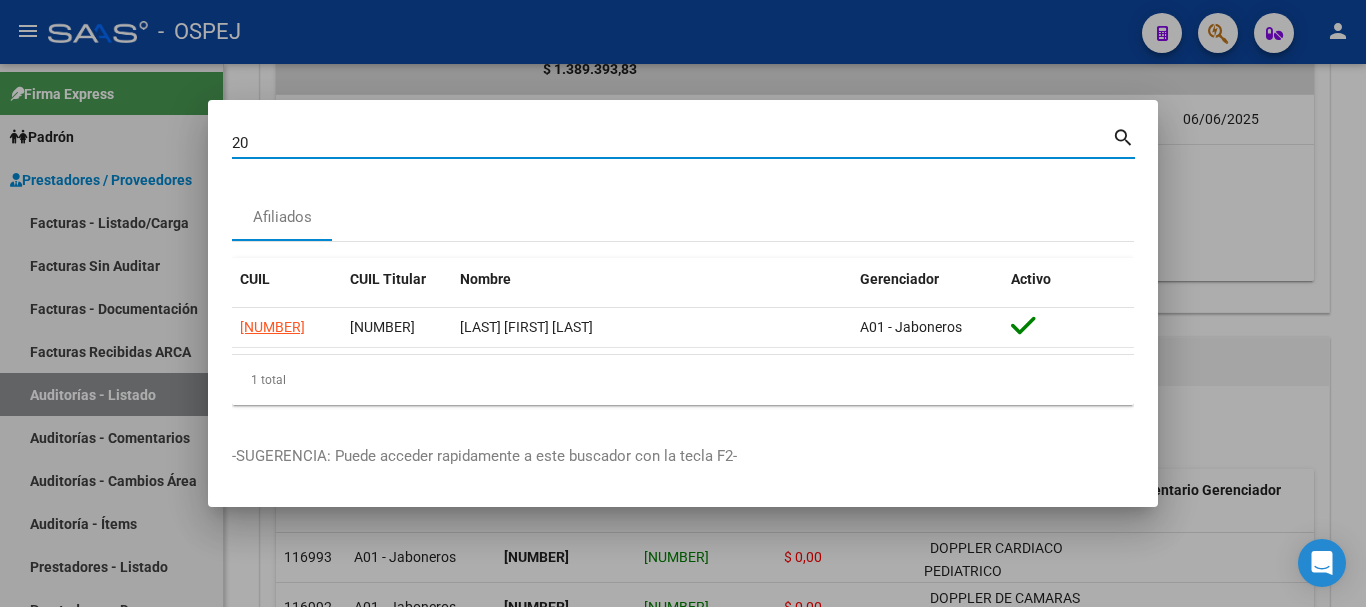 type on "2" 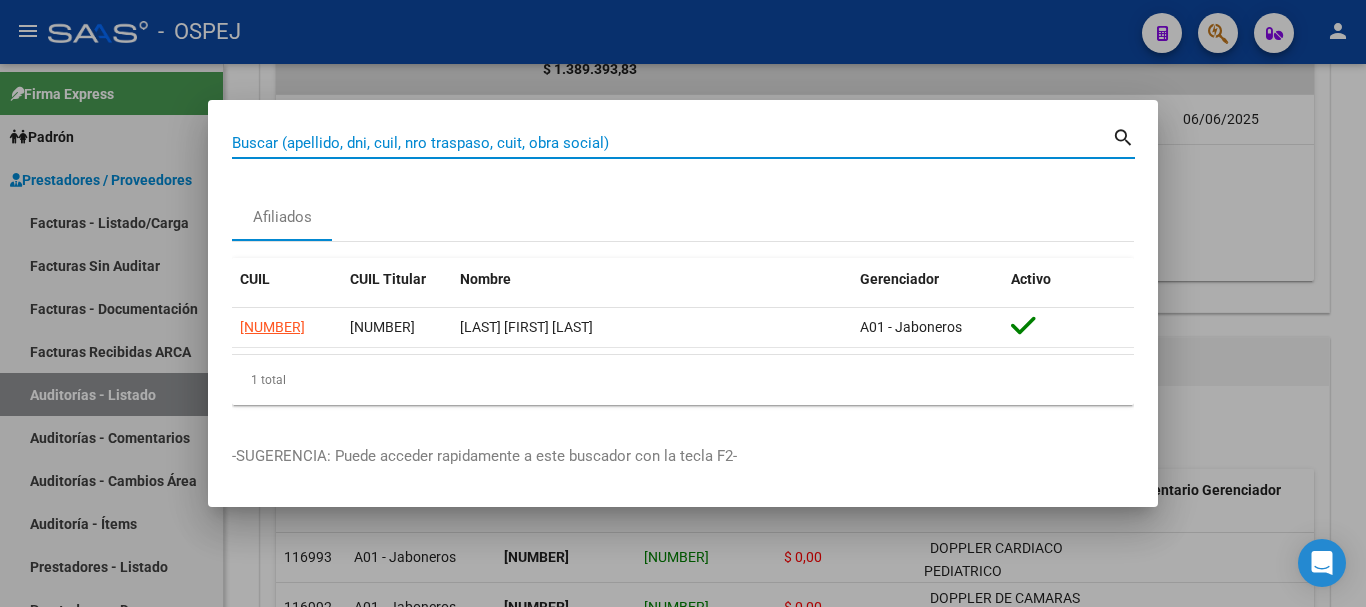 paste on "[NUMBER]" 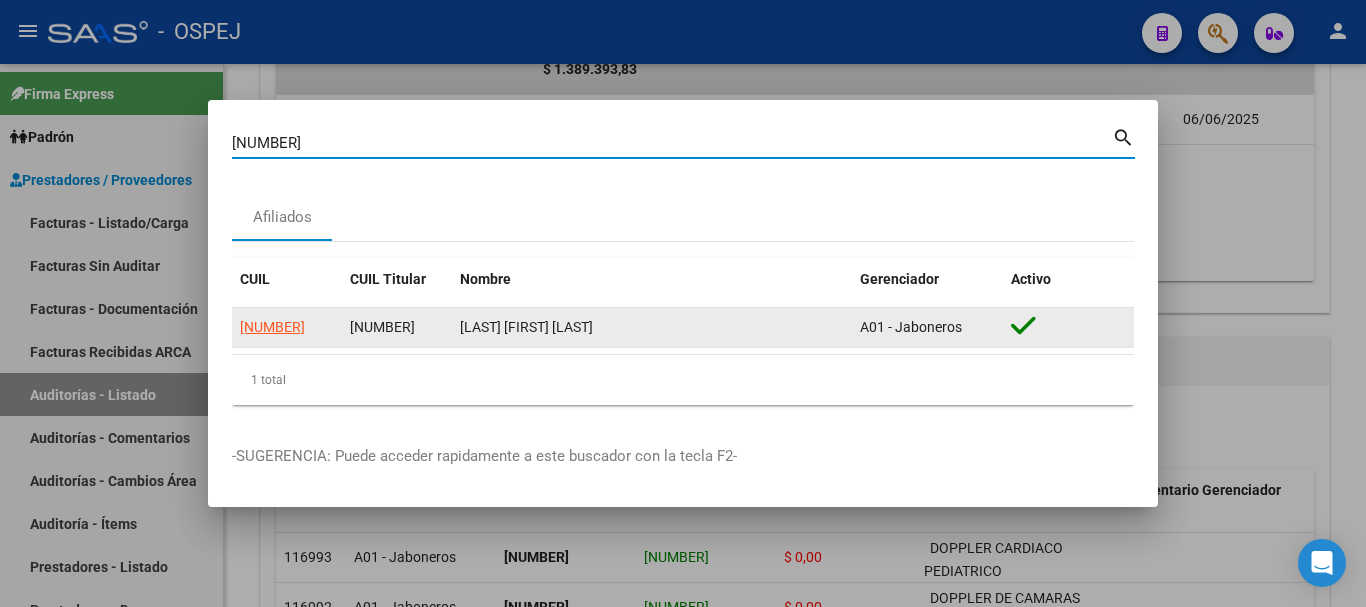 type on "[NUMBER]" 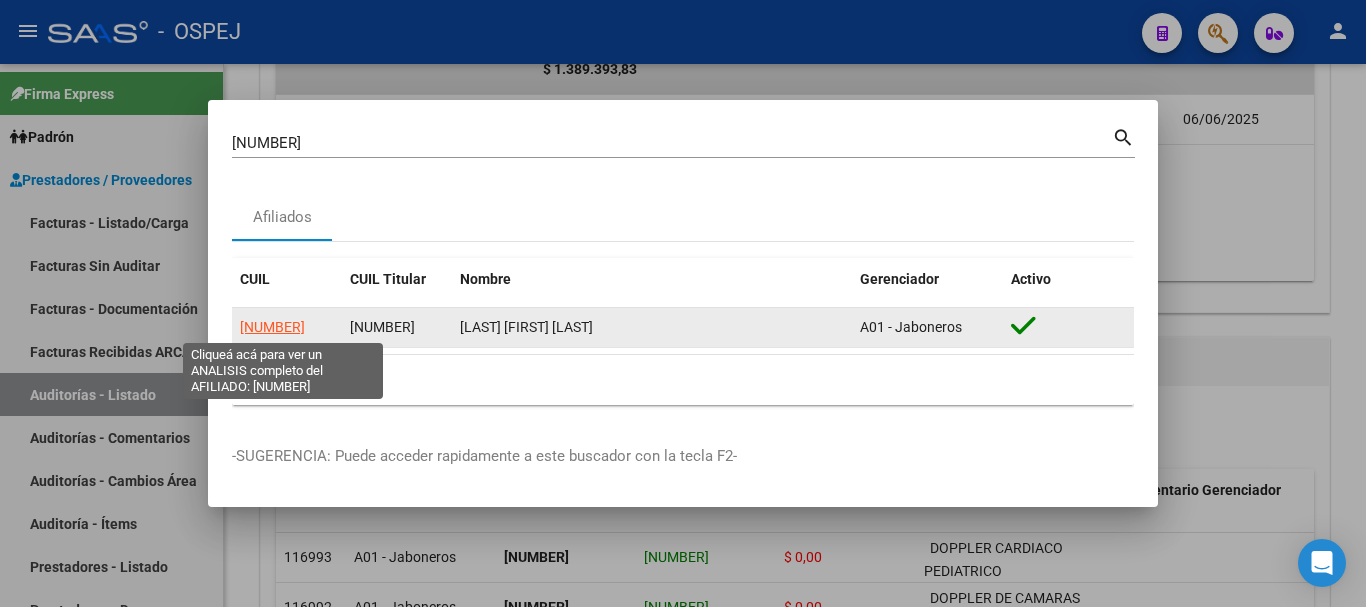 click on "[NUMBER]" 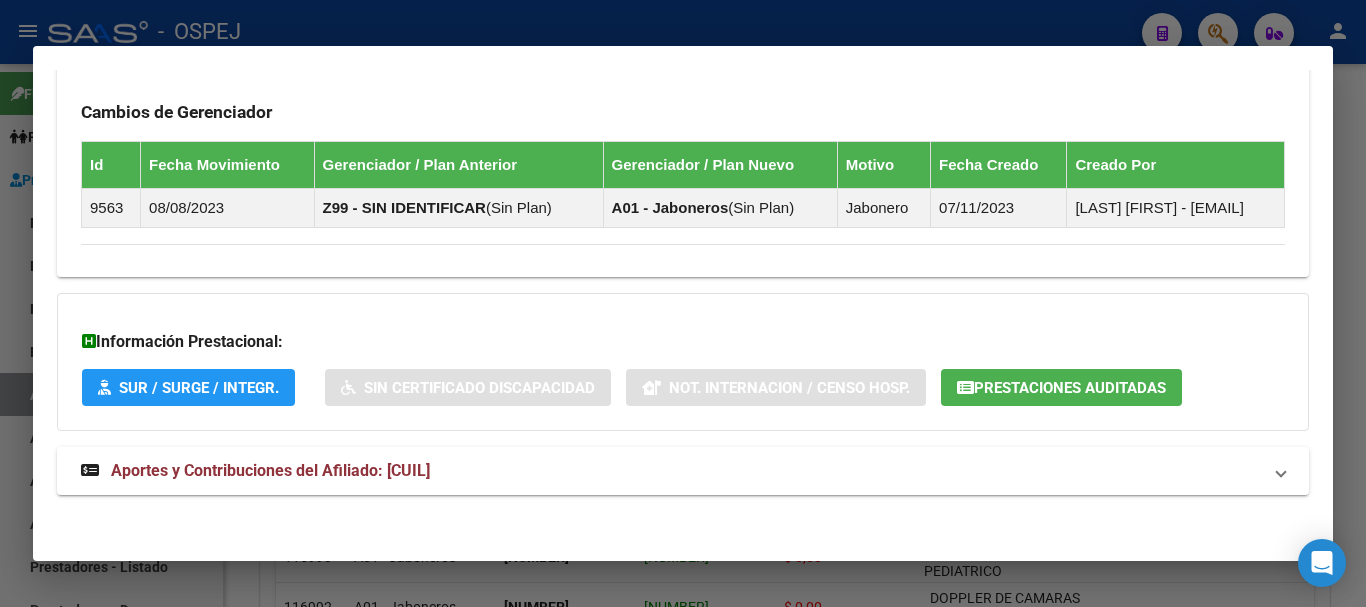 scroll, scrollTop: 1154, scrollLeft: 0, axis: vertical 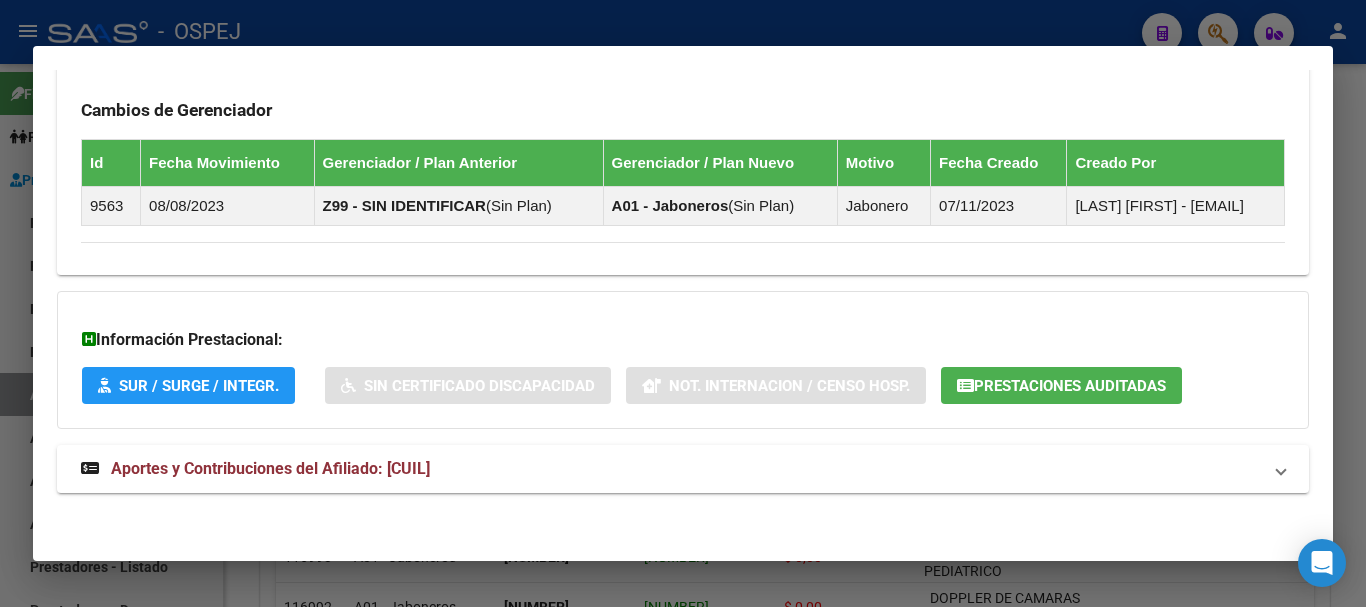 click on "Prestaciones Auditadas" 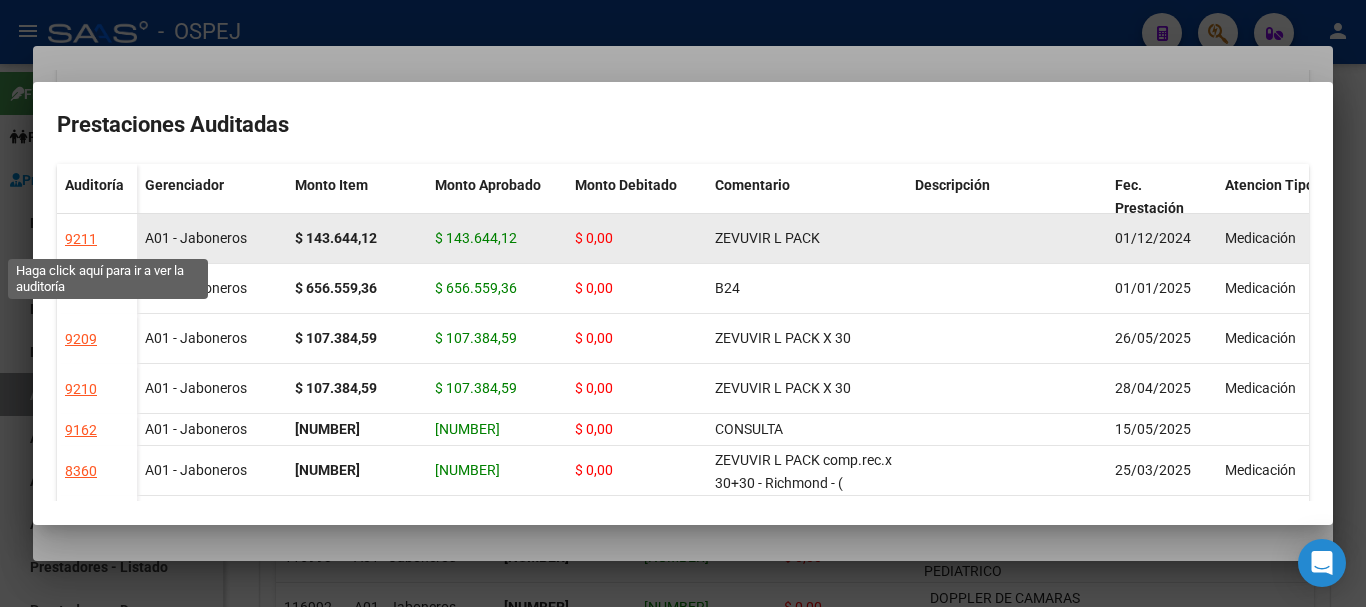 click on "9211" 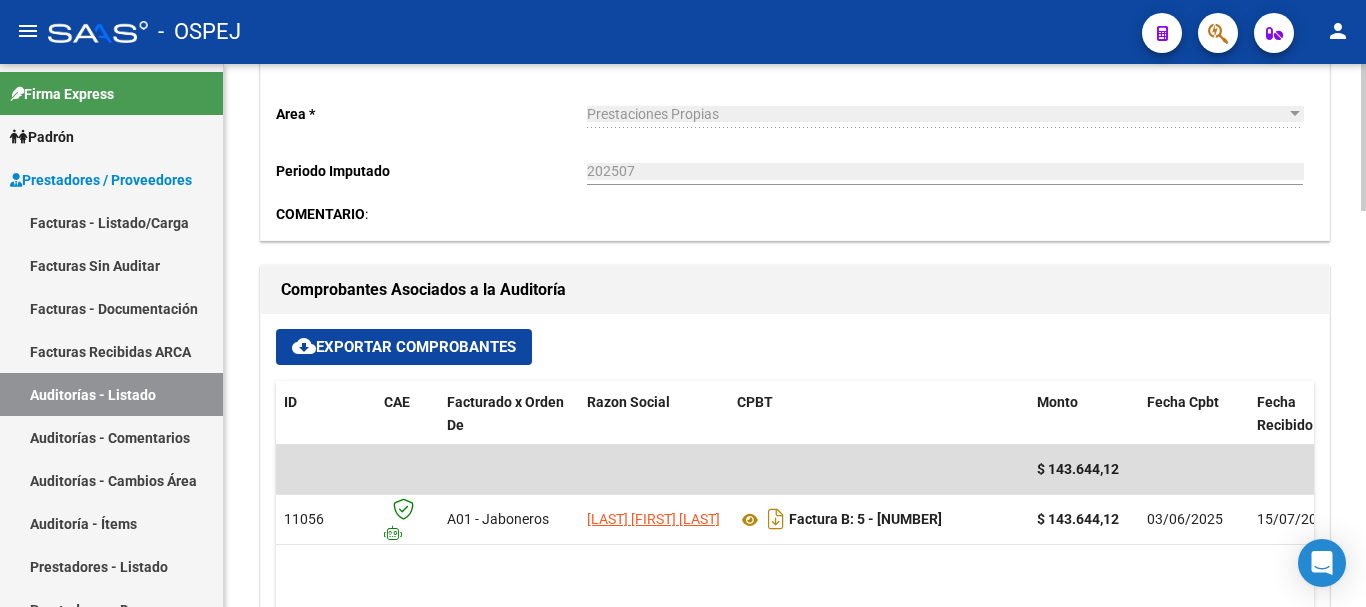 scroll, scrollTop: 900, scrollLeft: 0, axis: vertical 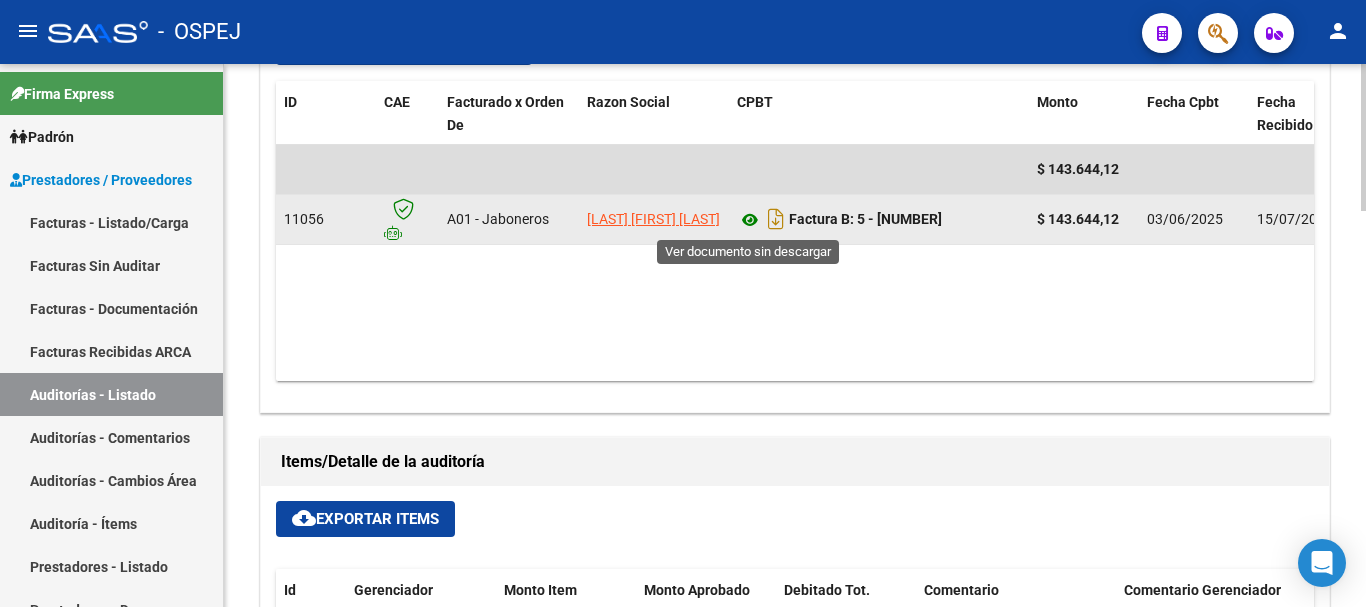 click 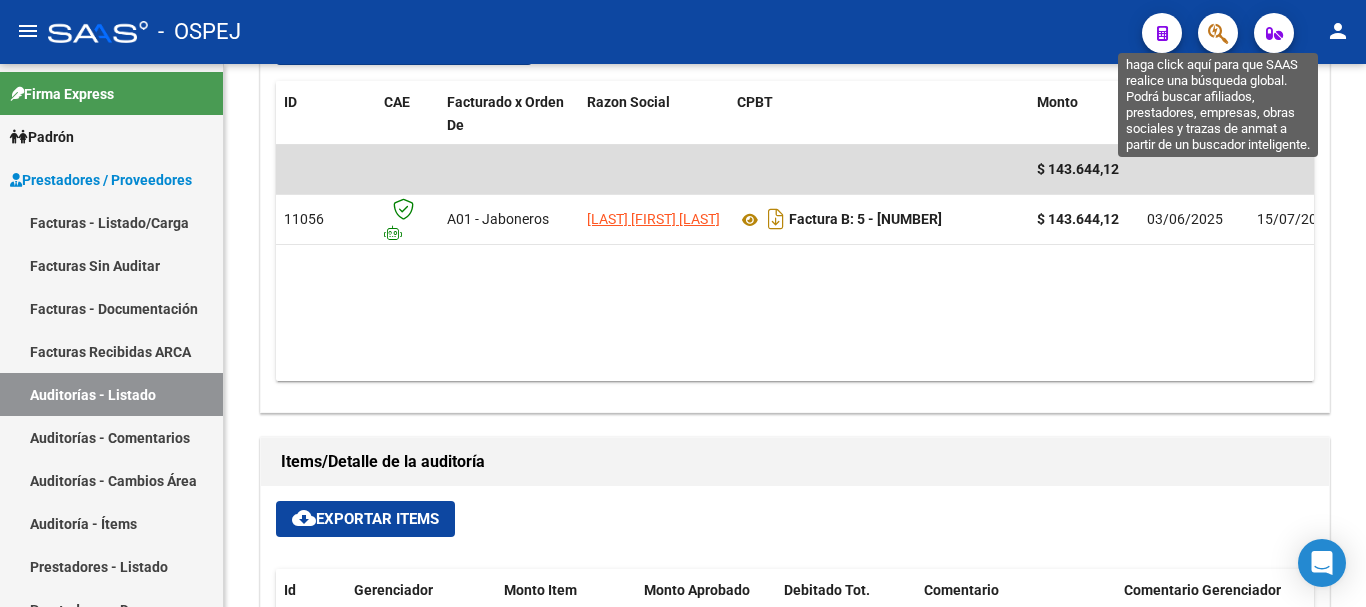 click 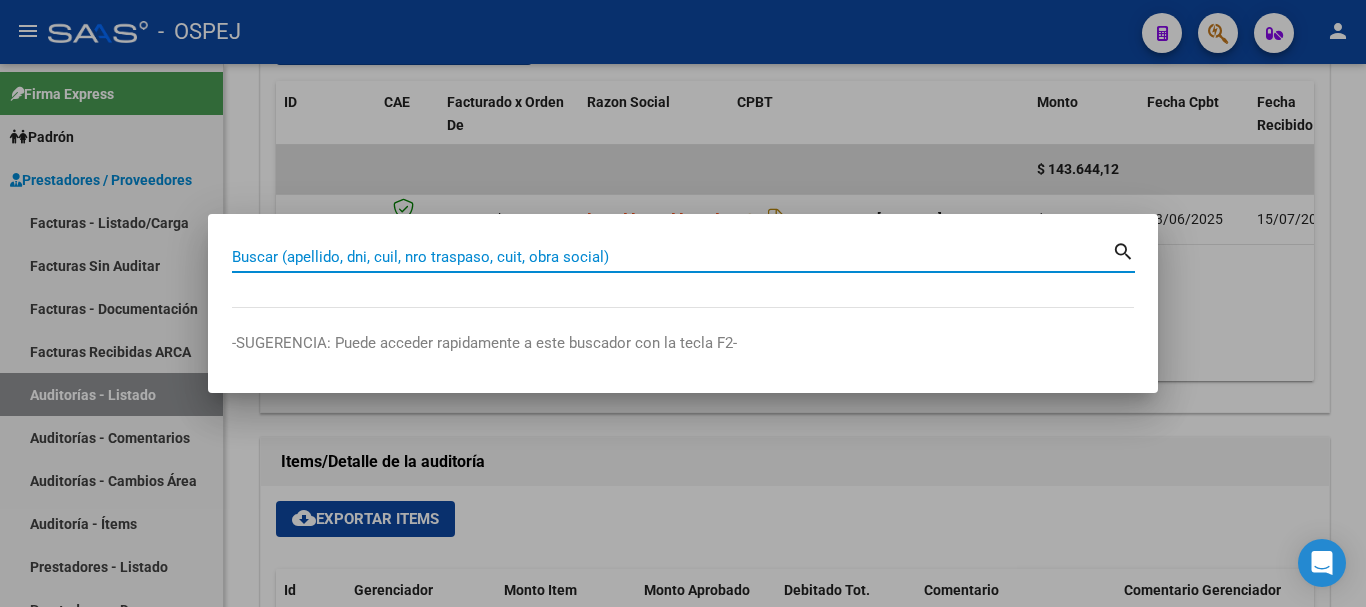 paste on "[NUMBER]" 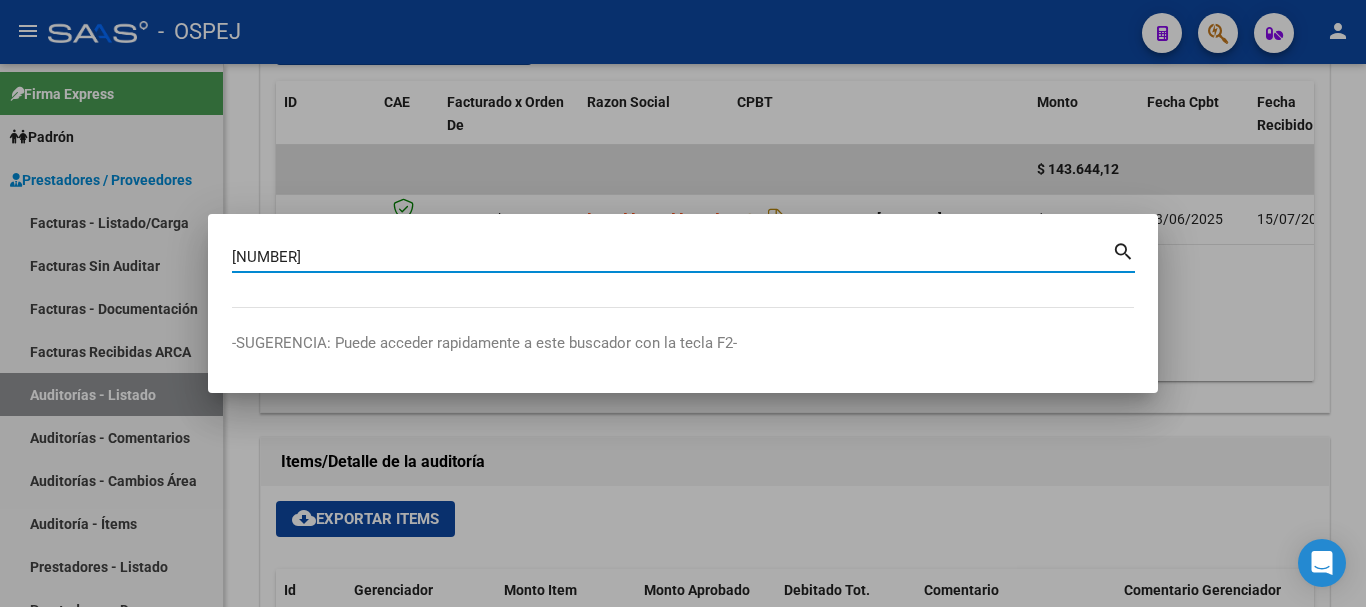 type on "[NUMBER]" 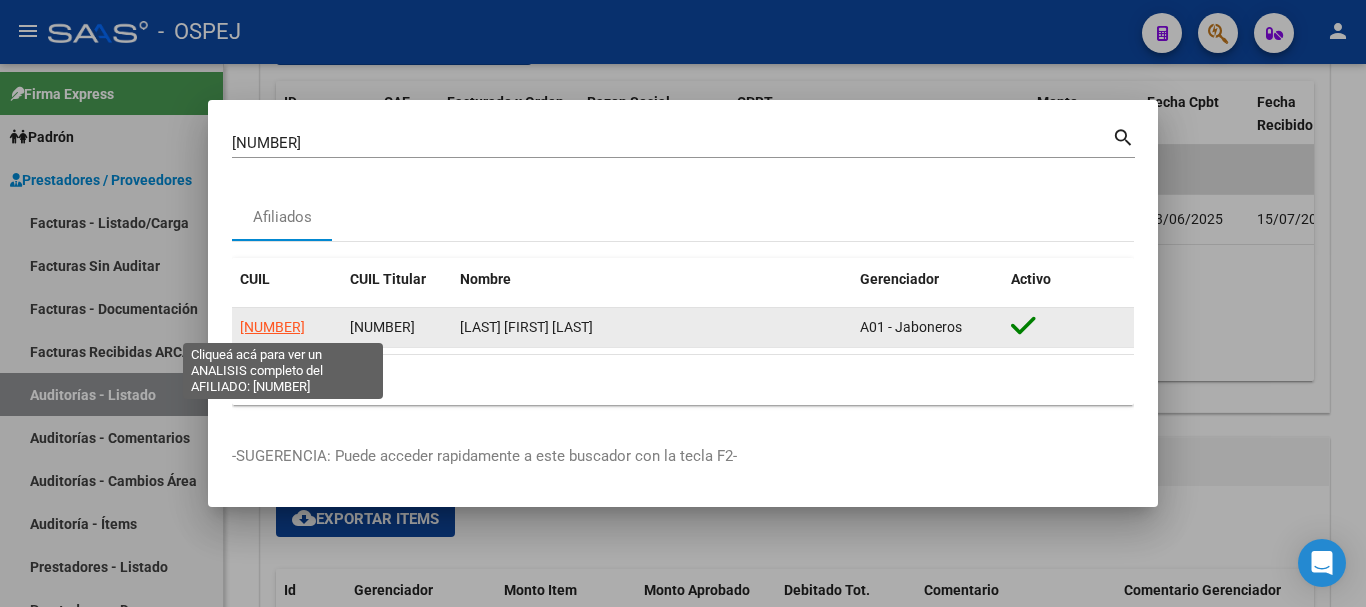 click on "[NUMBER]" 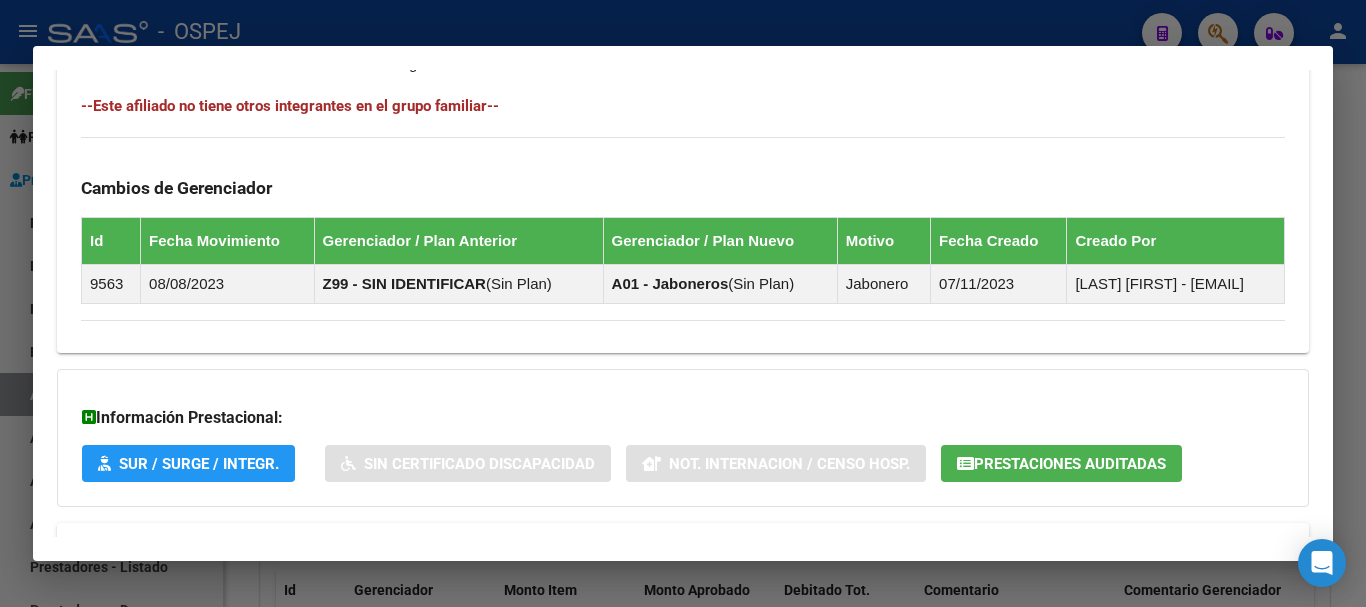 scroll, scrollTop: 1154, scrollLeft: 0, axis: vertical 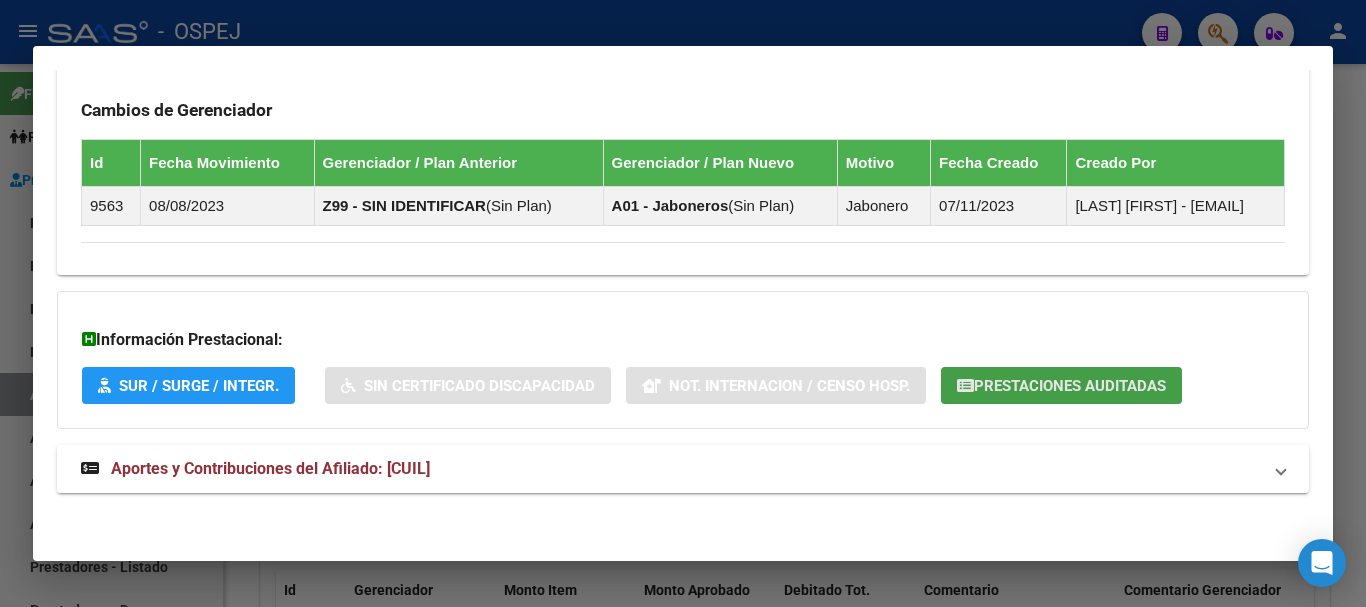 click on "Prestaciones Auditadas" 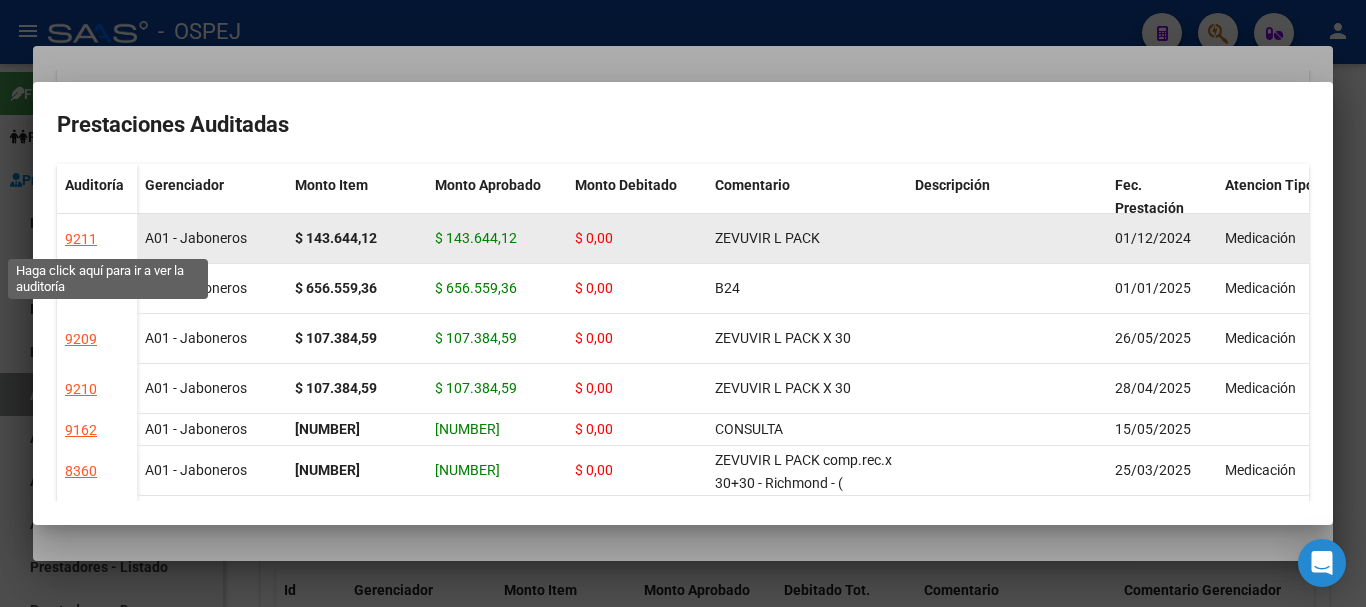 click on "9211" 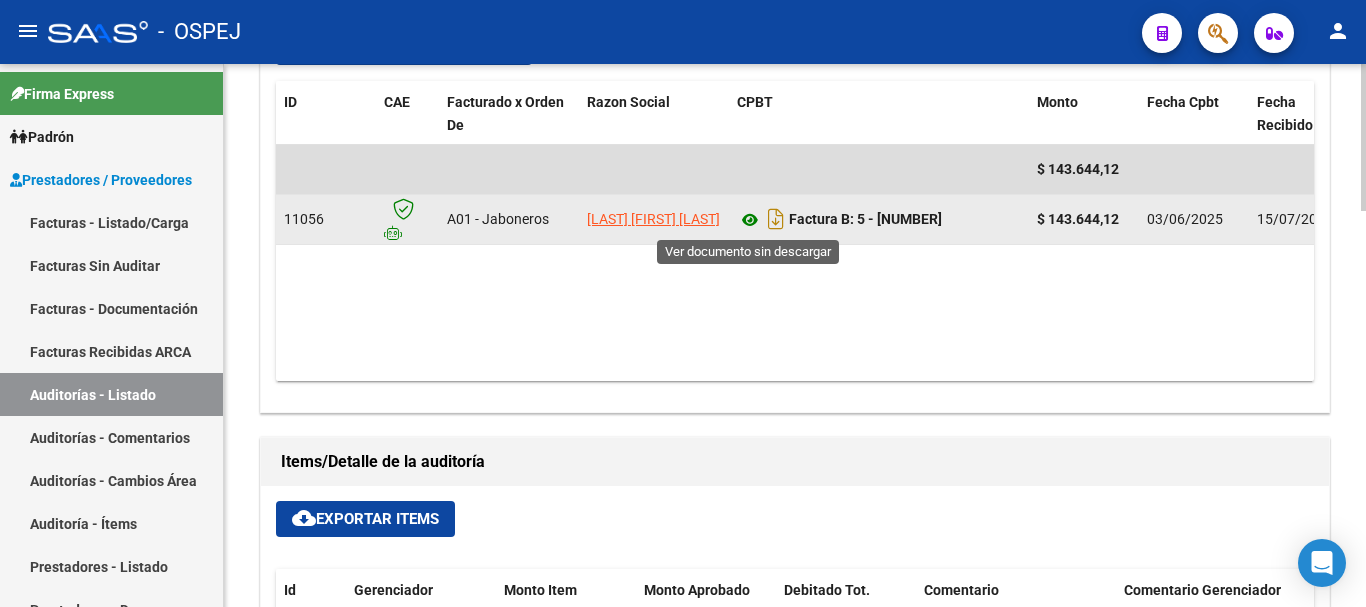 click 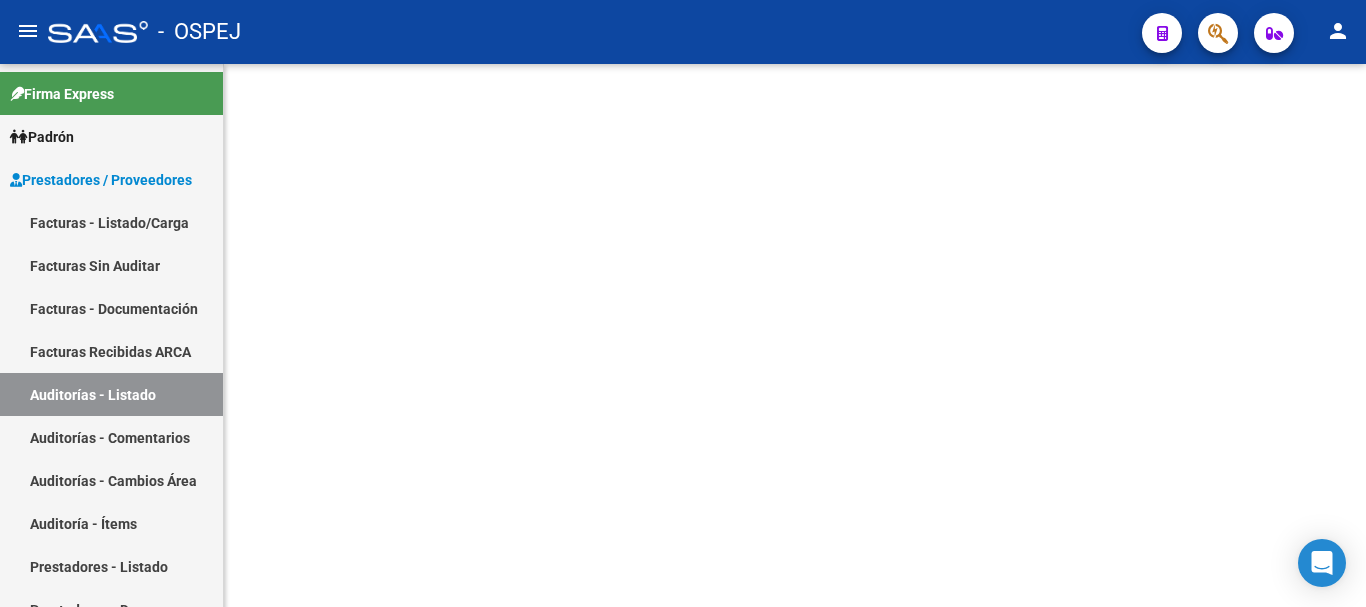 scroll, scrollTop: 0, scrollLeft: 0, axis: both 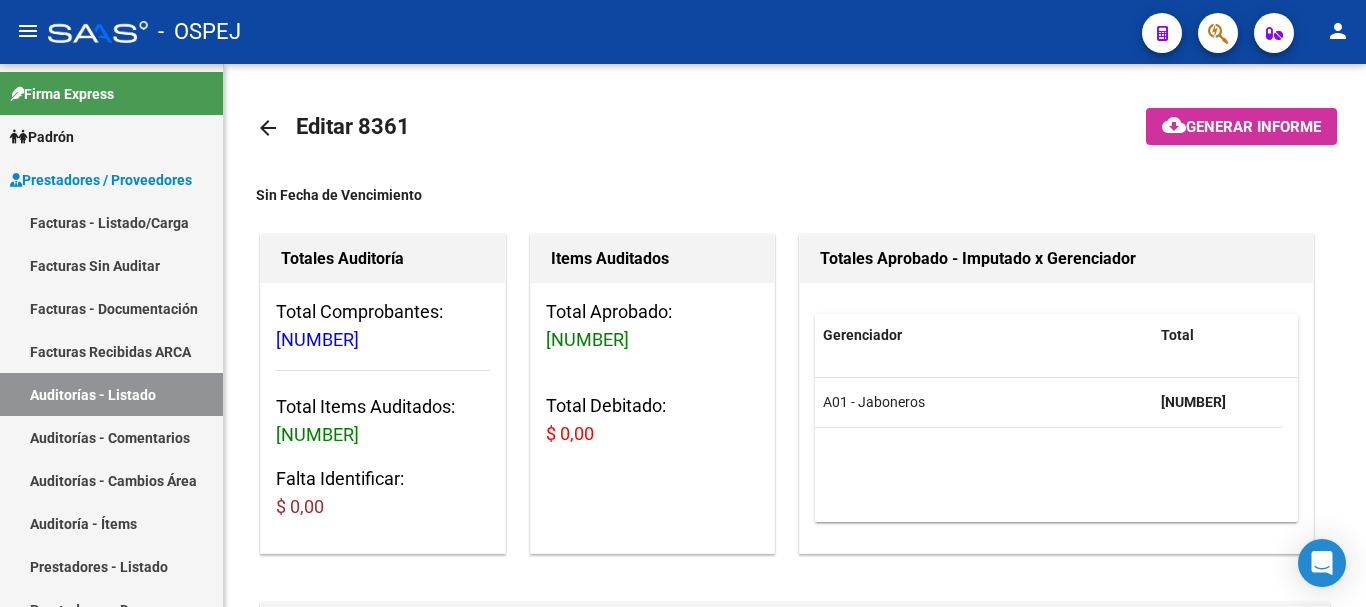 click on "menu -   OSPEJ  person" 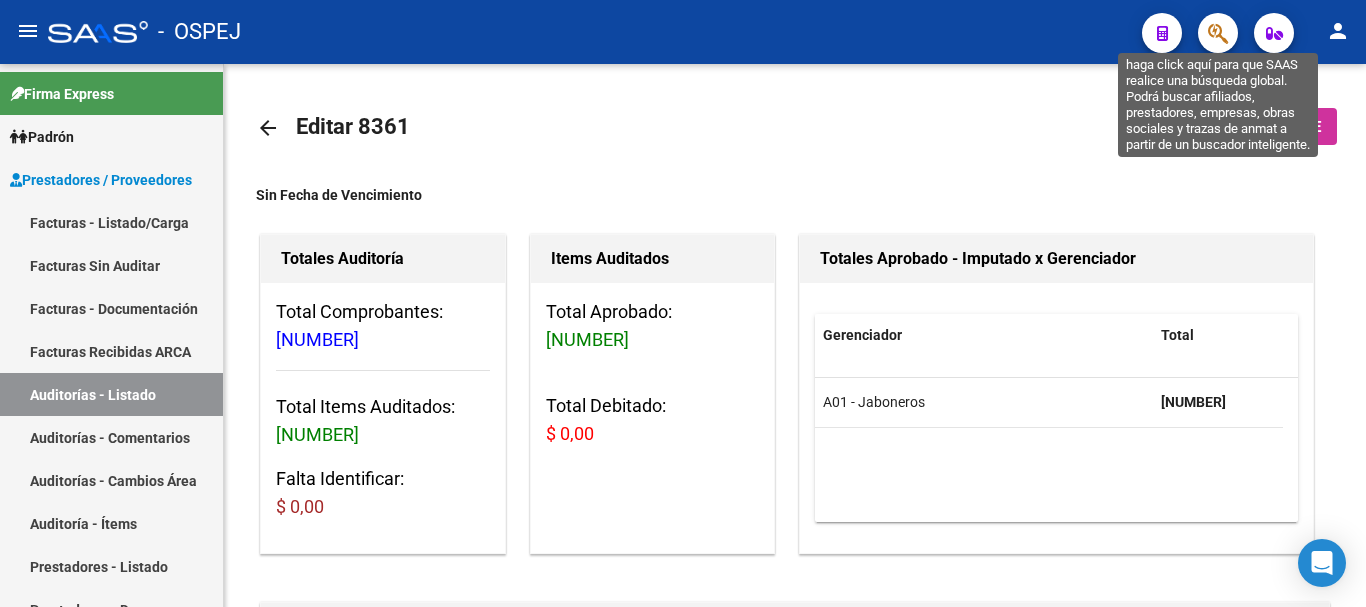 click 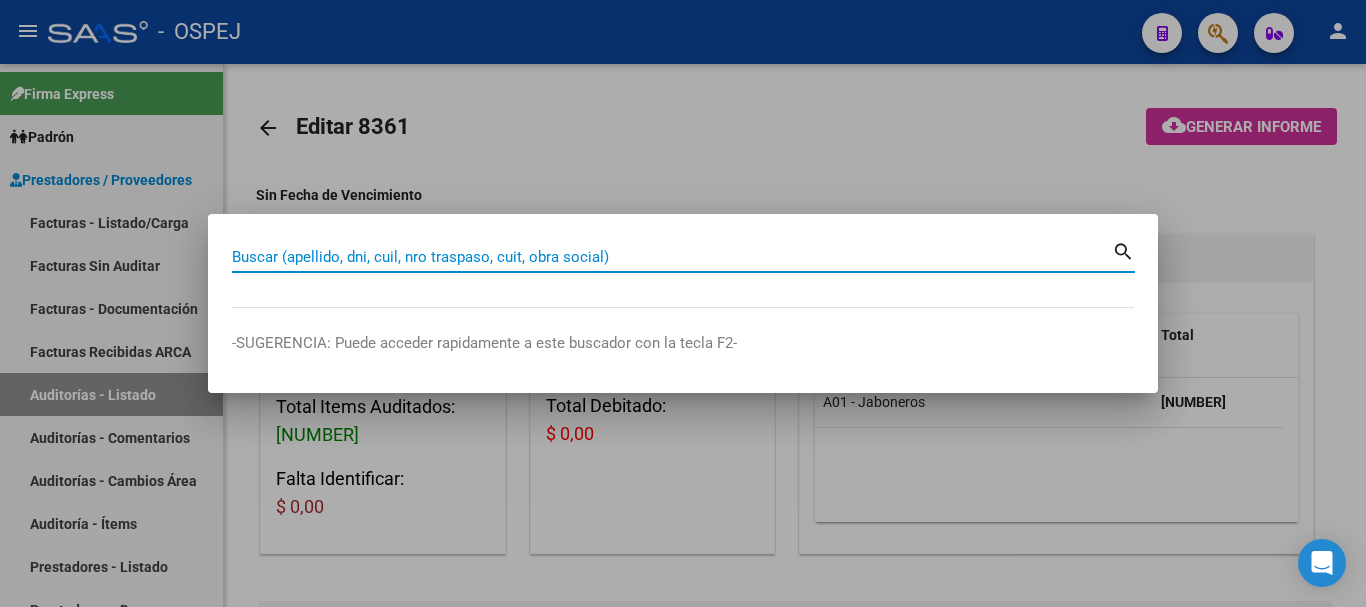 paste on "[NUMBER]" 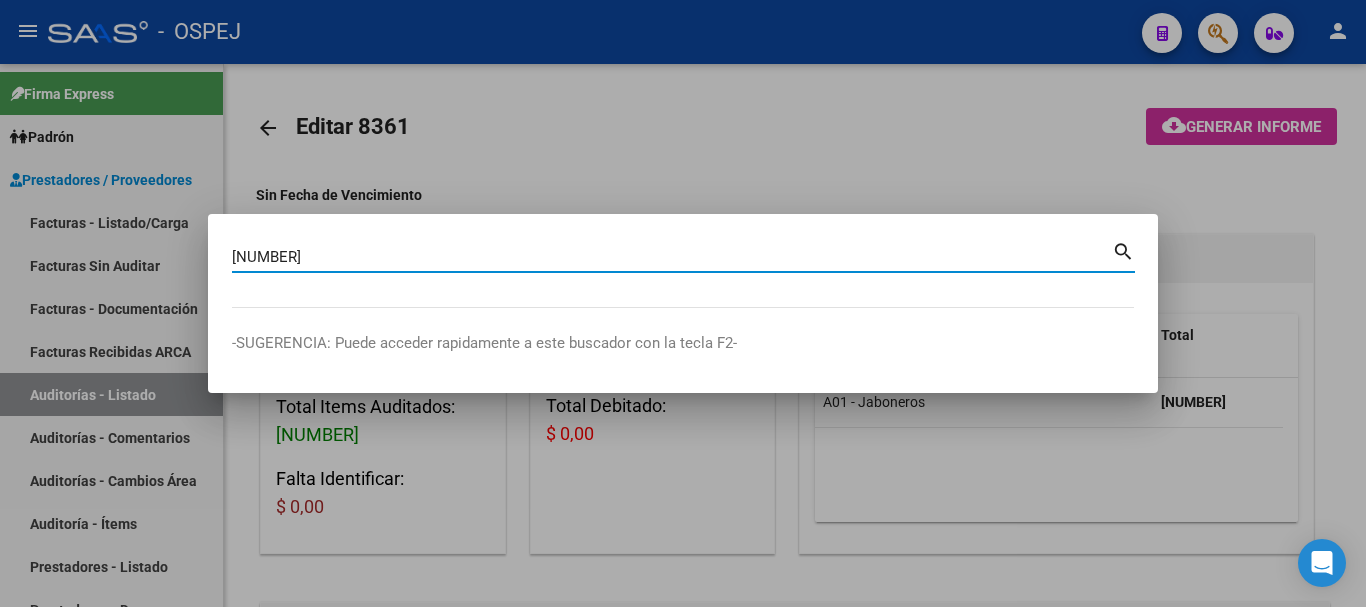 type on "[NUMBER]" 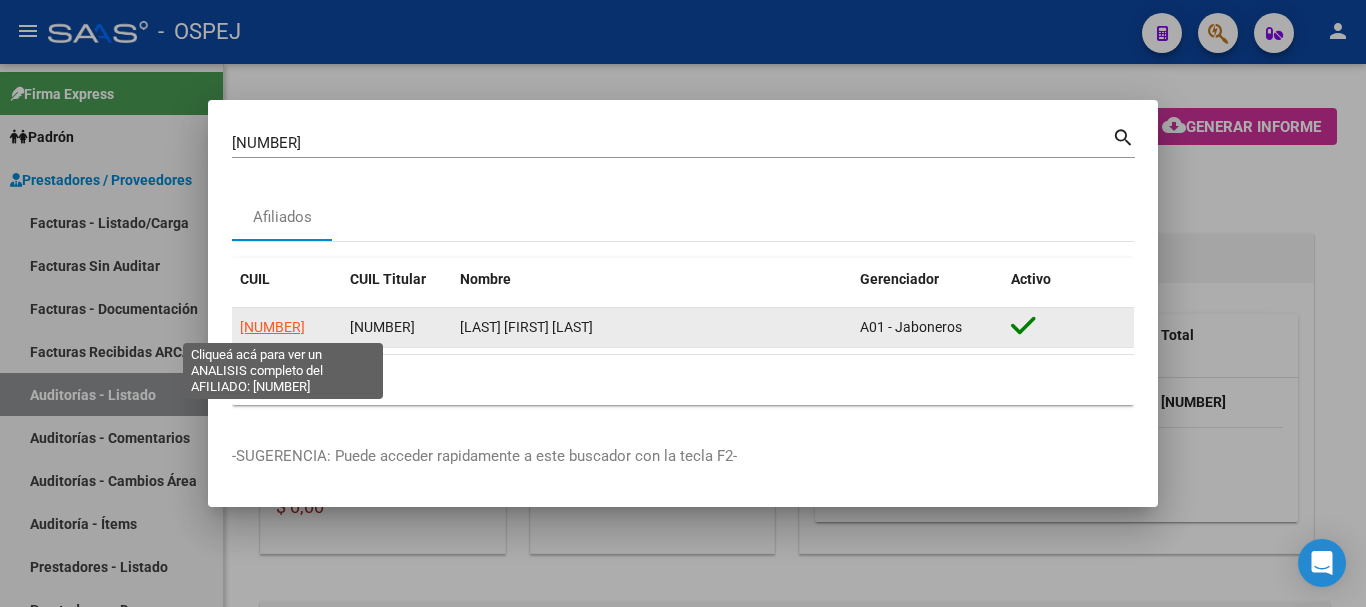 click on "[NUMBER]" 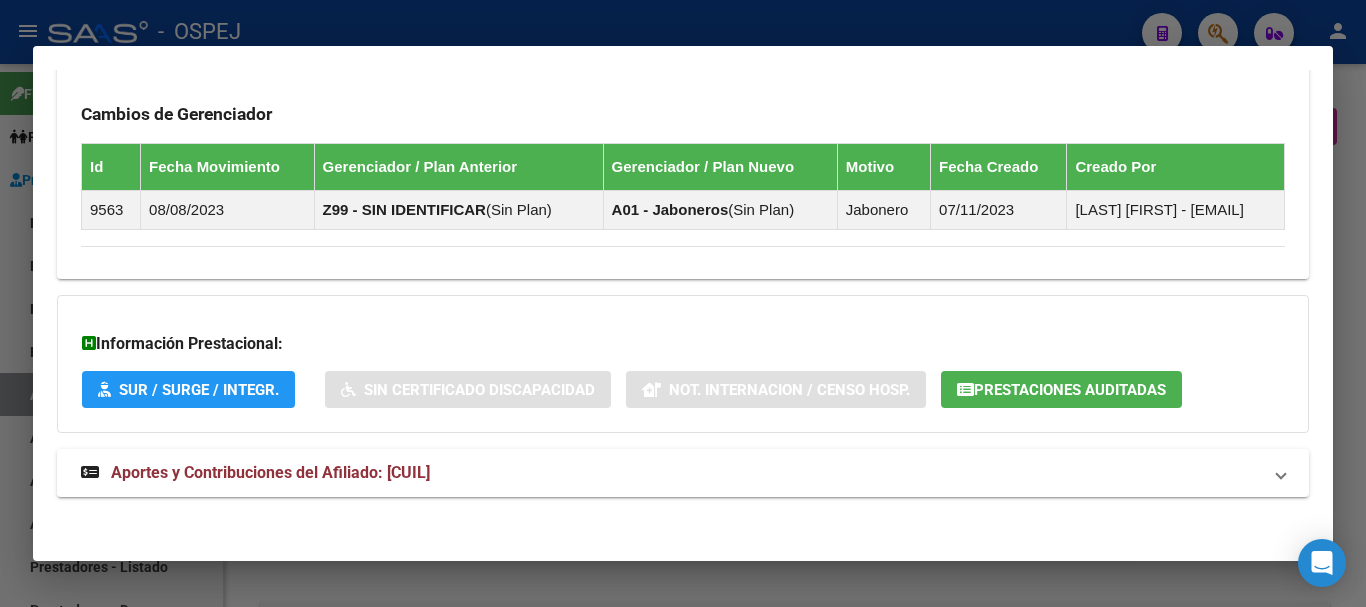 scroll, scrollTop: 1154, scrollLeft: 0, axis: vertical 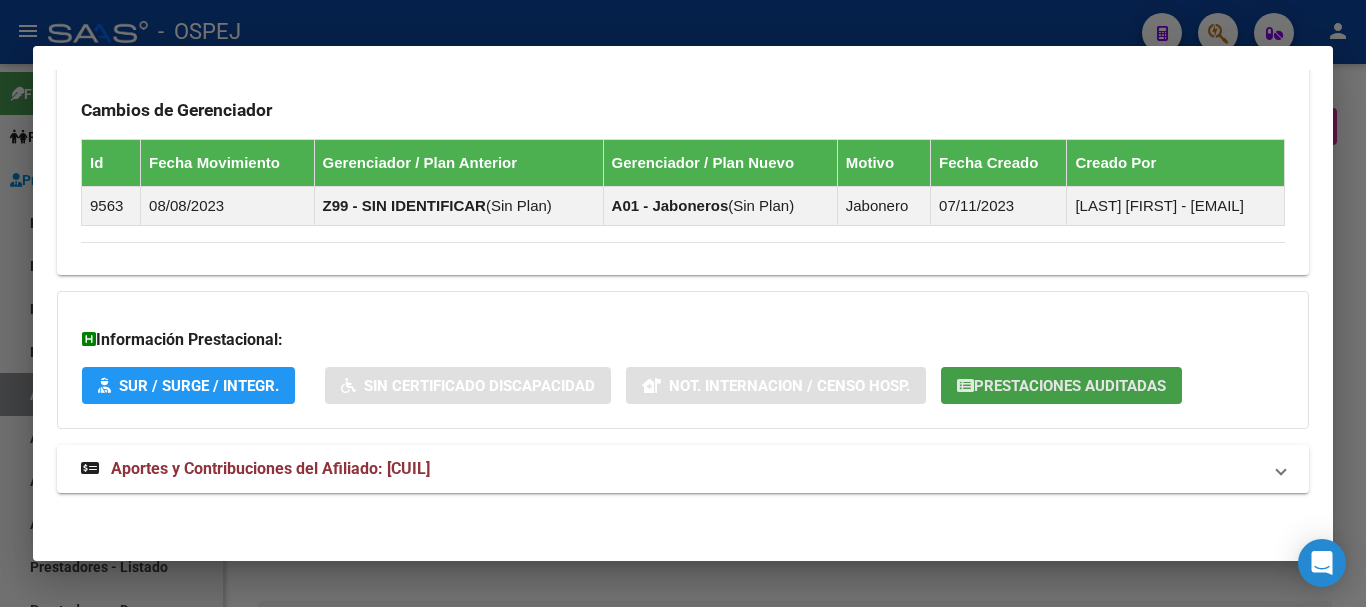 click on "Prestaciones Auditadas" 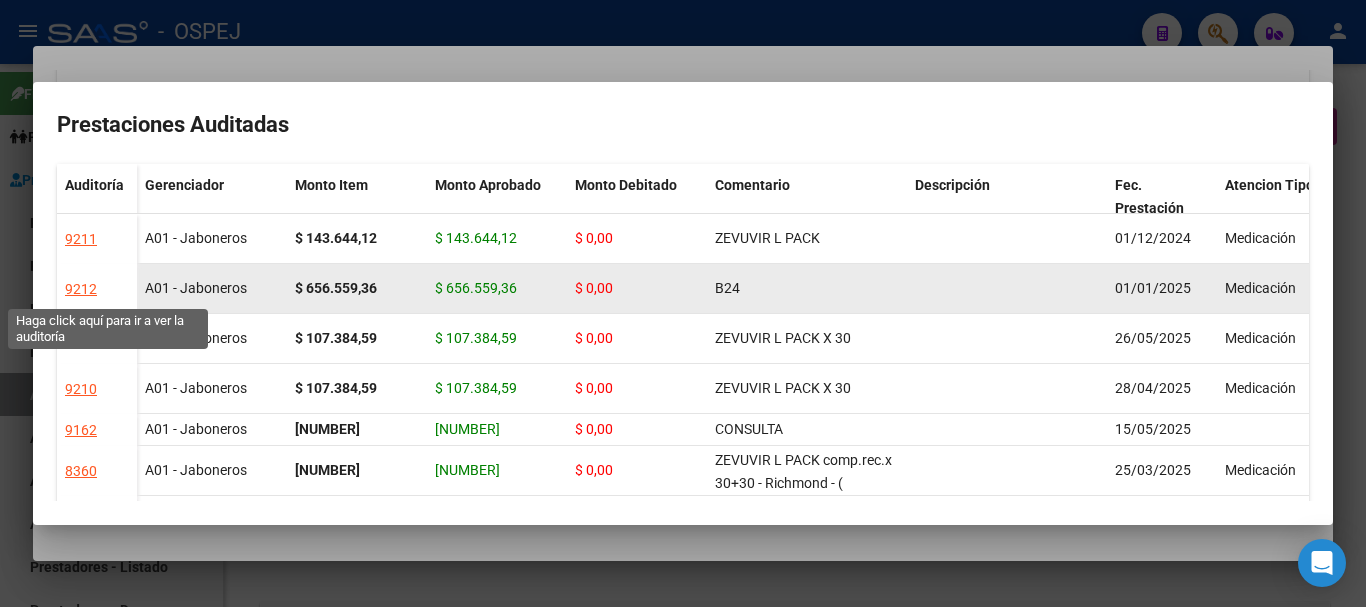 click on "9212" 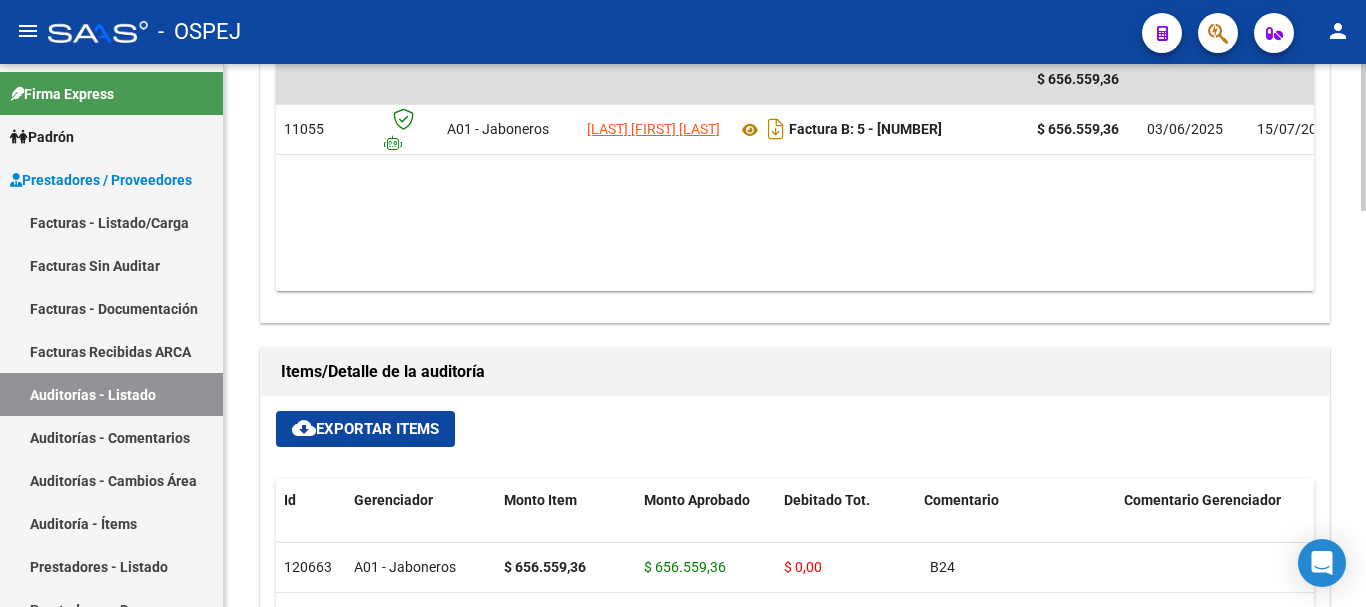 scroll, scrollTop: 1000, scrollLeft: 0, axis: vertical 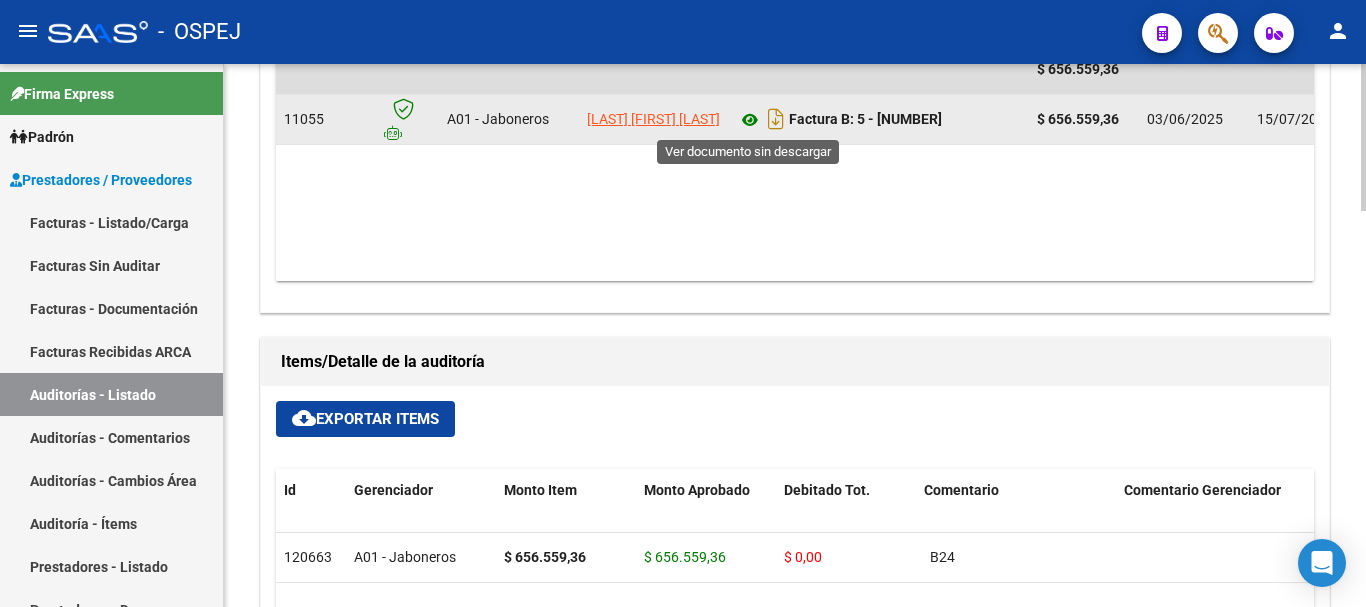 click 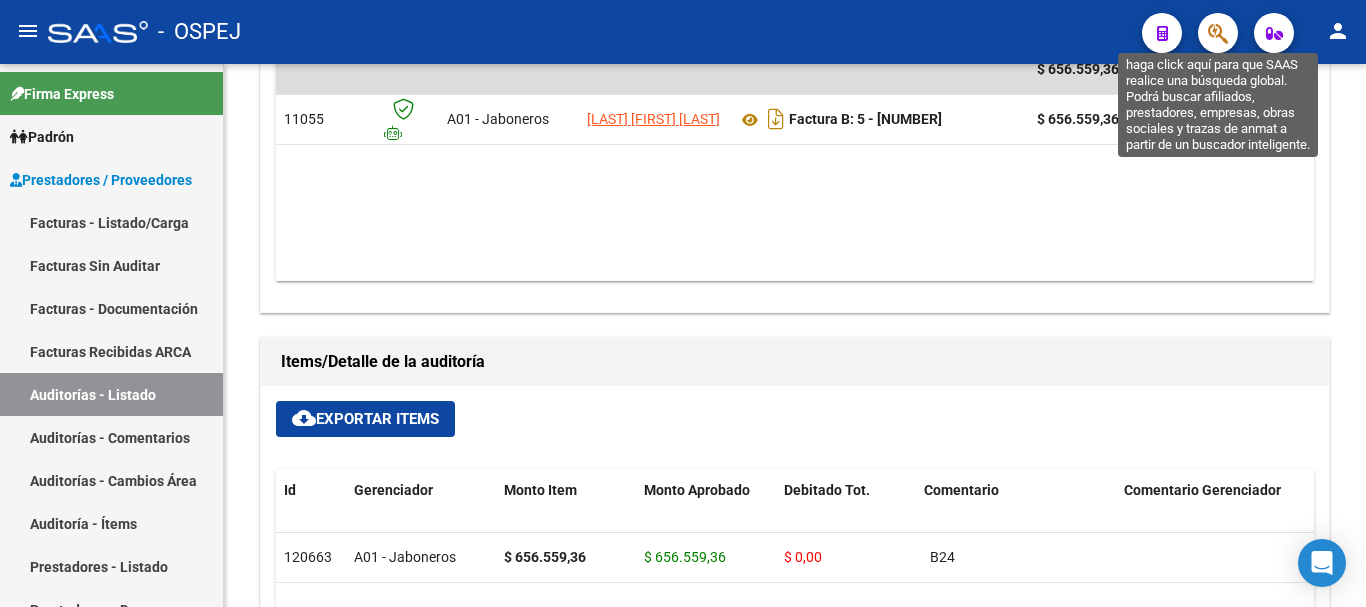 click 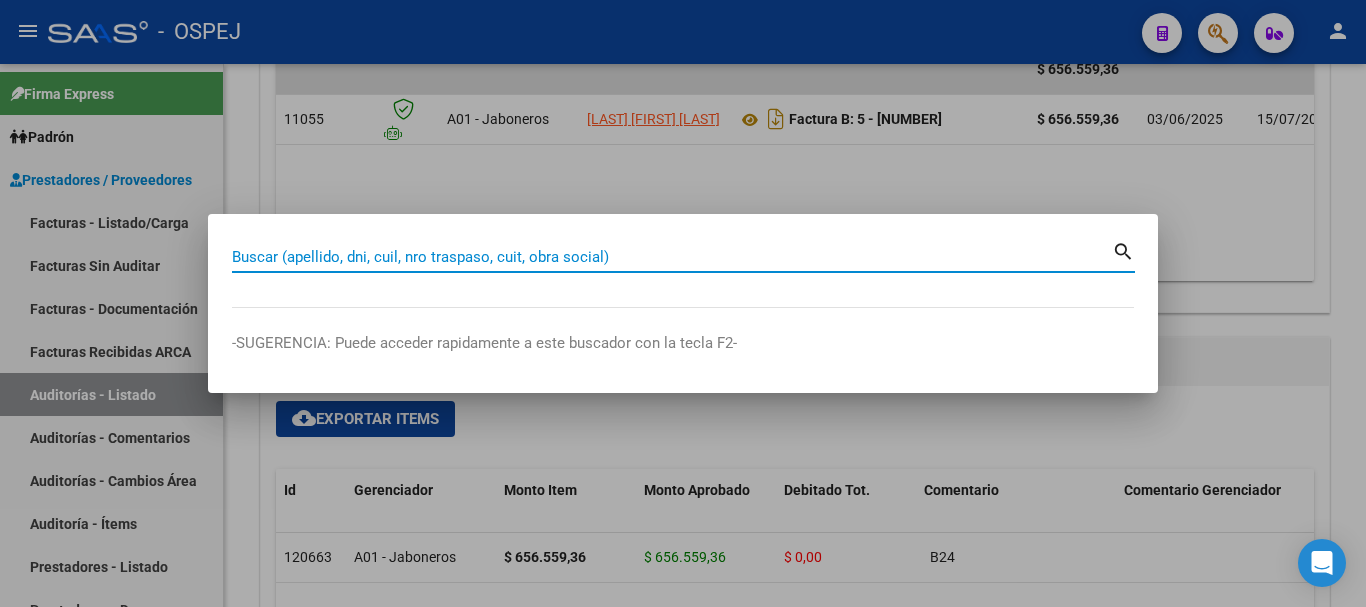 paste on "[NUMBER]" 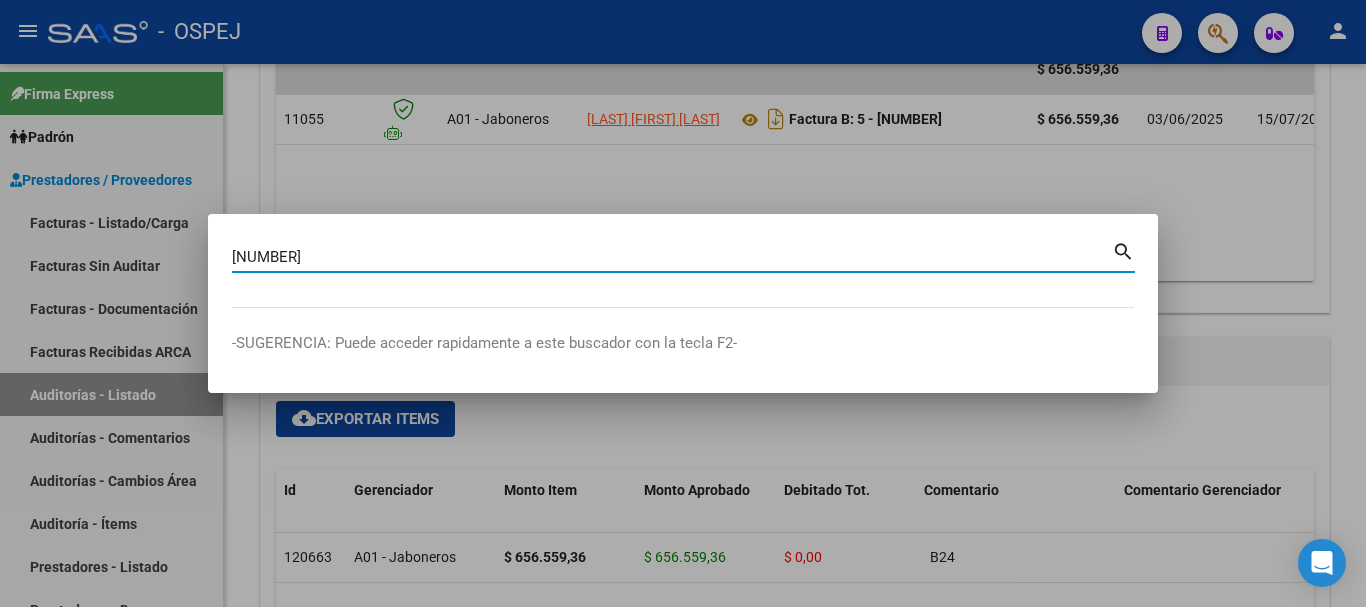 type on "[NUMBER]" 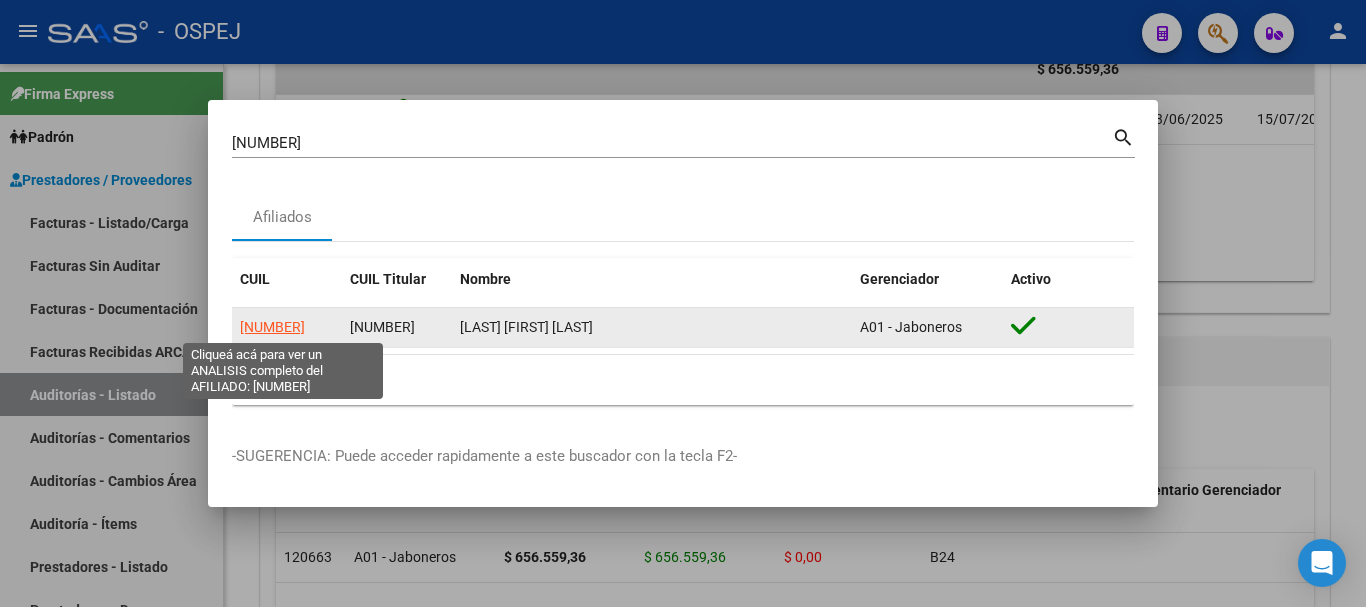 click on "[NUMBER]" 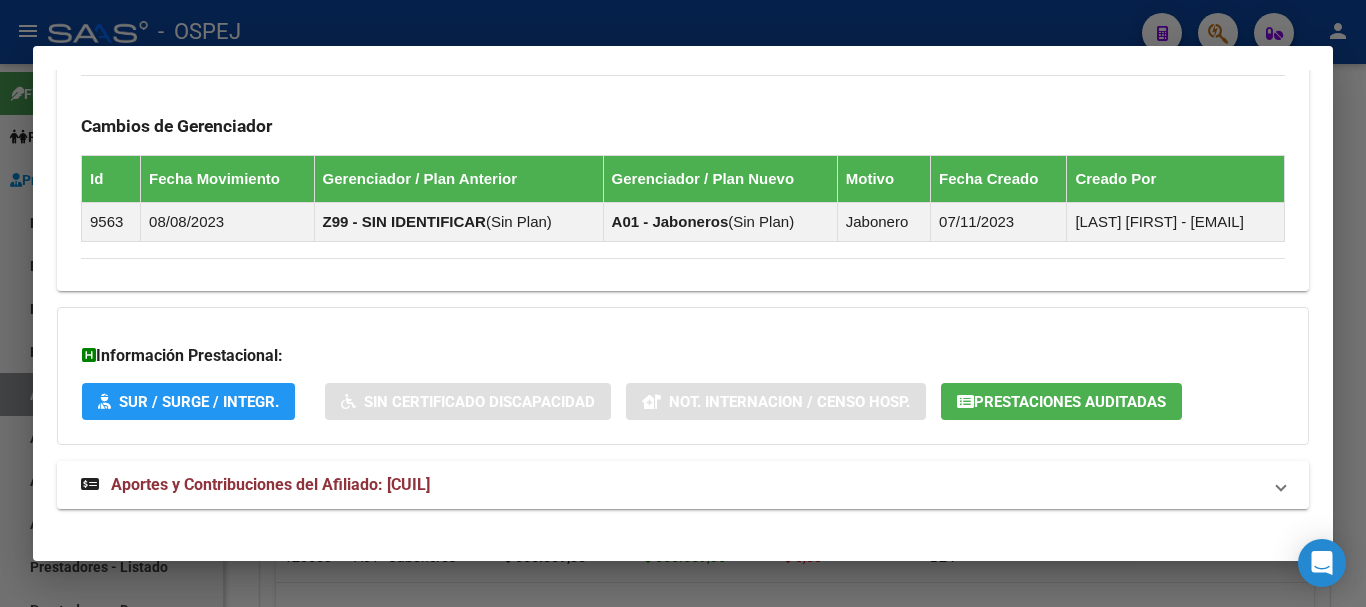 scroll, scrollTop: 1154, scrollLeft: 0, axis: vertical 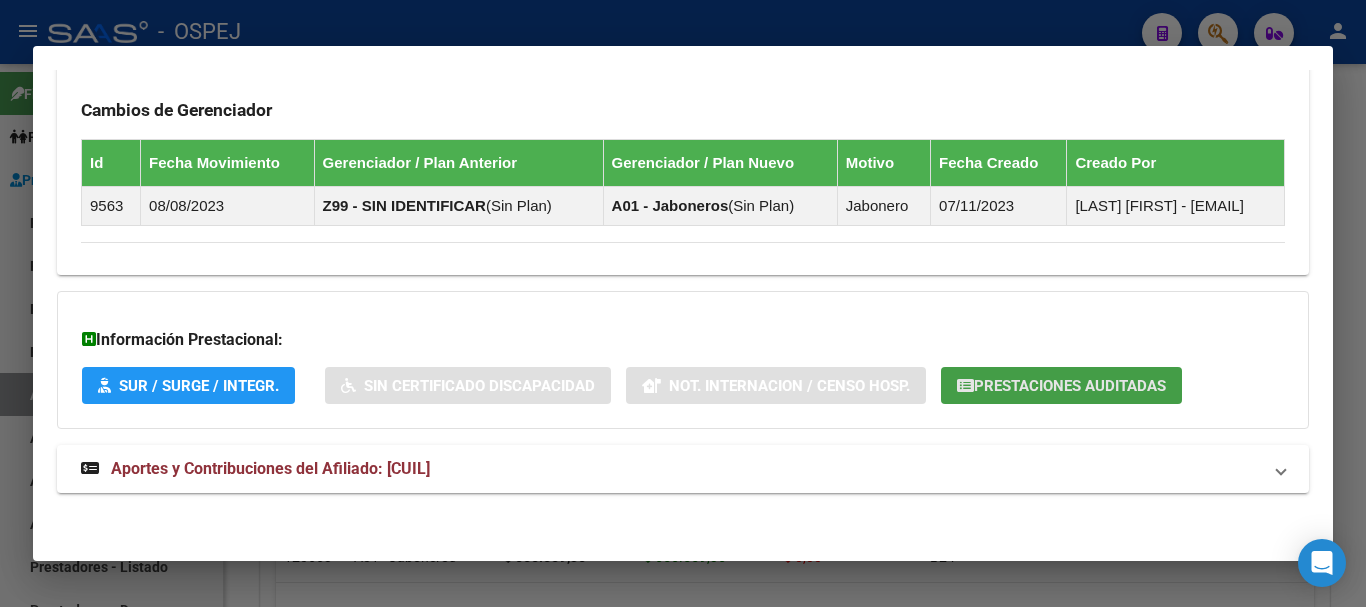 click on "Prestaciones Auditadas" 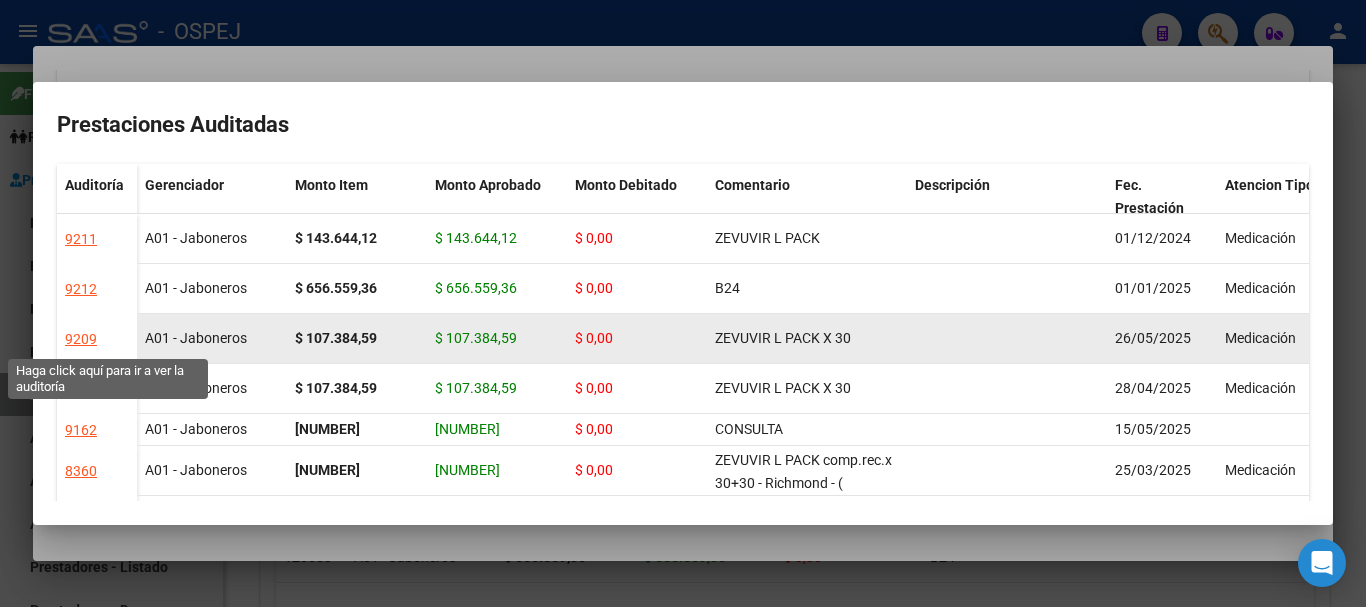 click on "9209" 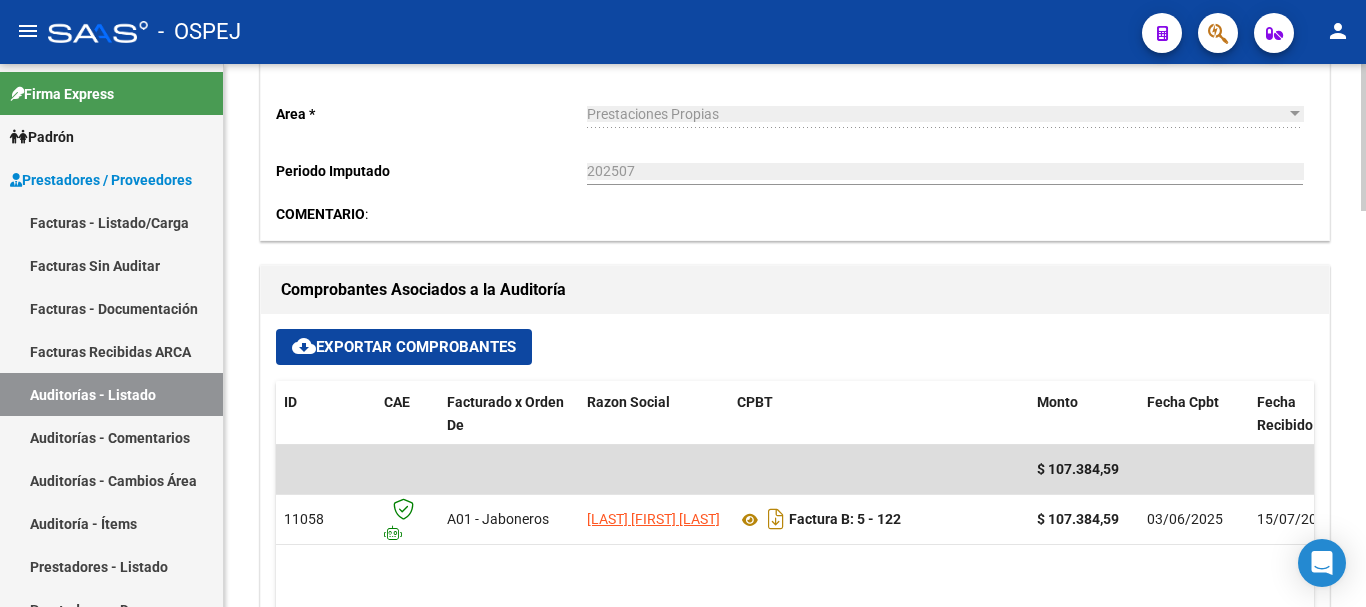 scroll, scrollTop: 900, scrollLeft: 0, axis: vertical 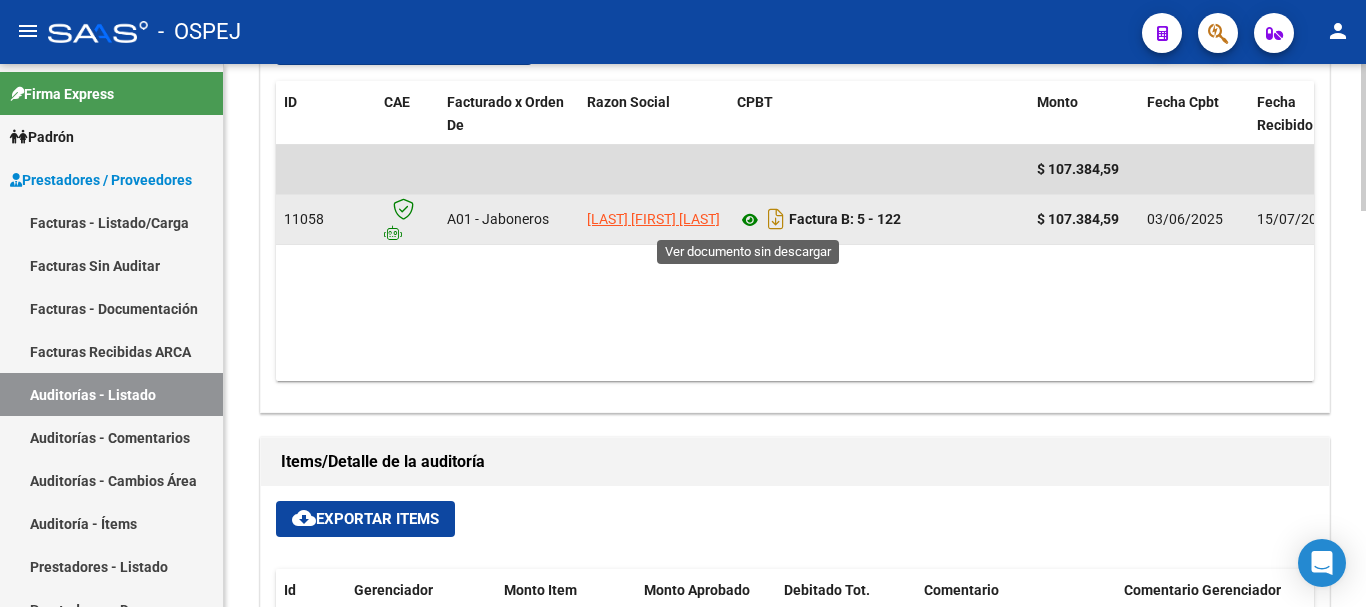 click 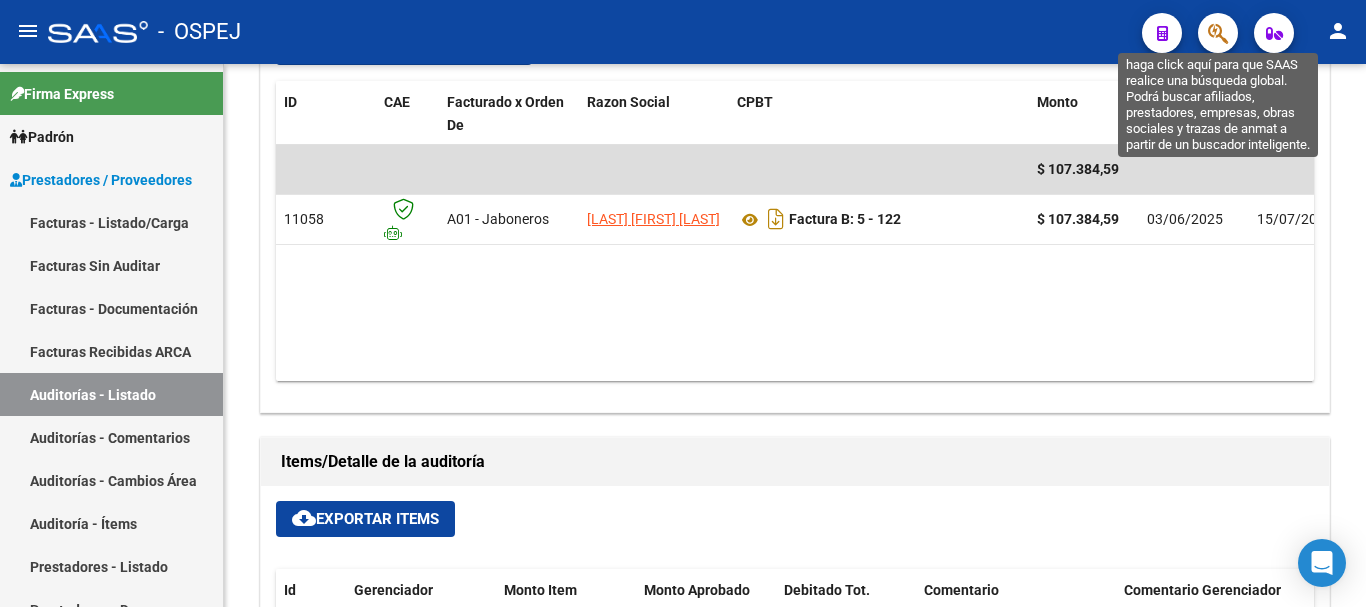 click 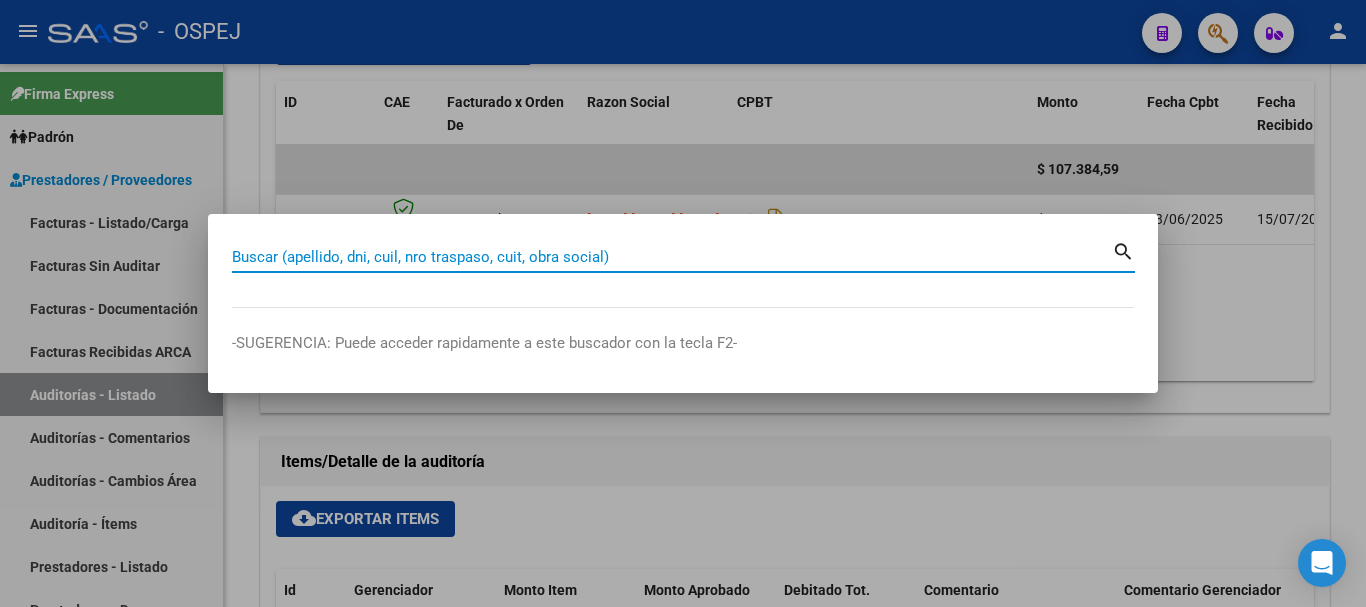 paste on "[NUMBER]" 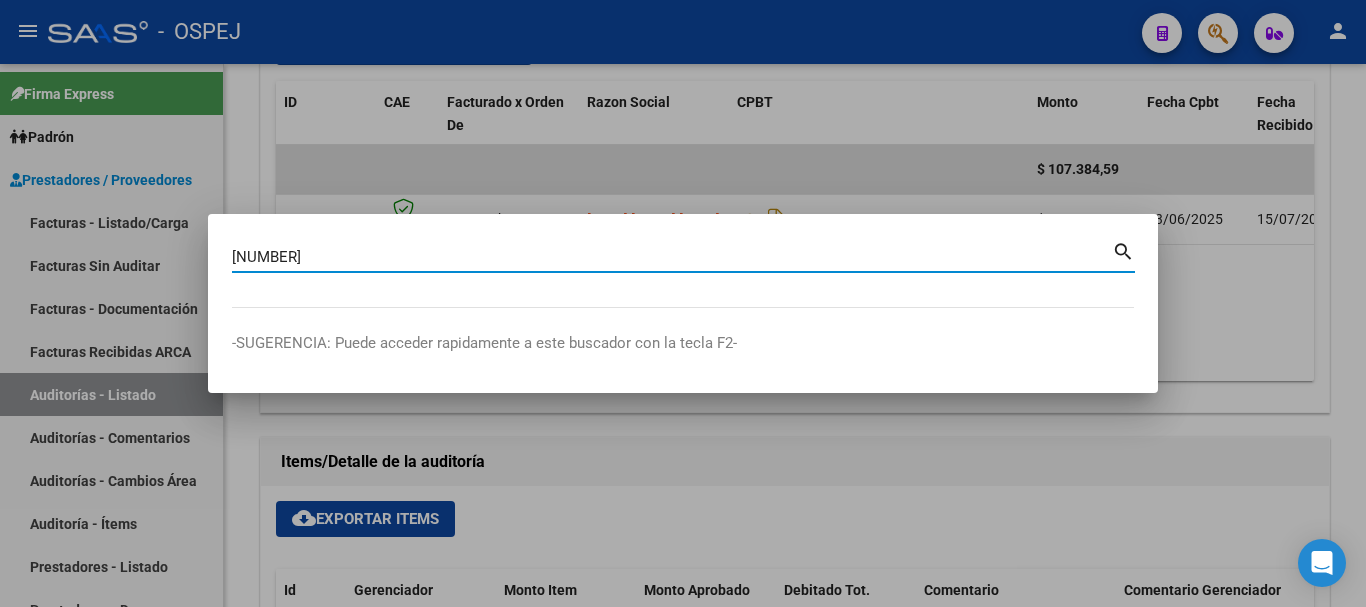 type on "[NUMBER]" 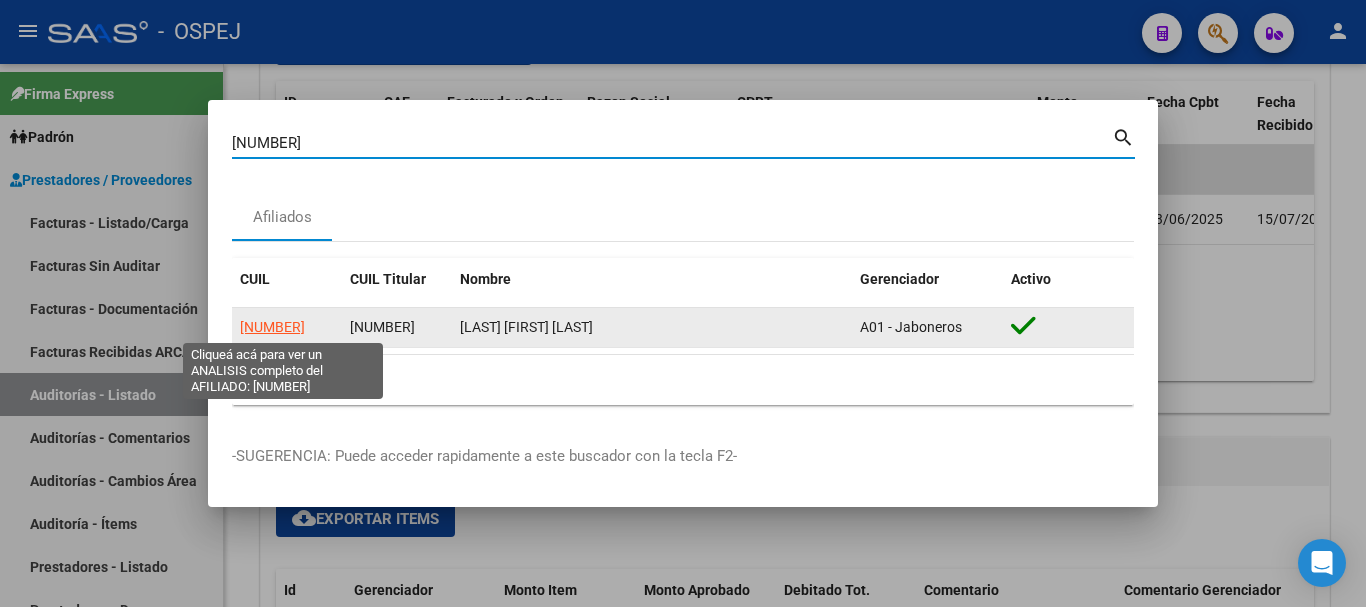 click on "[NUMBER]" 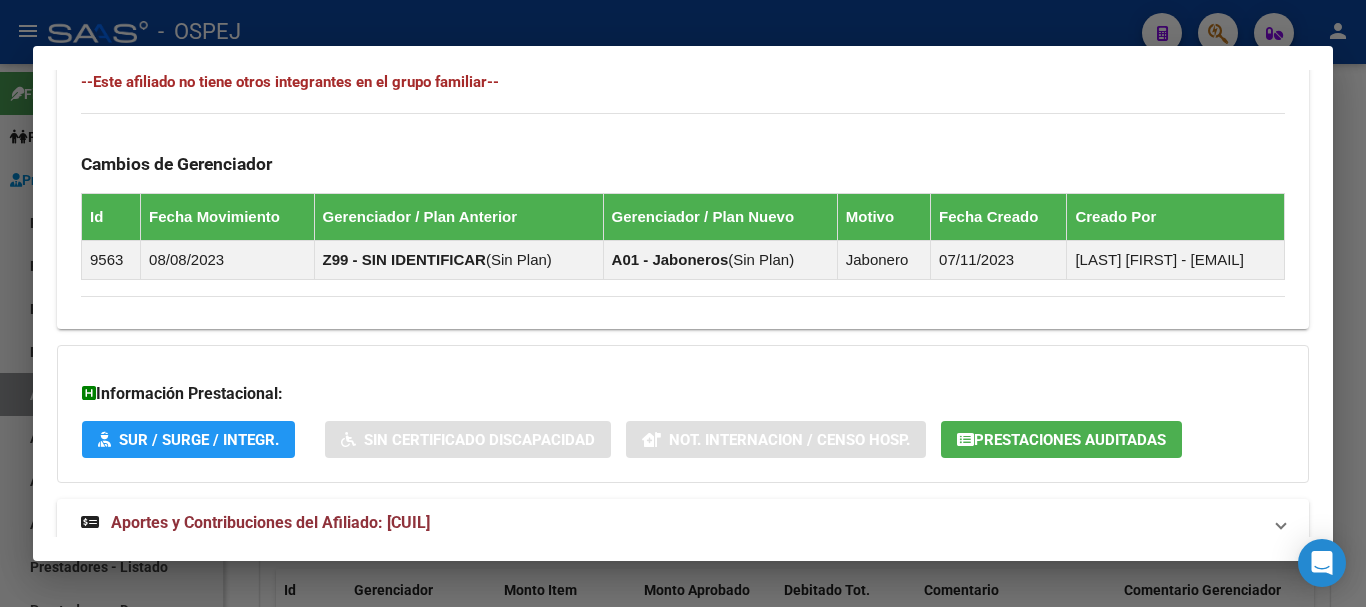 scroll, scrollTop: 1154, scrollLeft: 0, axis: vertical 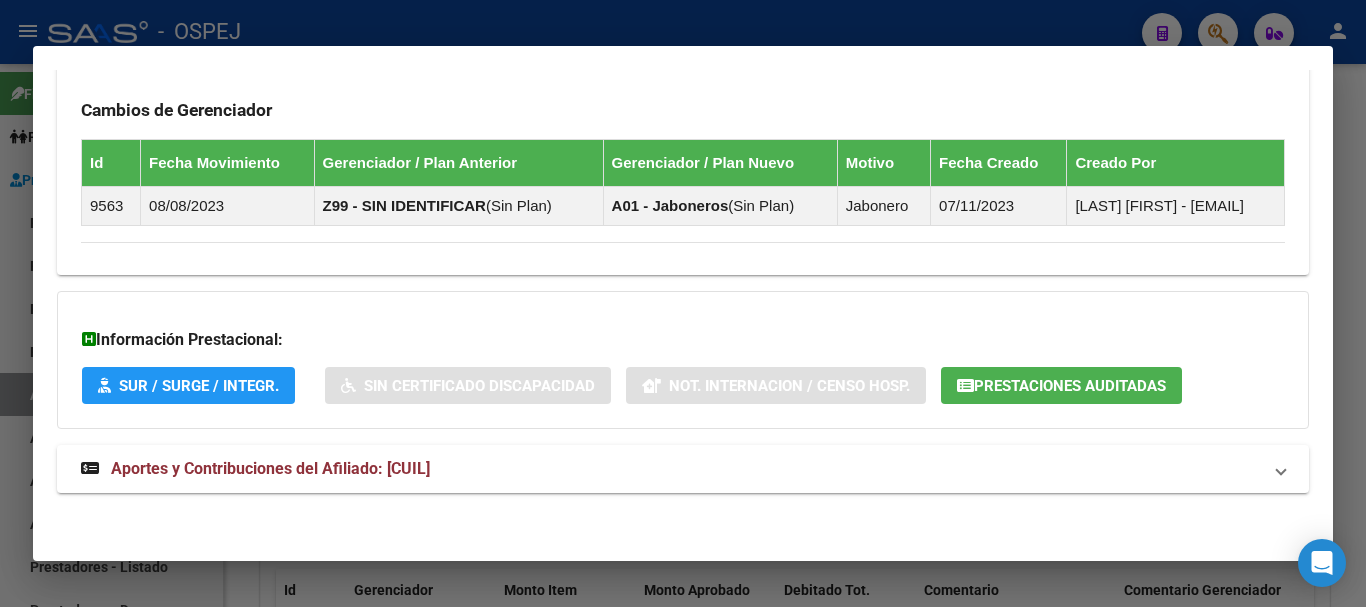 click on "Prestaciones Auditadas" 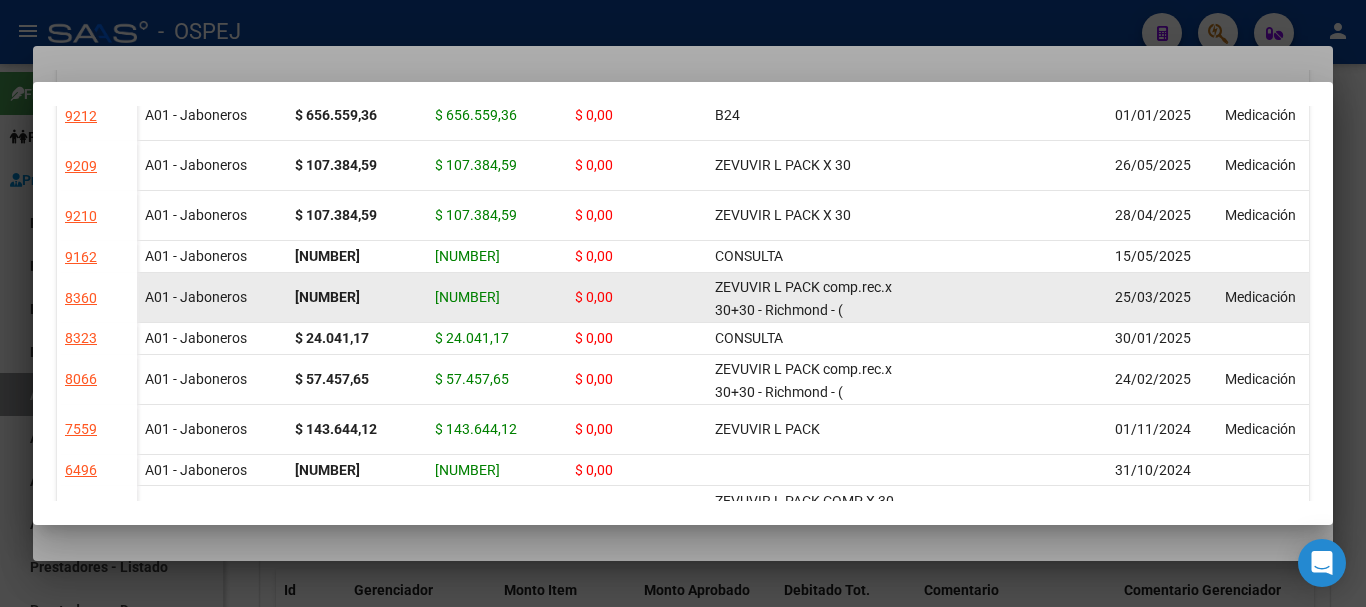 scroll, scrollTop: 300, scrollLeft: 0, axis: vertical 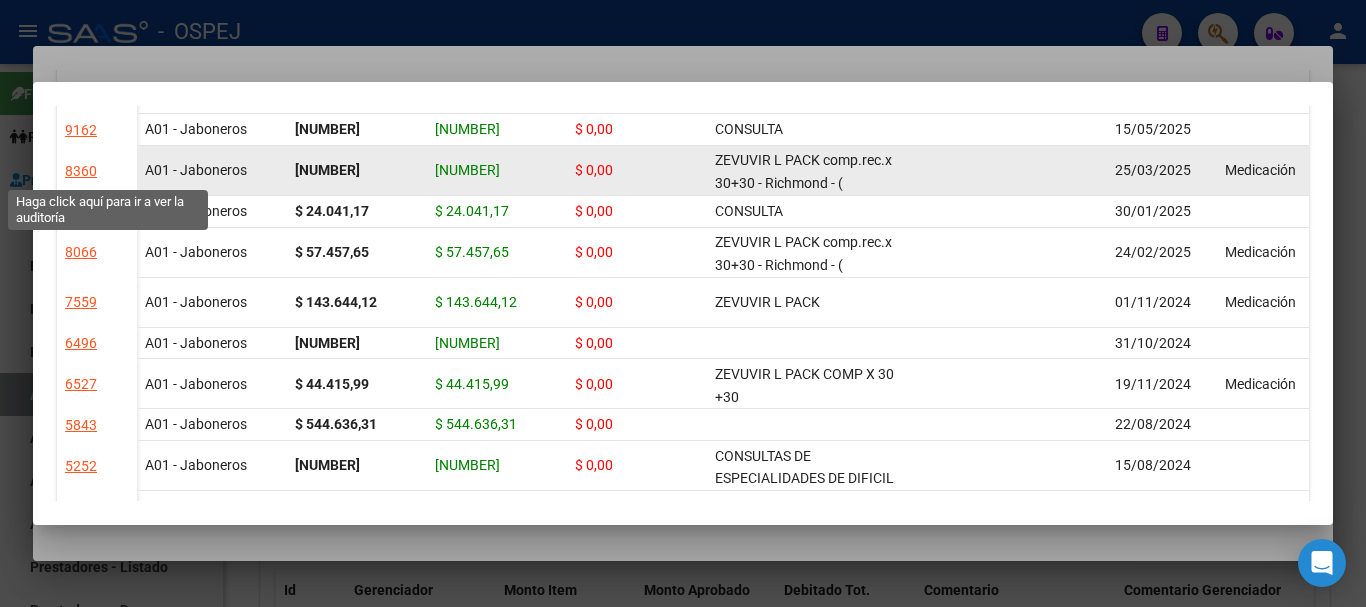 click on "8360" 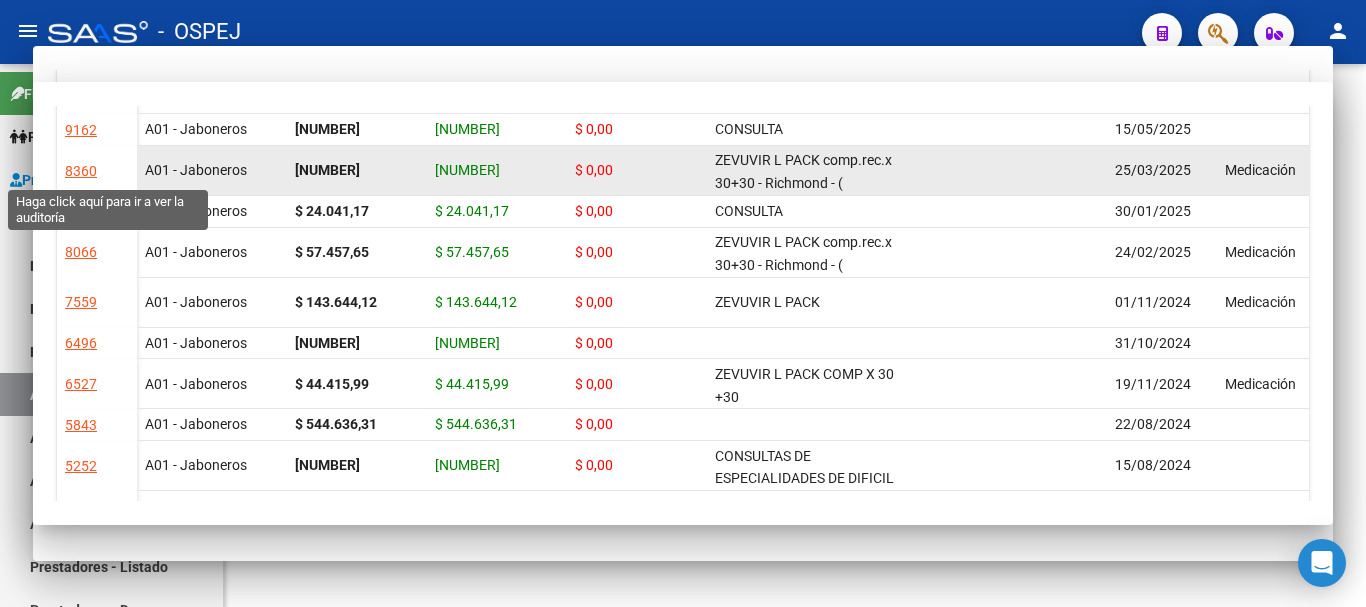 type 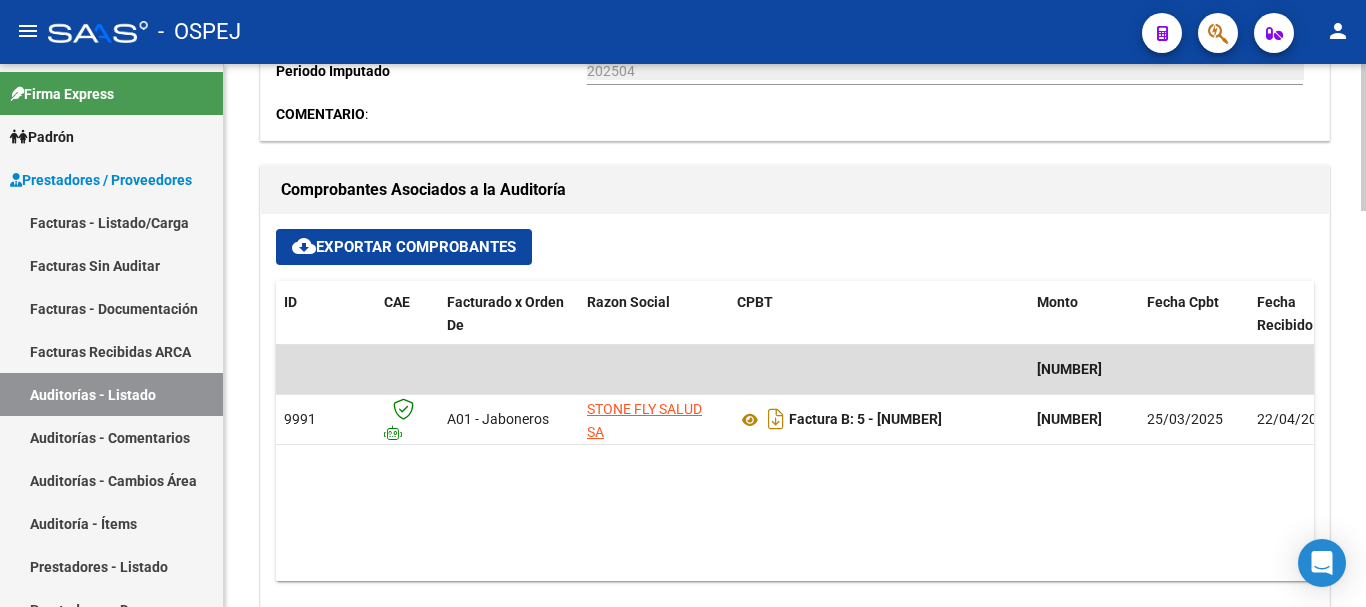 scroll, scrollTop: 800, scrollLeft: 0, axis: vertical 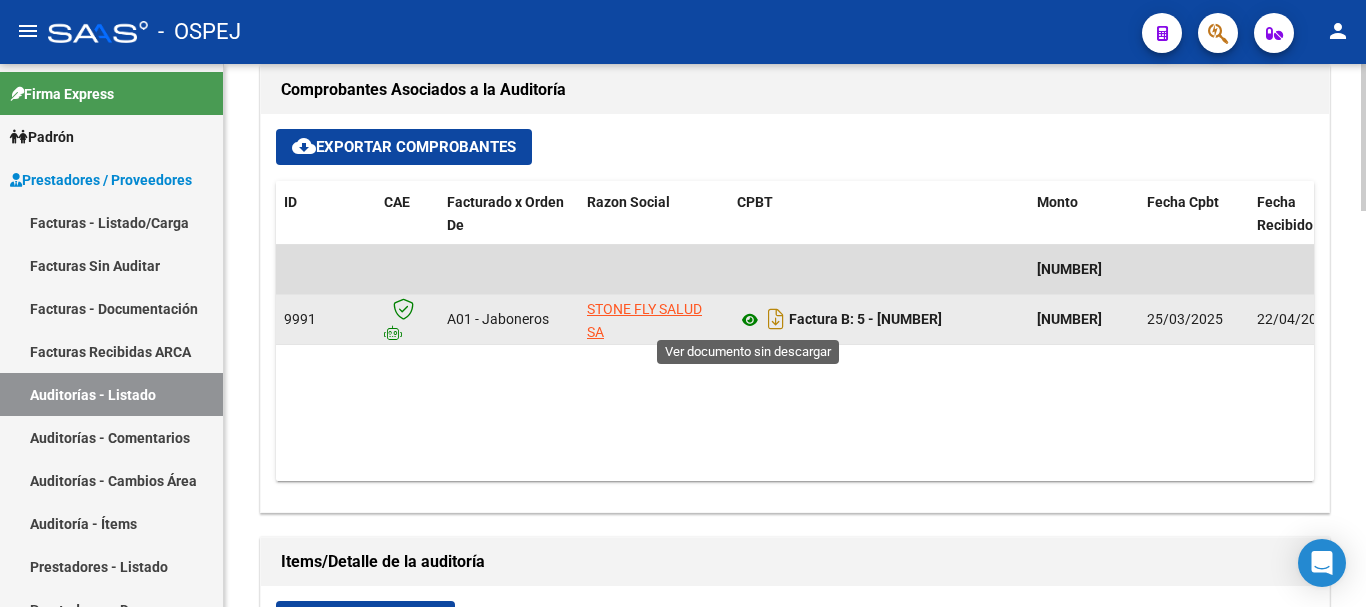 click 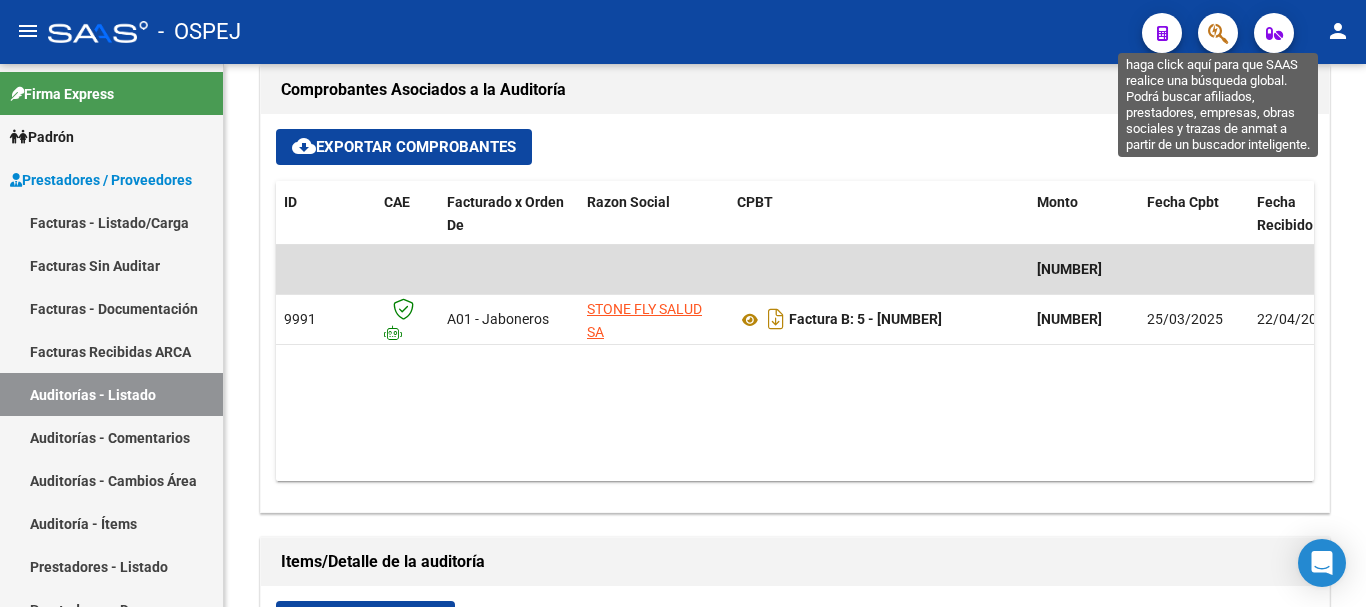 click 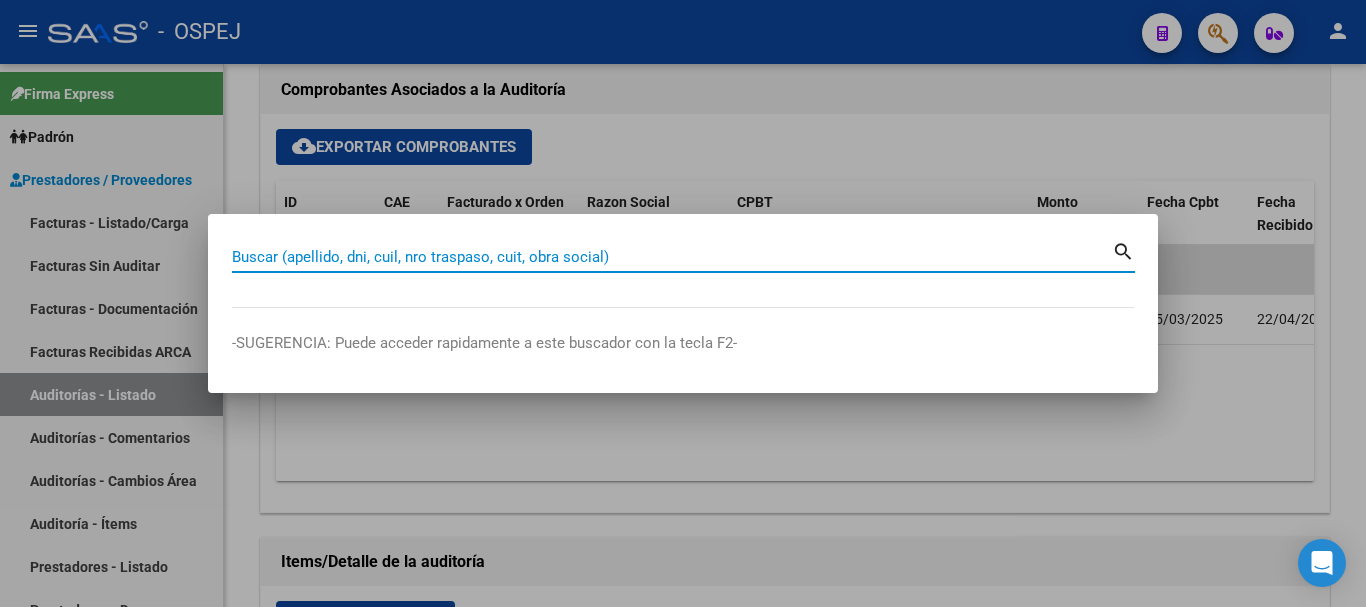 paste on "[NUMBER]" 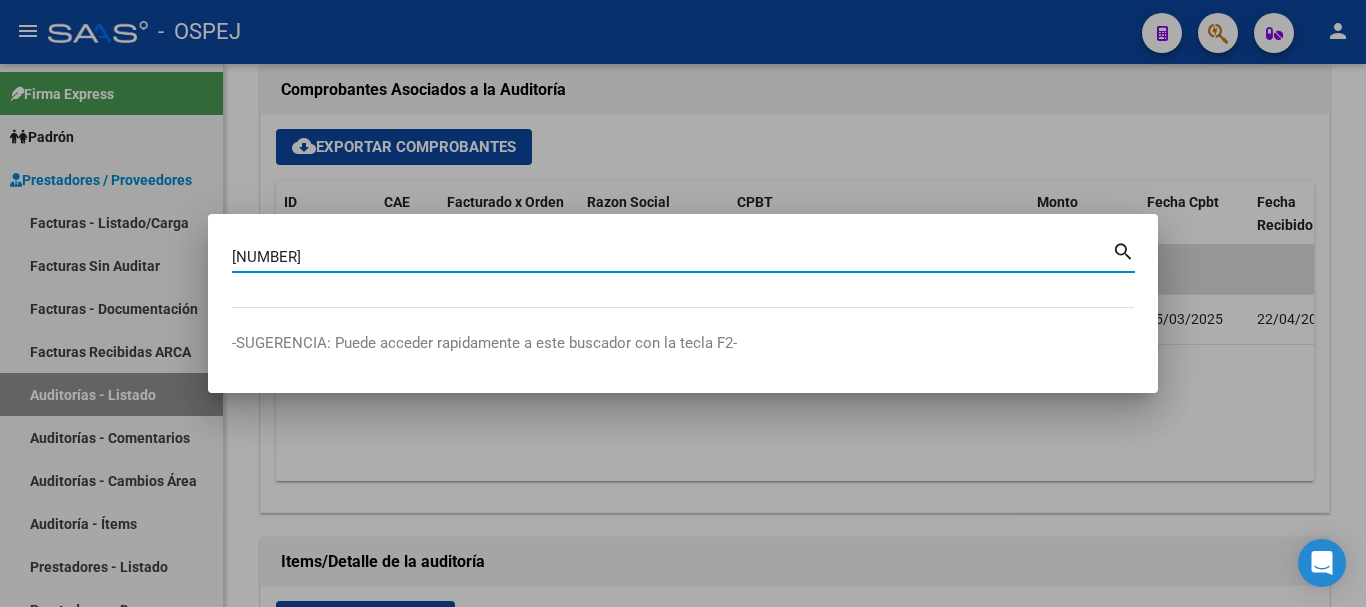 type on "[NUMBER]" 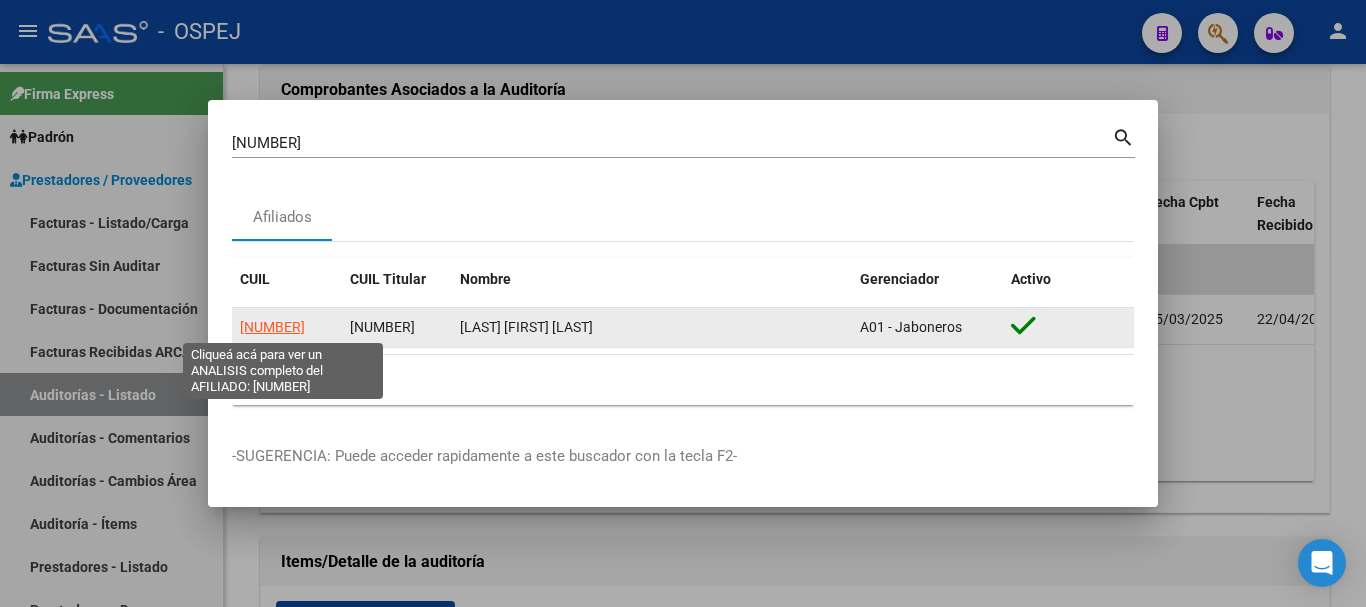click on "[NUMBER]" 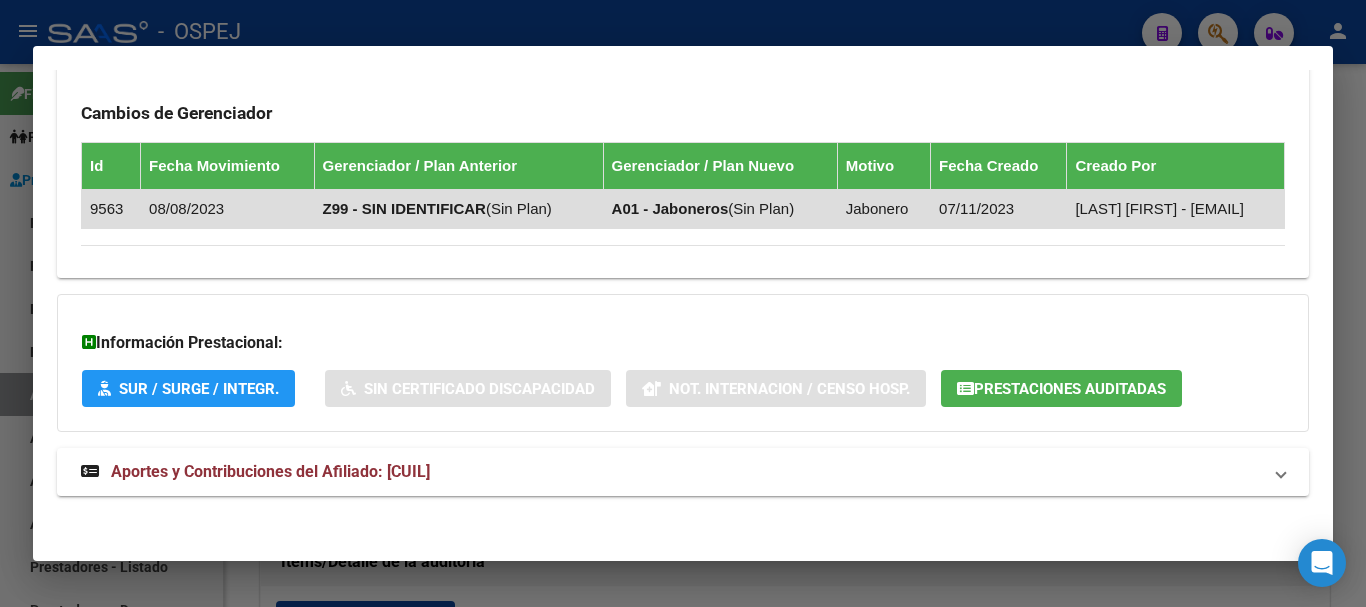 scroll, scrollTop: 1154, scrollLeft: 0, axis: vertical 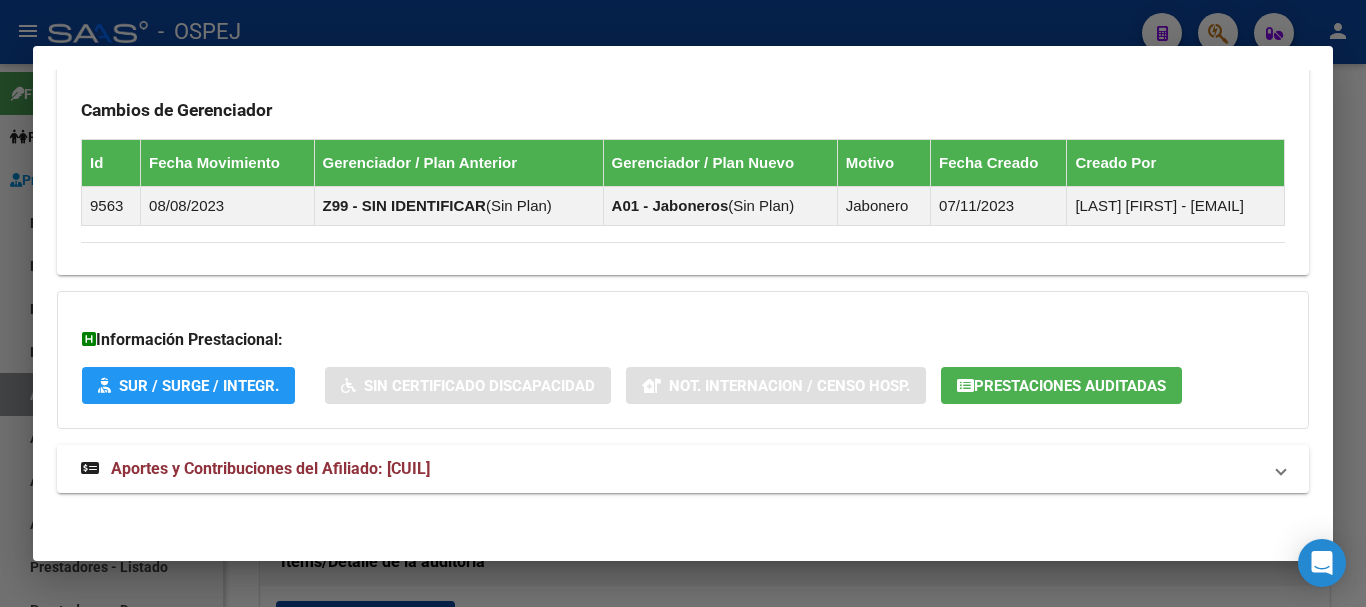 click on "Prestaciones Auditadas" 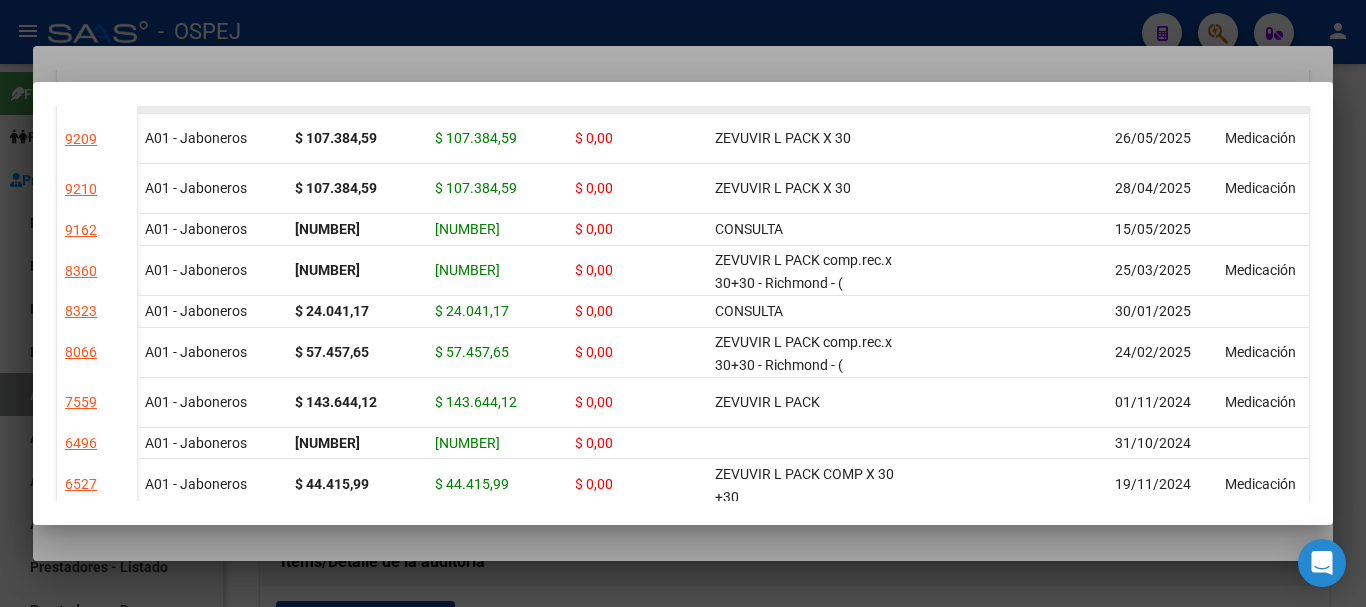 scroll, scrollTop: 300, scrollLeft: 0, axis: vertical 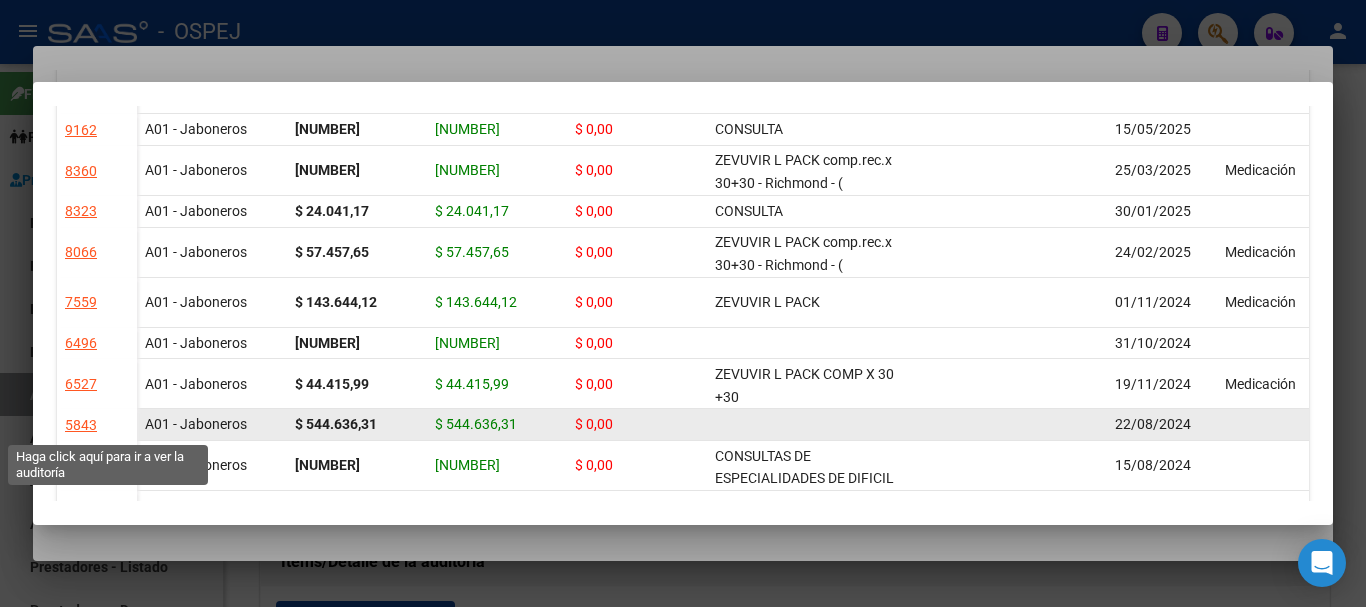 click on "5843" 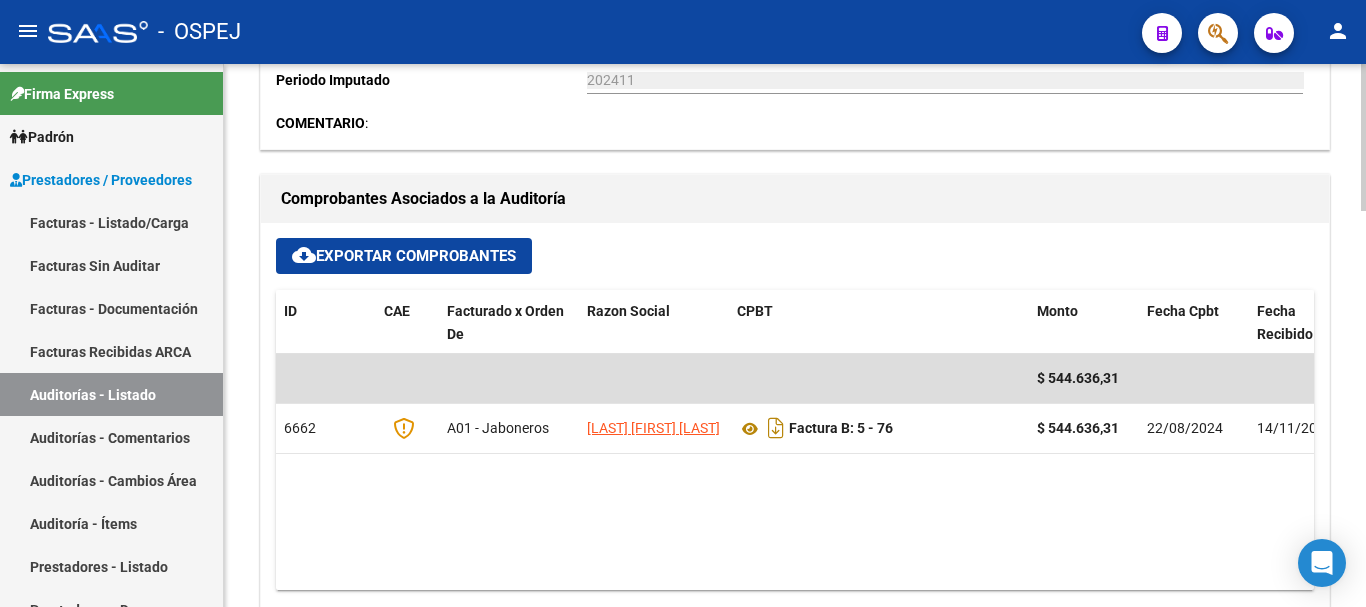 scroll, scrollTop: 900, scrollLeft: 0, axis: vertical 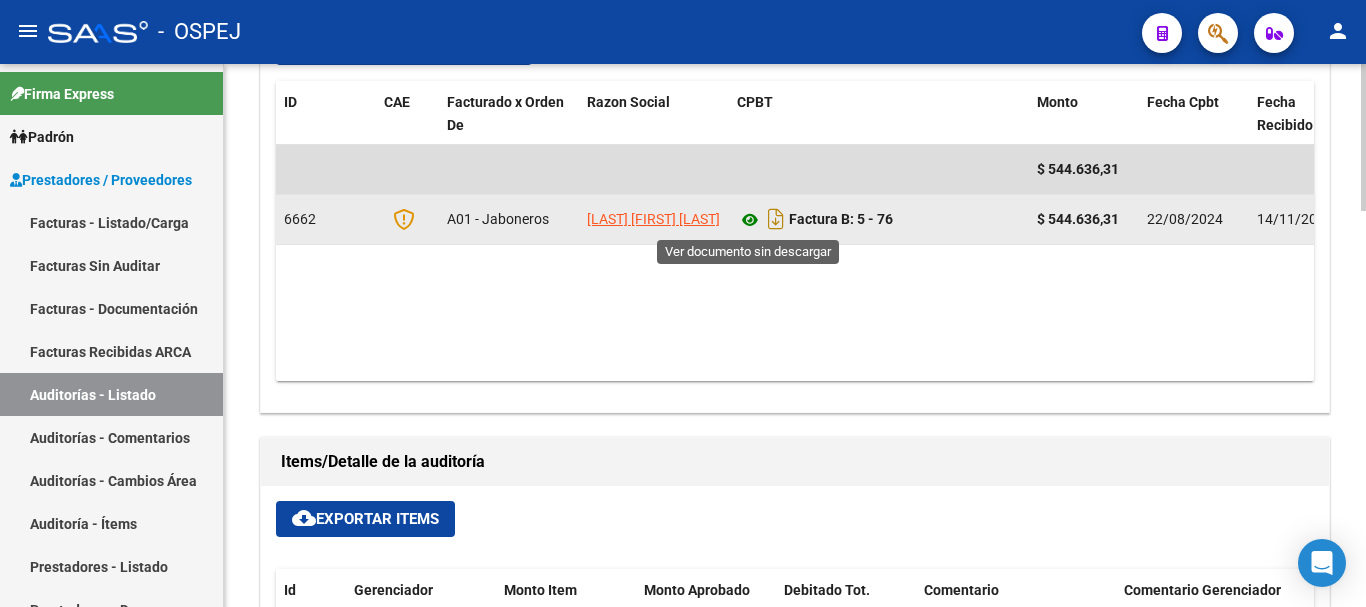 click 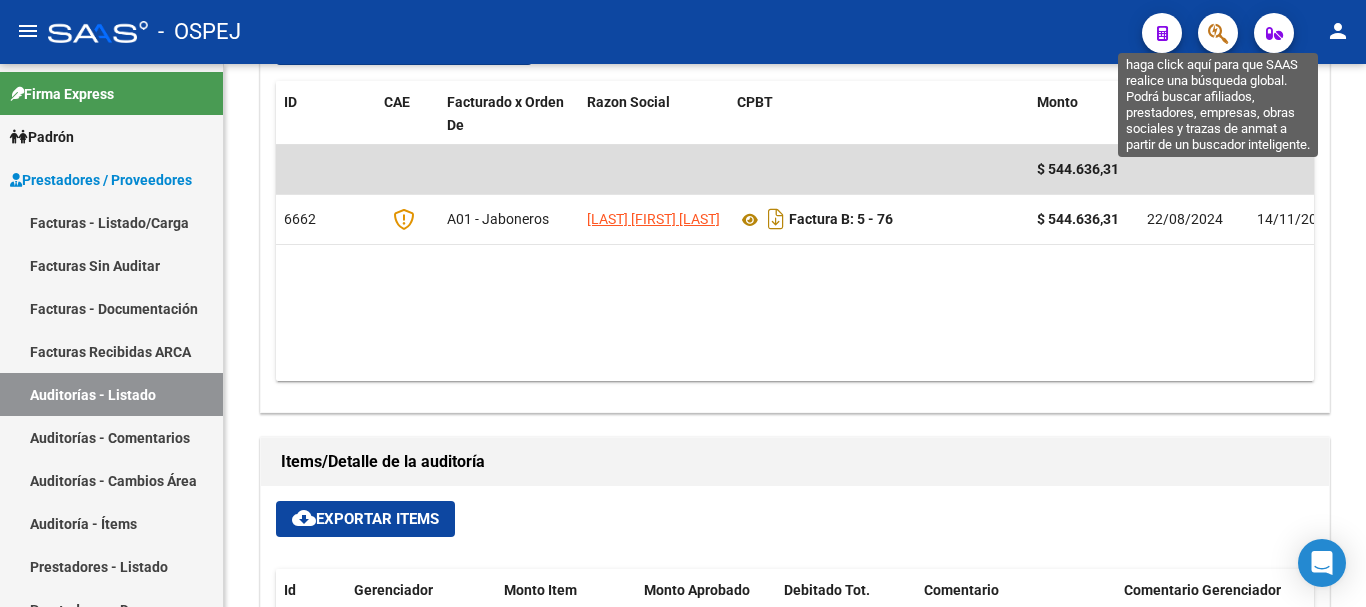 click 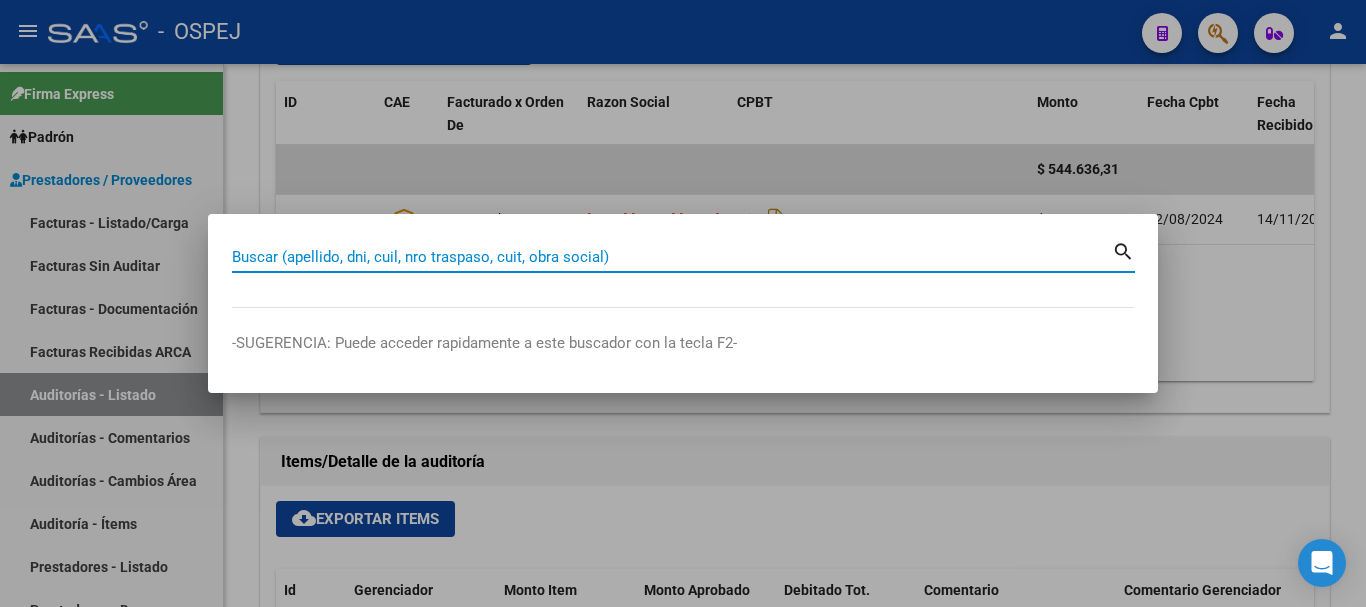 paste on "[NUMBER]" 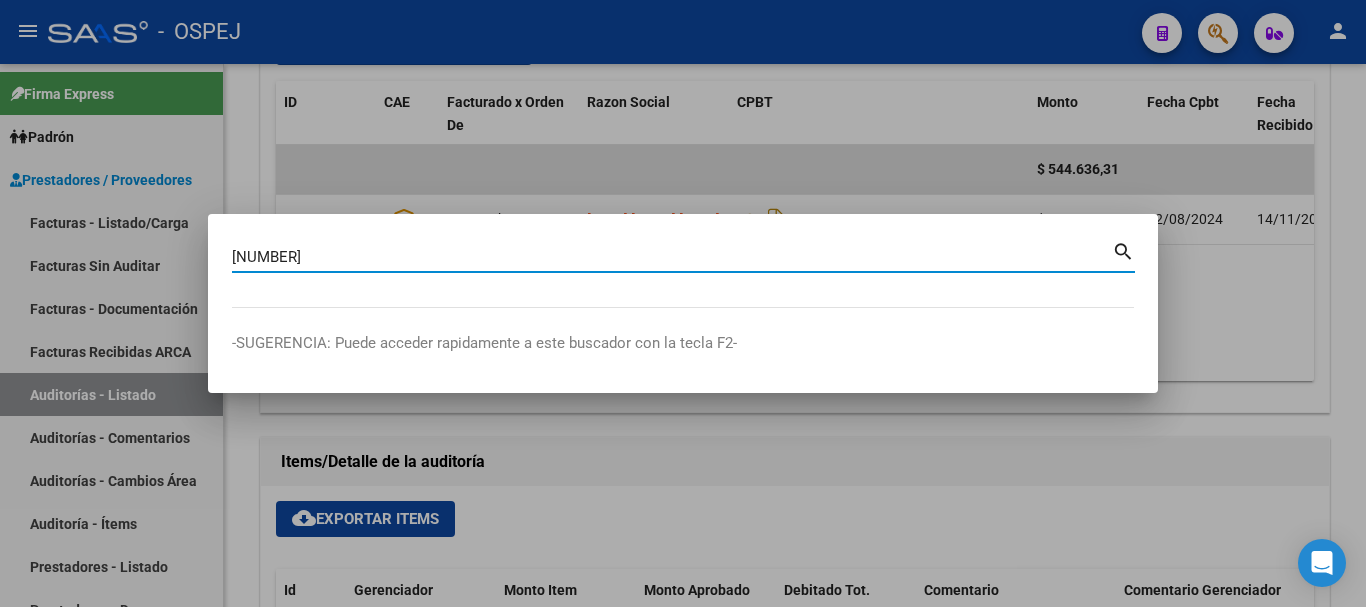 type on "[NUMBER]" 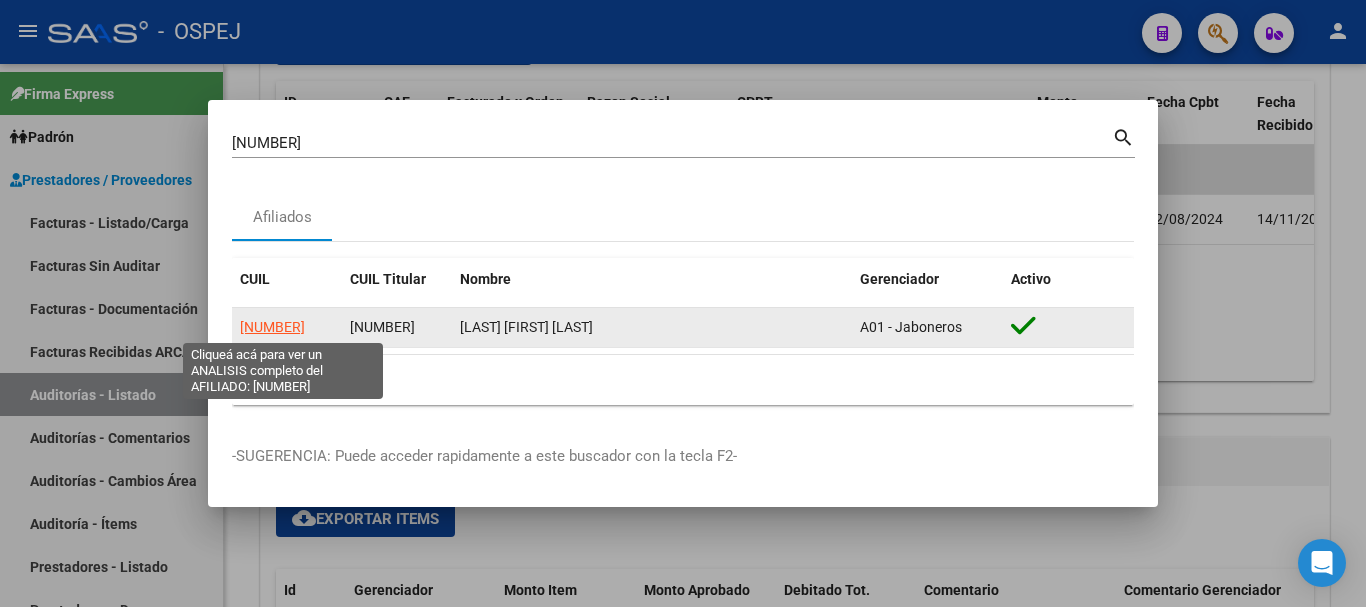click on "[NUMBER]" 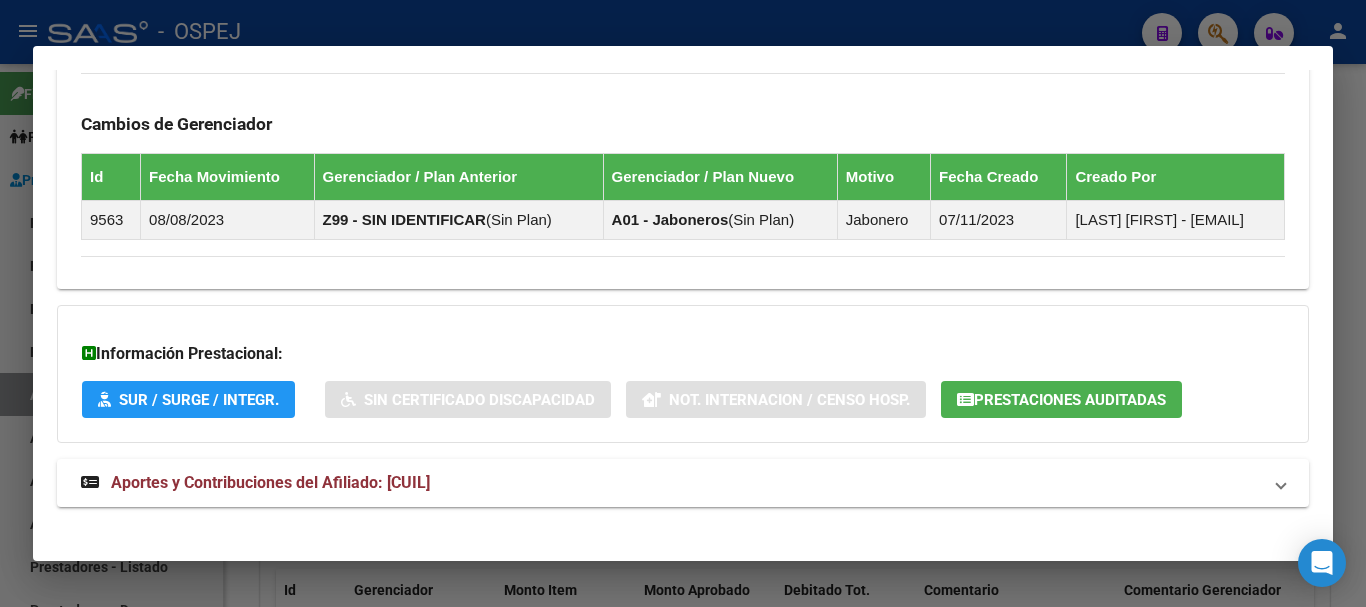 scroll, scrollTop: 1154, scrollLeft: 0, axis: vertical 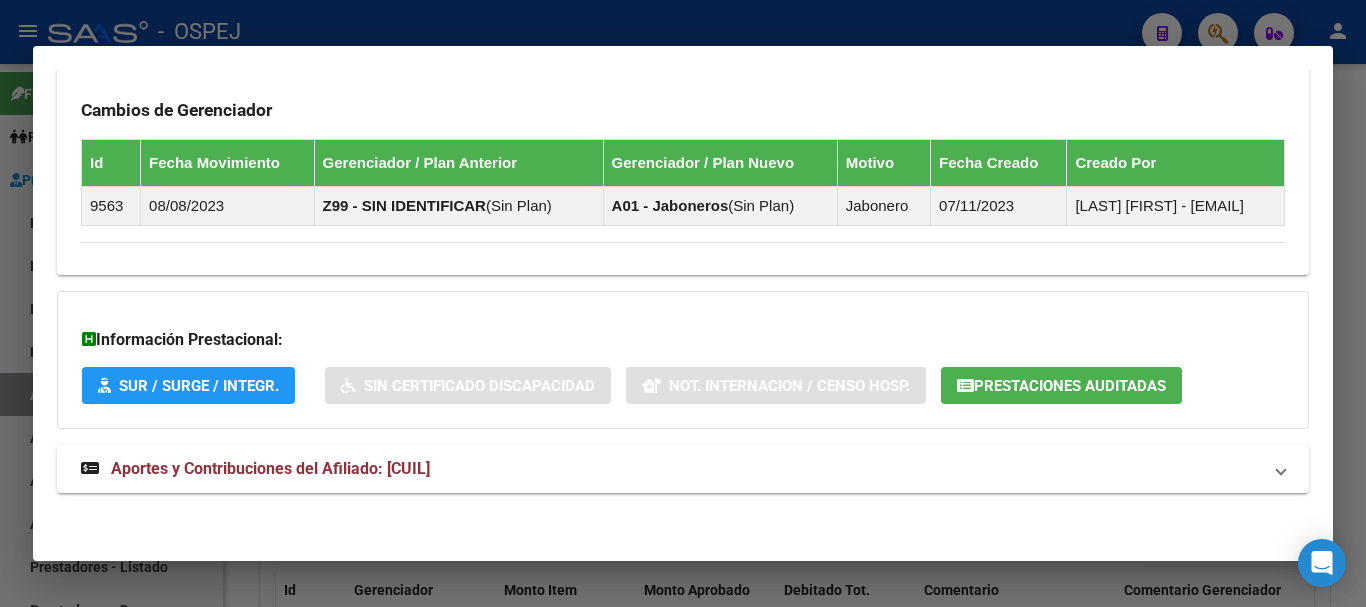 click on "Prestaciones Auditadas" 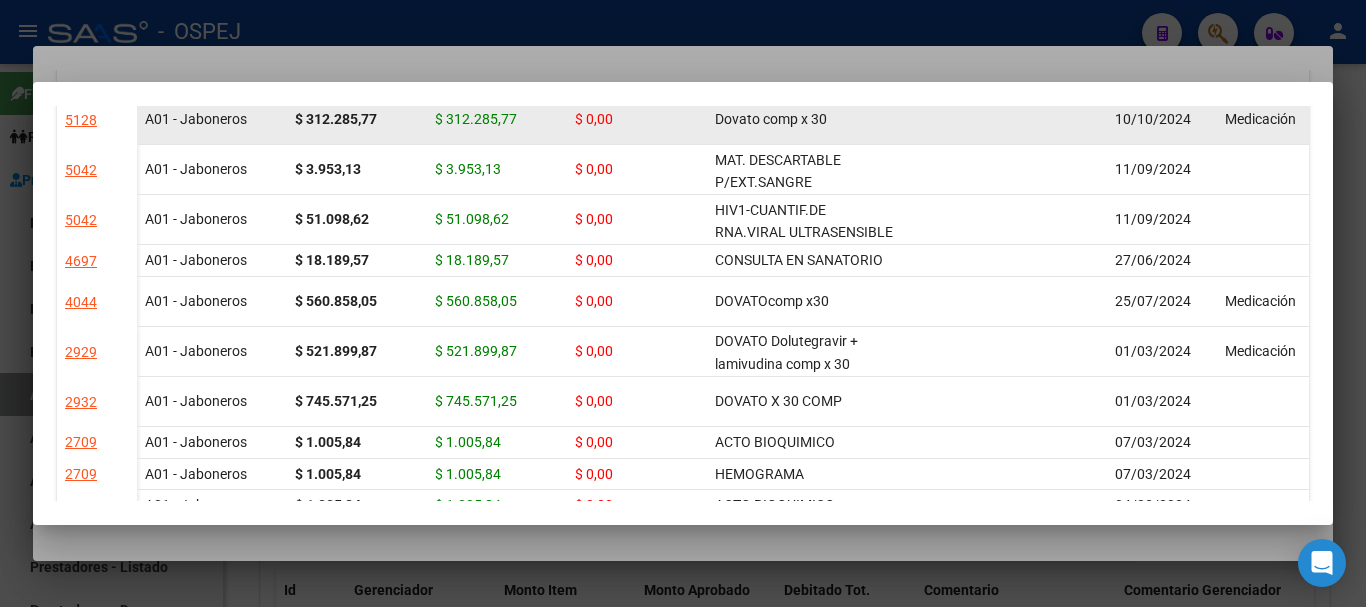 scroll, scrollTop: 700, scrollLeft: 0, axis: vertical 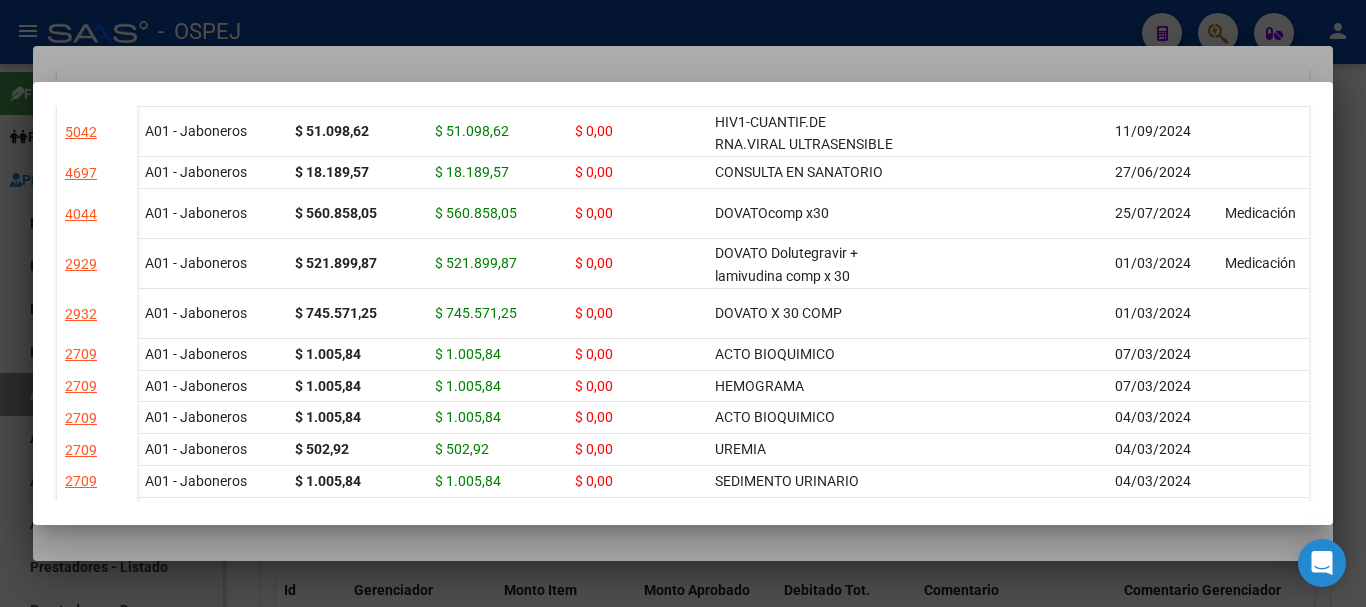 click at bounding box center [683, 303] 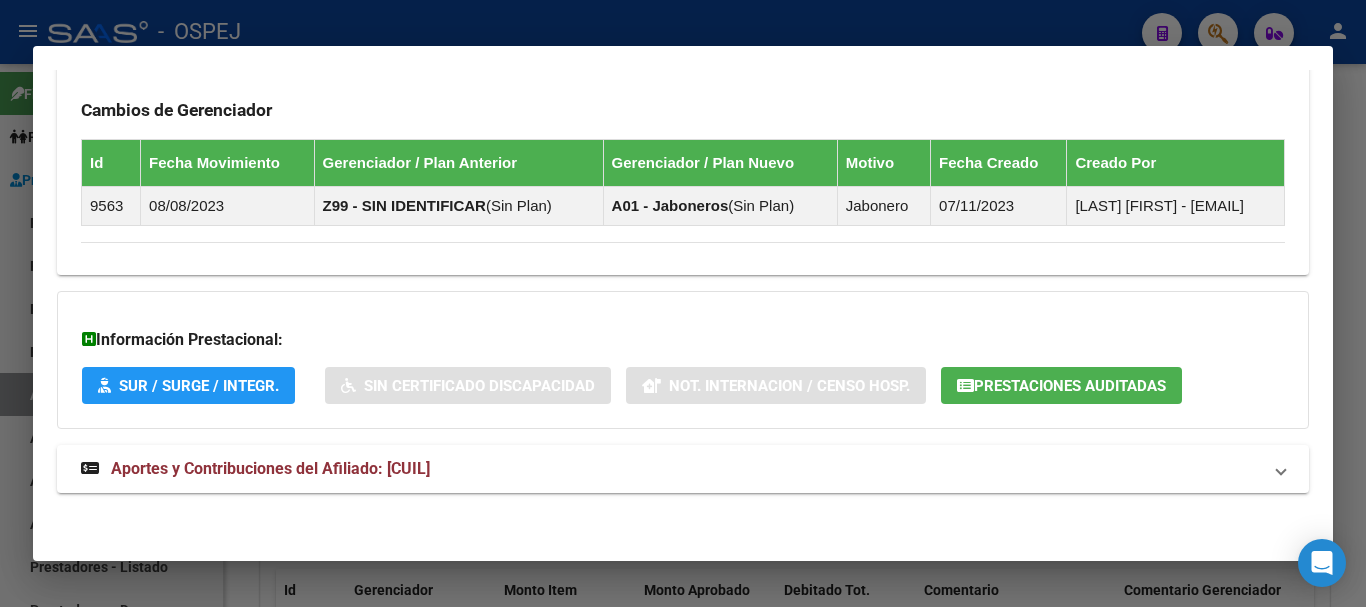 click at bounding box center [683, 303] 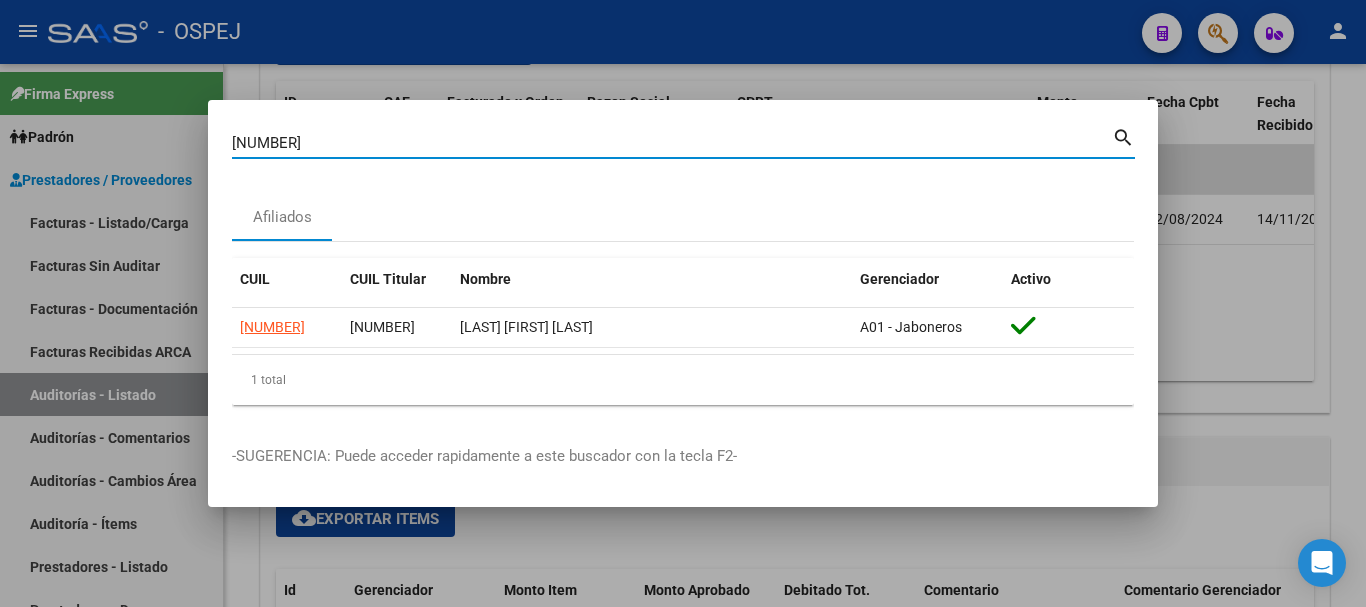 drag, startPoint x: 356, startPoint y: 144, endPoint x: 234, endPoint y: 142, distance: 122.016396 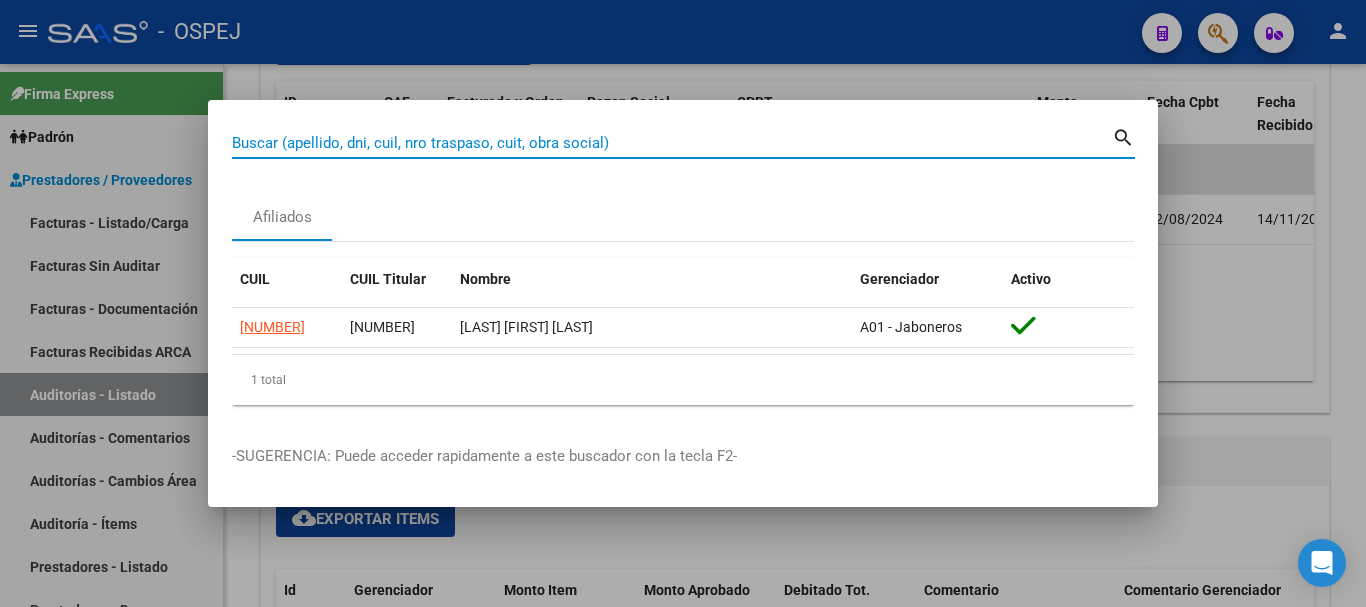 paste on "[CUIL]" 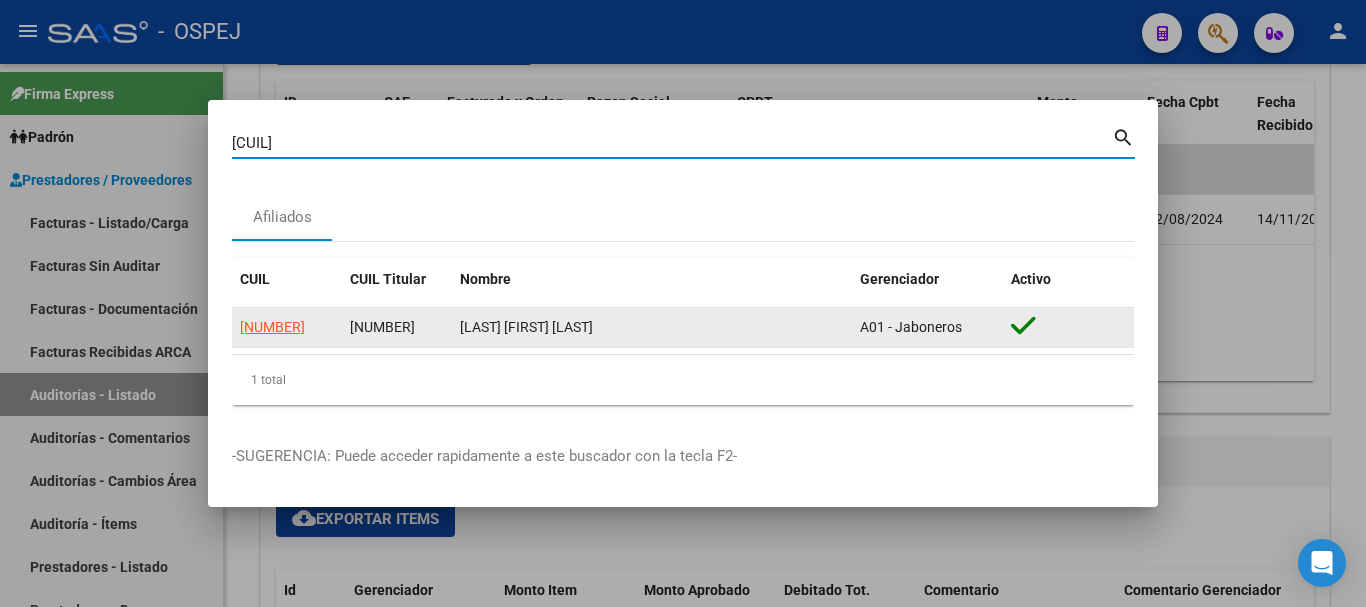type on "[CUIL]" 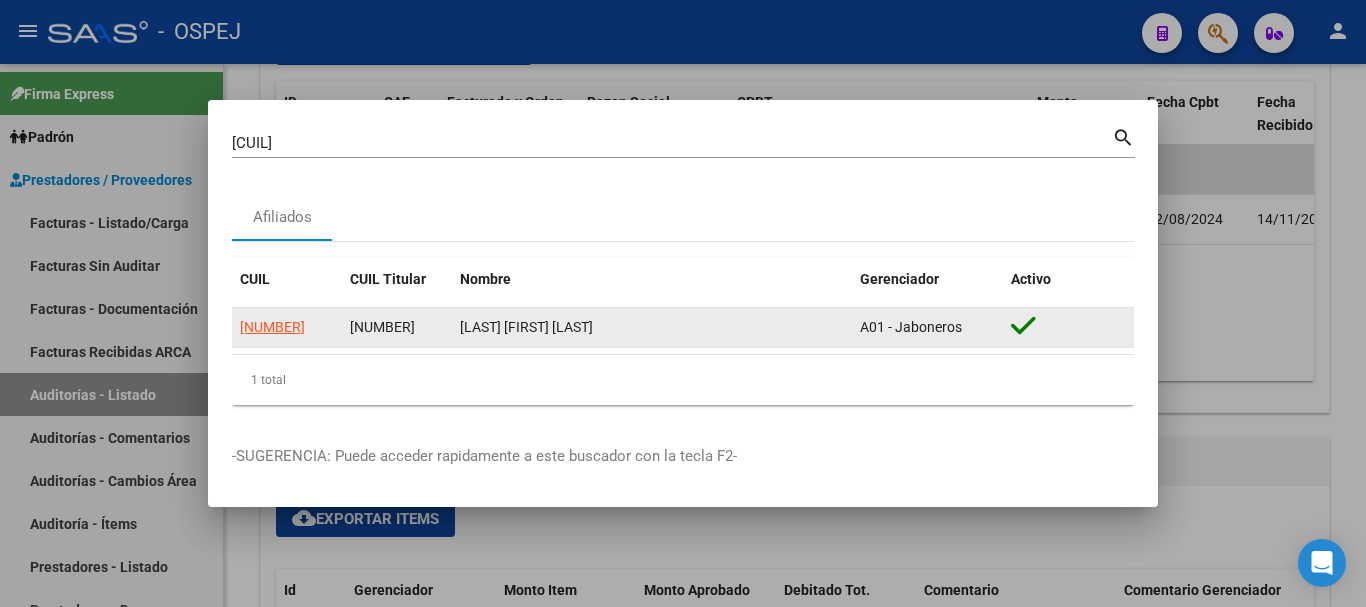 click on "[NUMBER]" 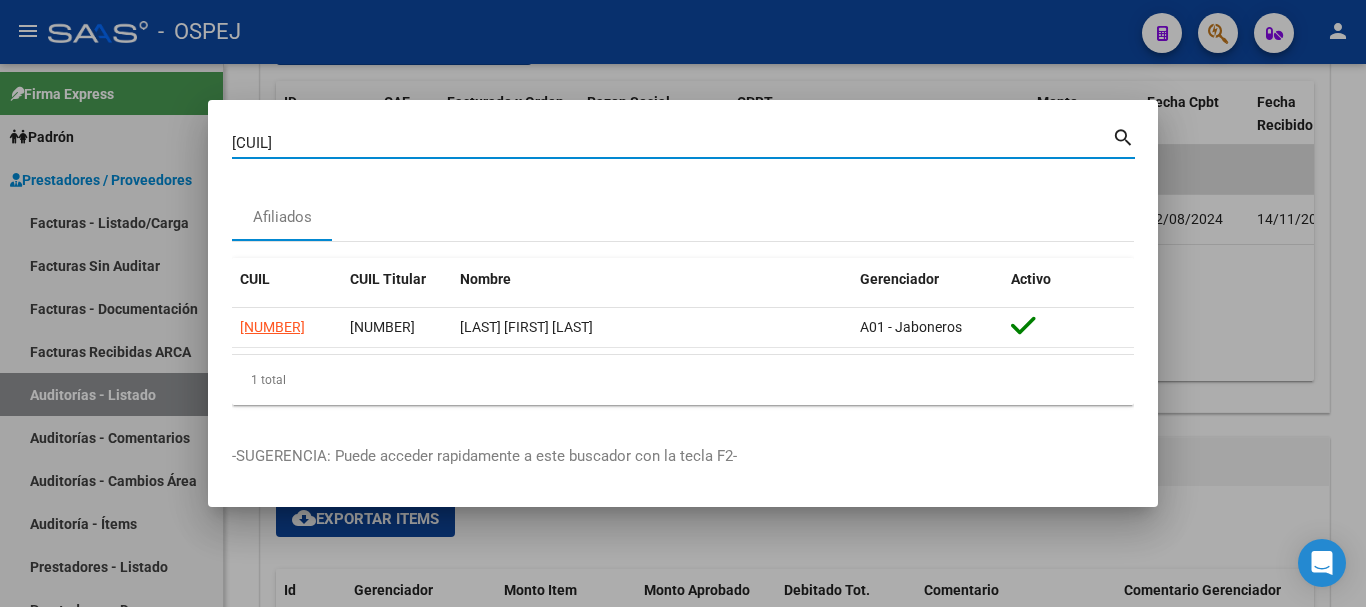 click on "[CUIL]" at bounding box center (672, 143) 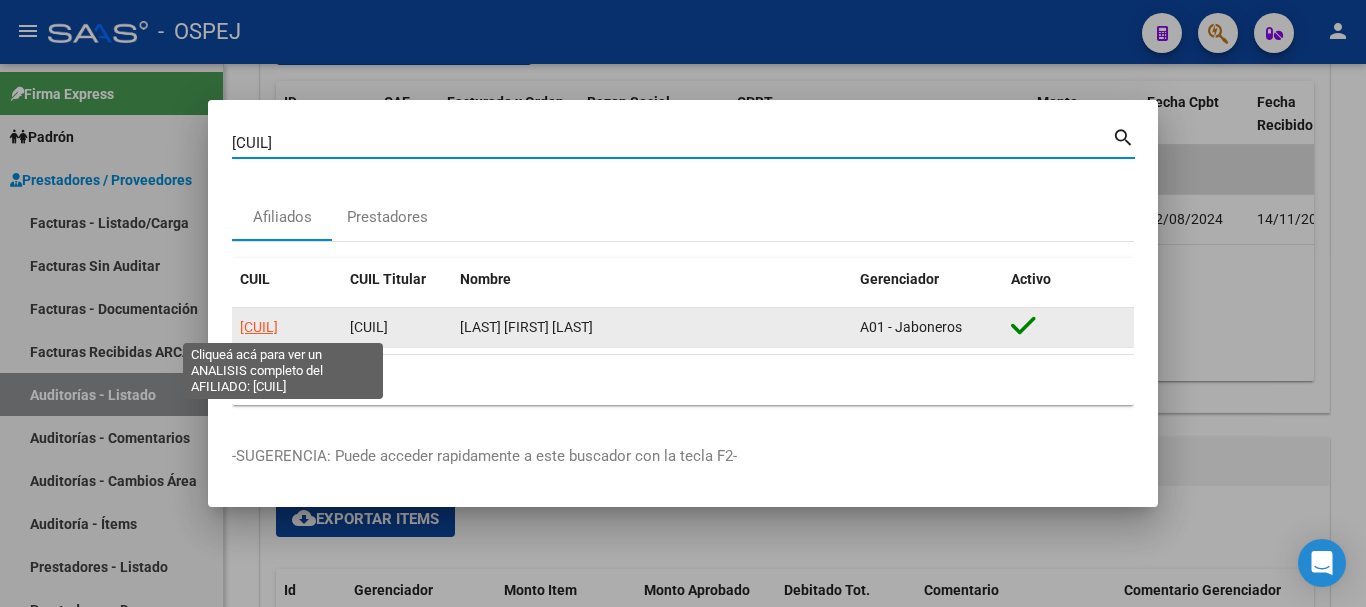 click on "[CUIL]" 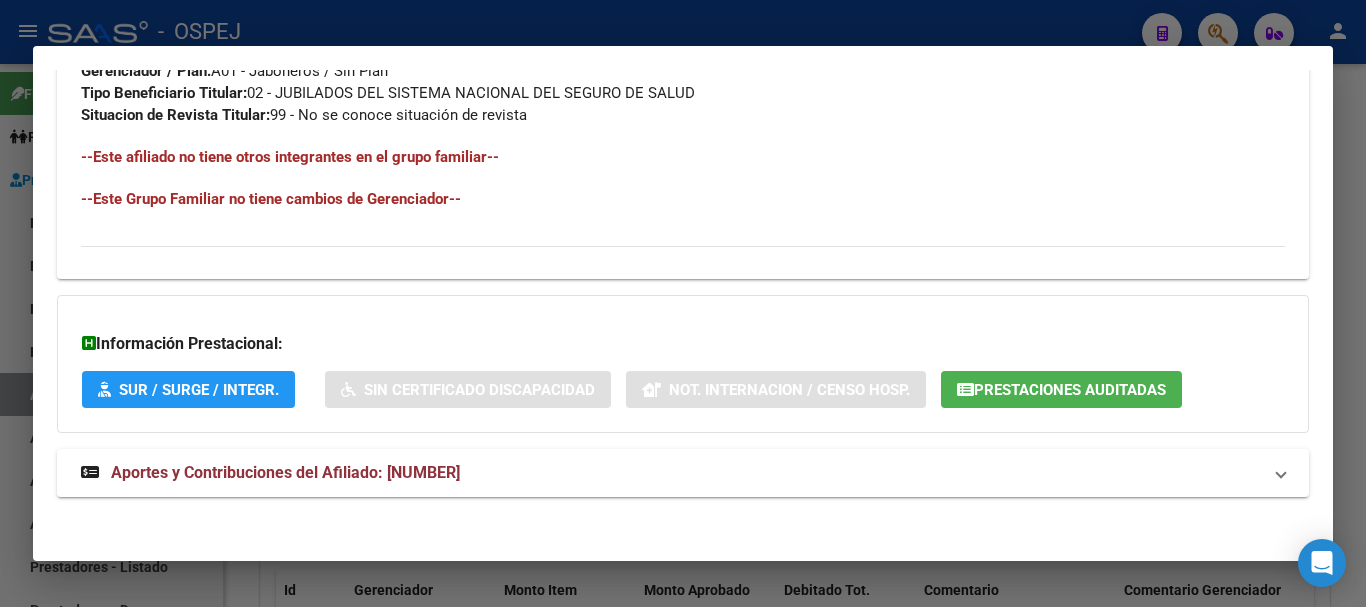 scroll, scrollTop: 1029, scrollLeft: 0, axis: vertical 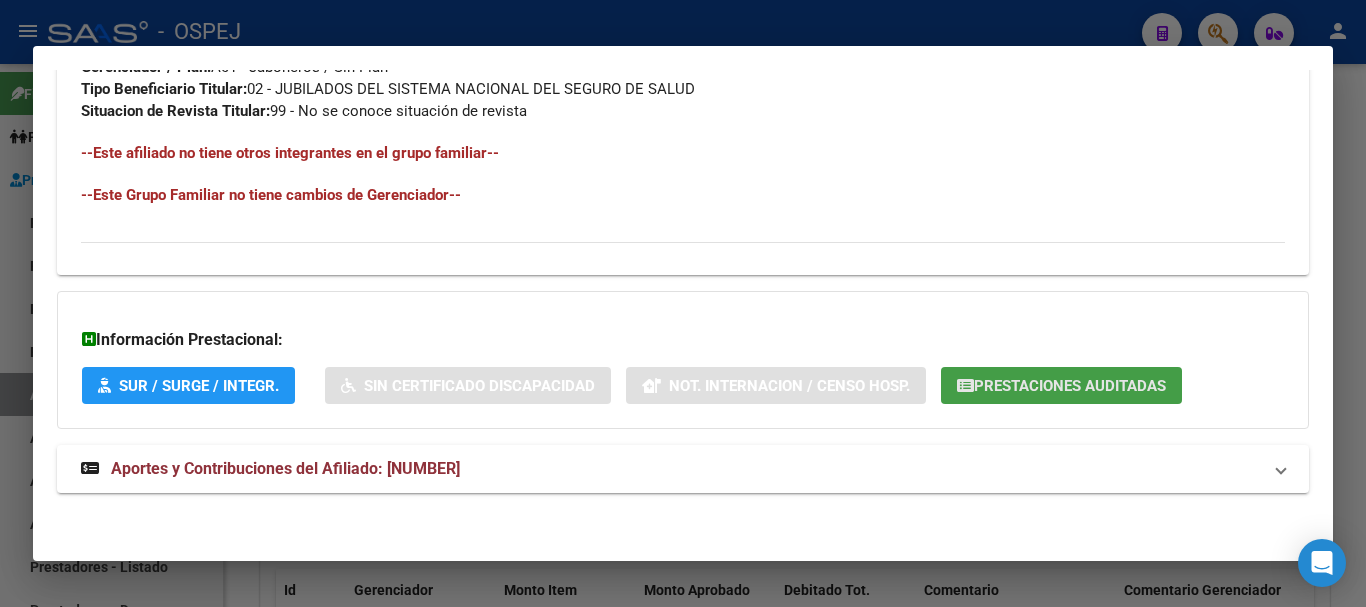 click on "Prestaciones Auditadas" 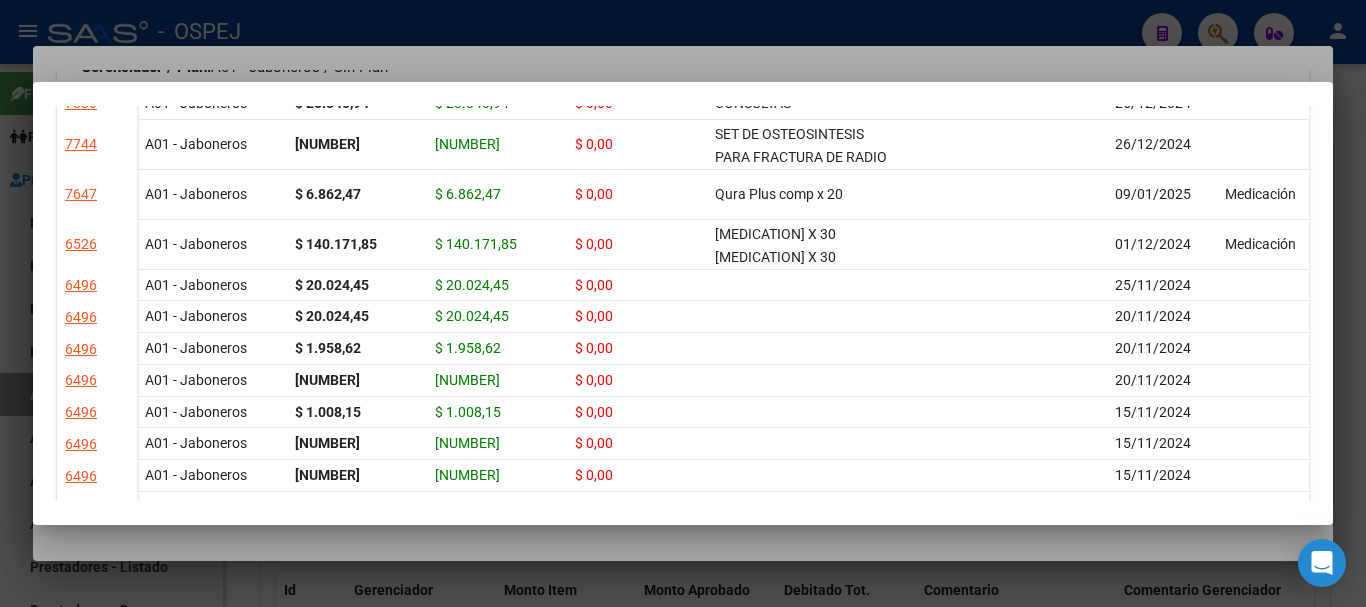 scroll, scrollTop: 1000, scrollLeft: 0, axis: vertical 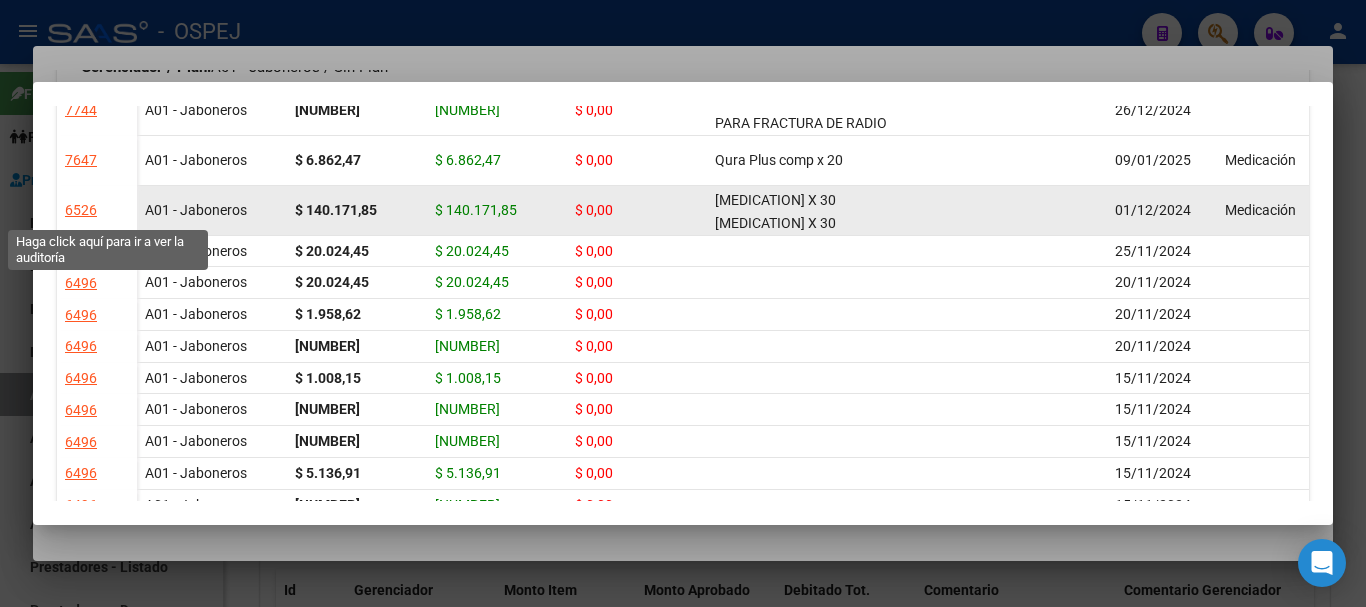 click on "6526" 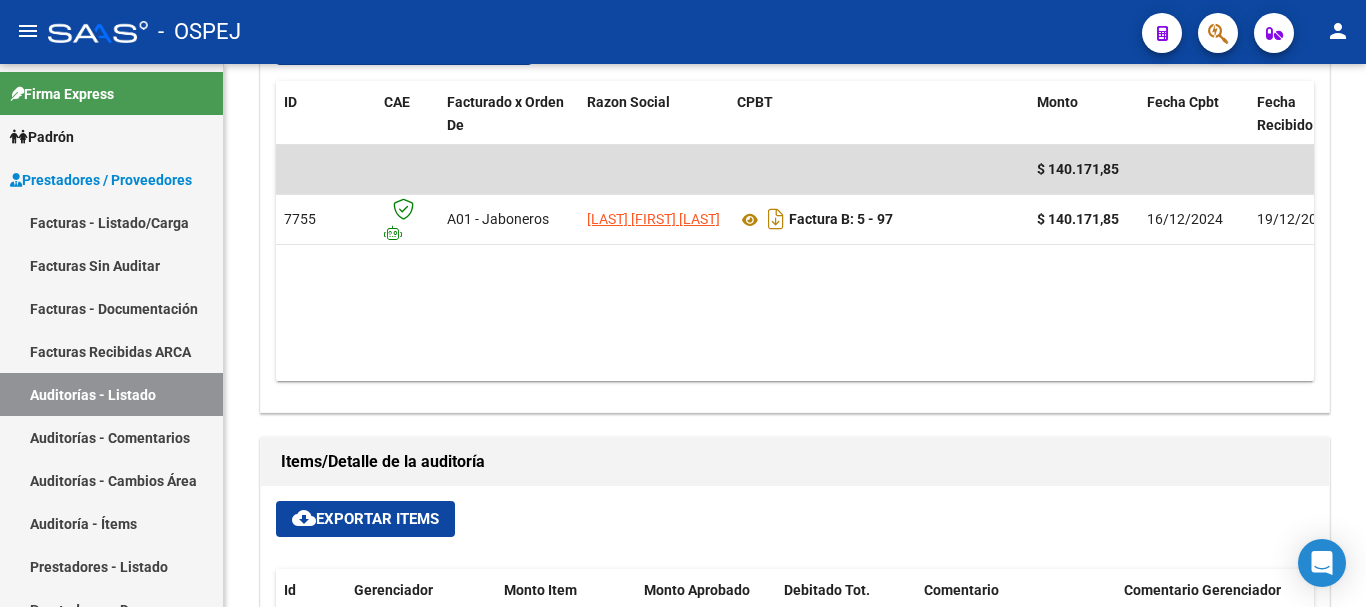scroll, scrollTop: 1000, scrollLeft: 0, axis: vertical 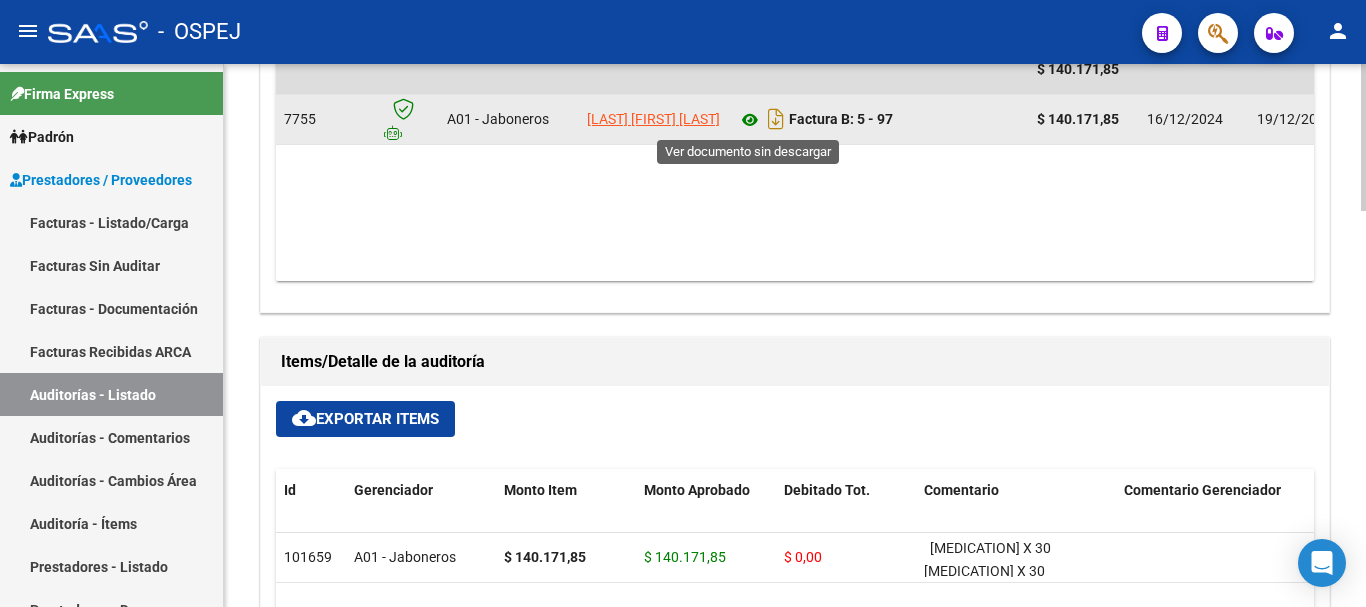 click 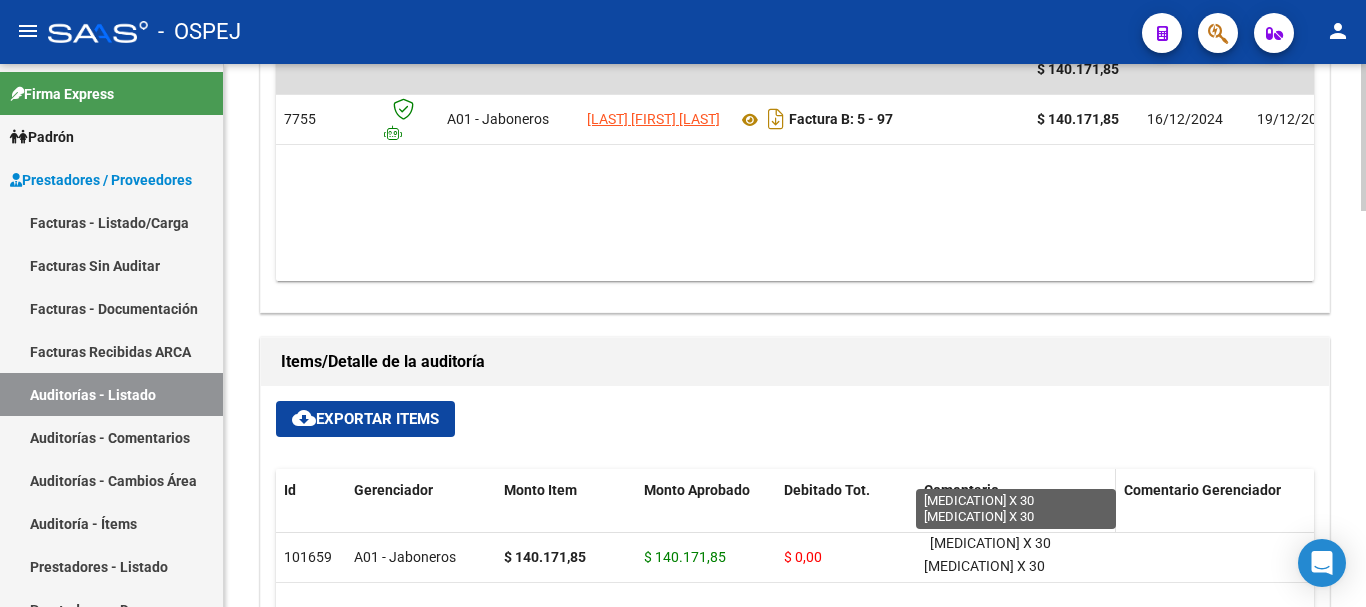 scroll, scrollTop: 6, scrollLeft: 0, axis: vertical 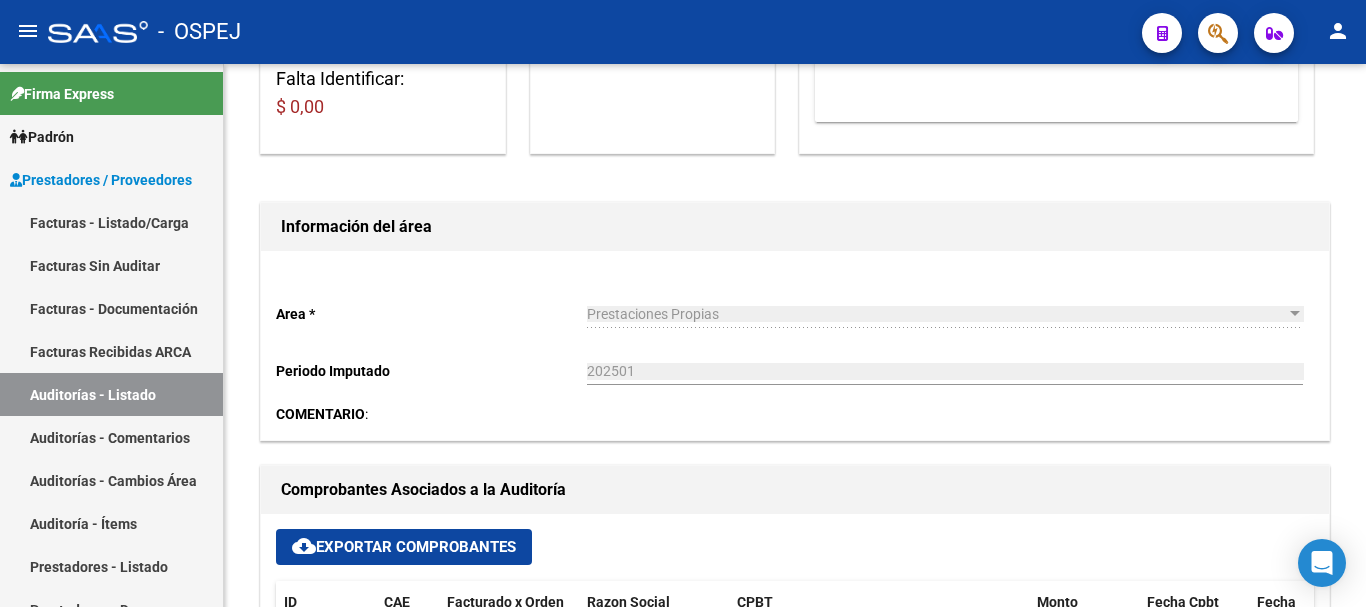 click 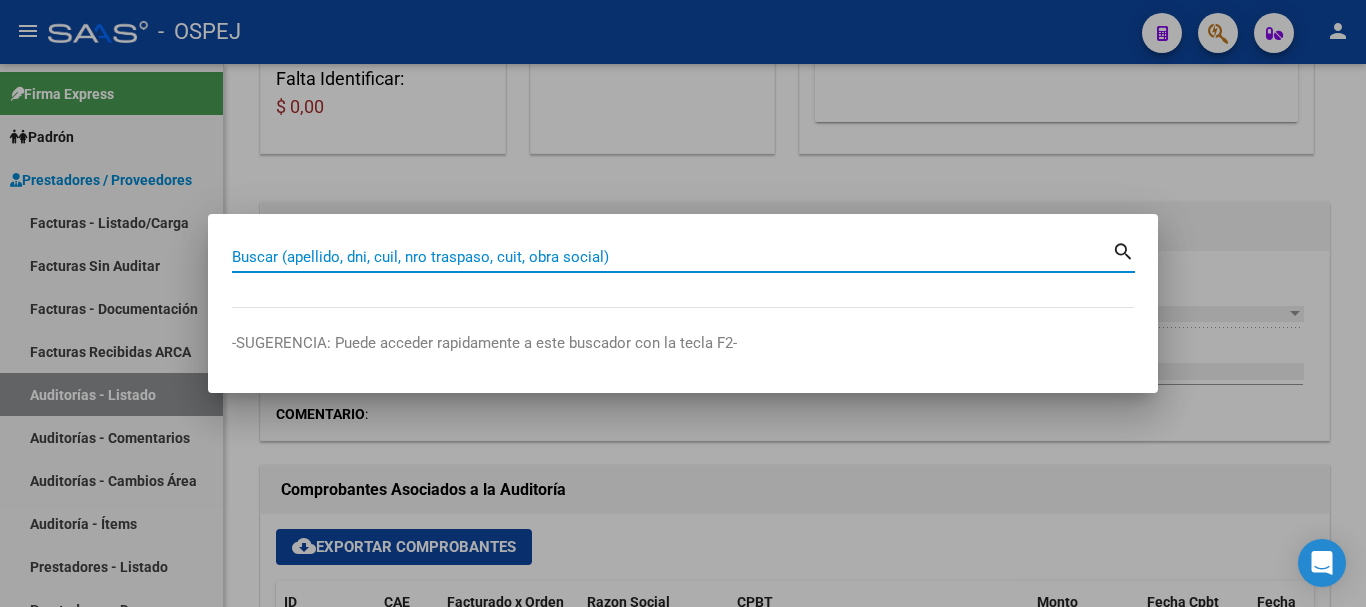 click on "Buscar (apellido, dni, cuil, nro traspaso, cuit, obra social)" at bounding box center (672, 257) 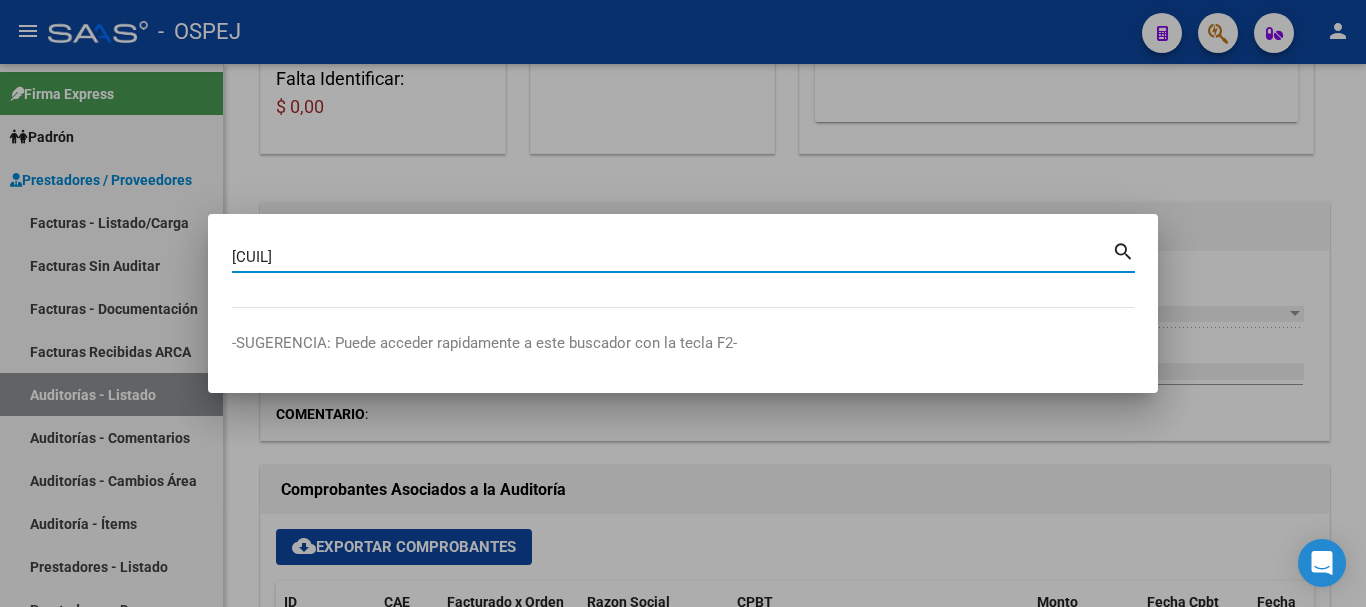 type on "[CUIL]" 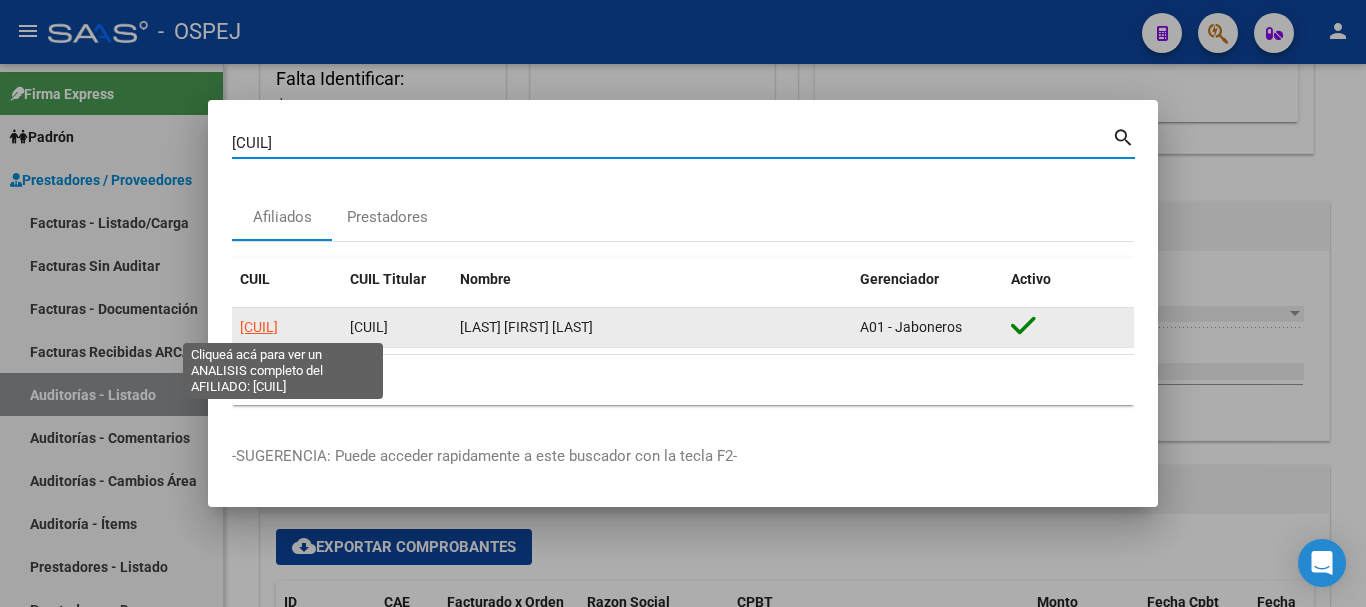 click on "[CUIL]" 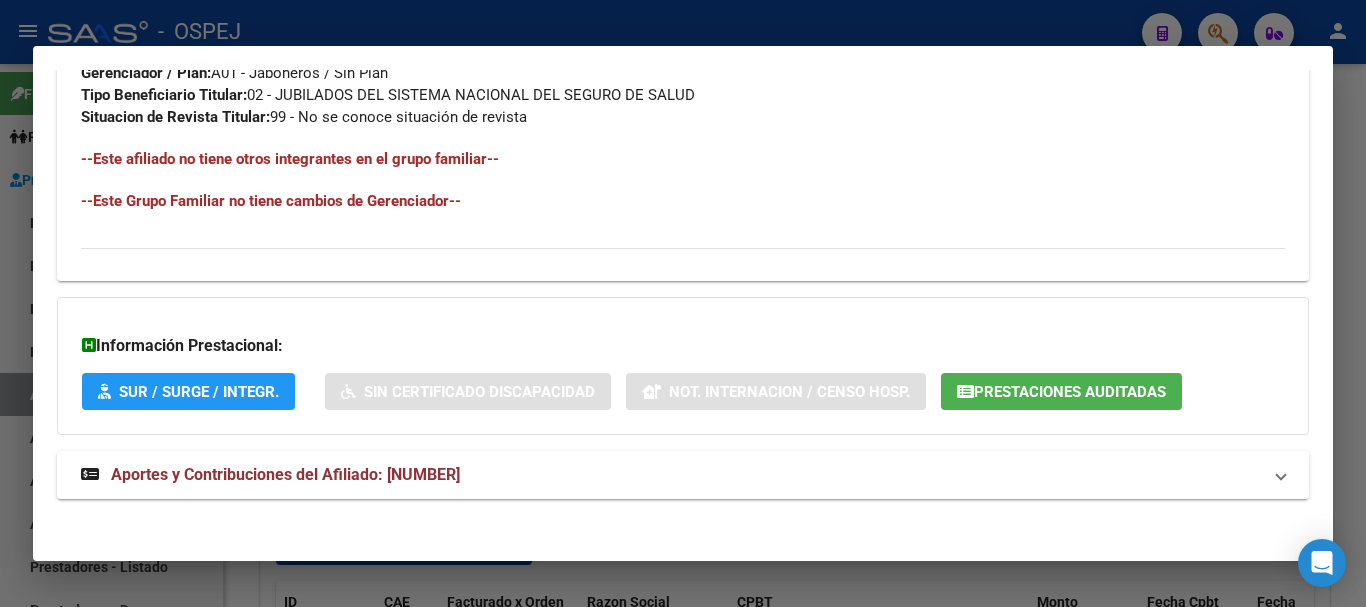 scroll, scrollTop: 1029, scrollLeft: 0, axis: vertical 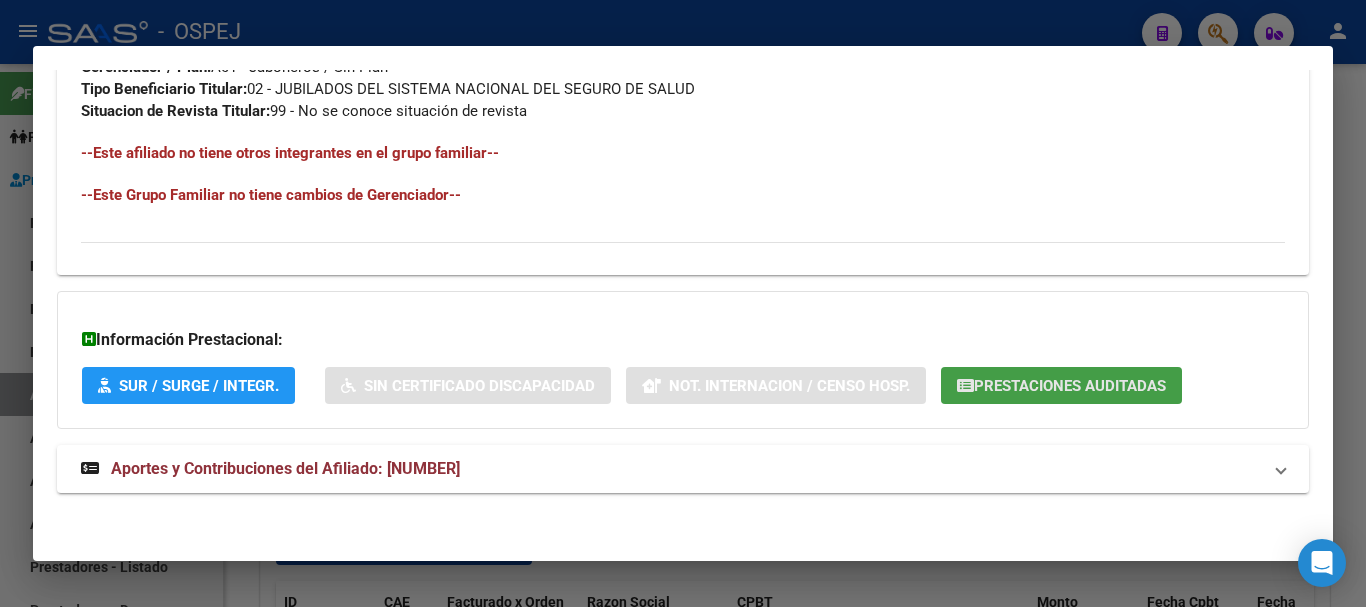 click on "Prestaciones Auditadas" 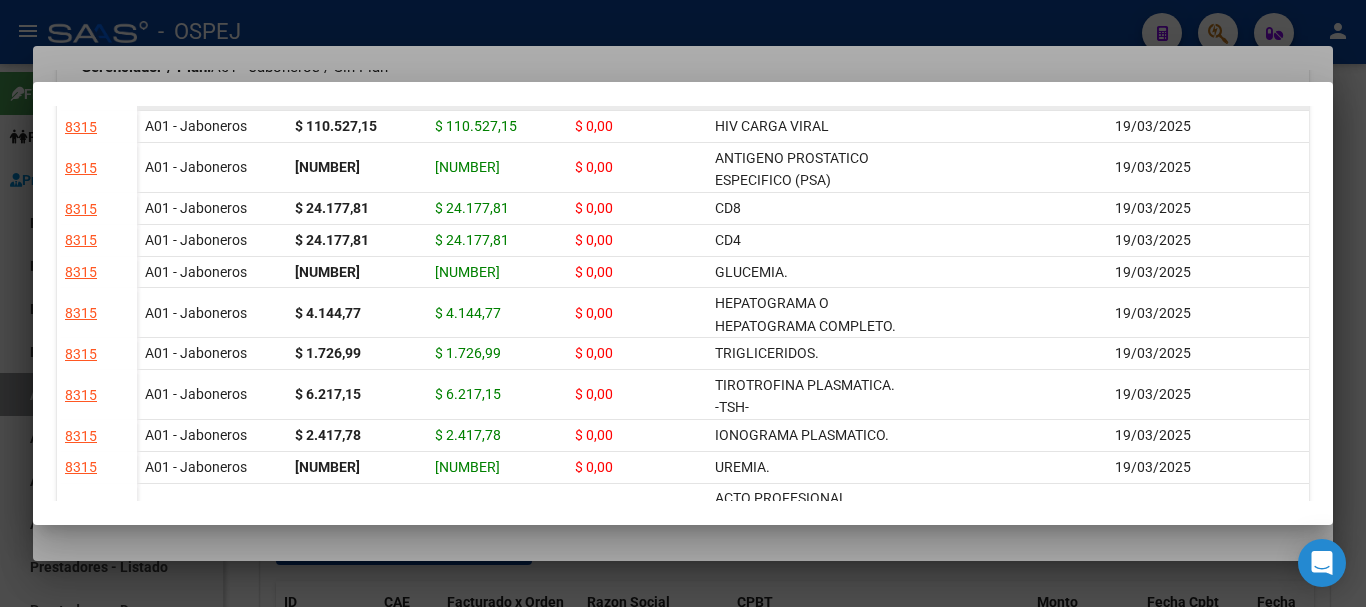 scroll, scrollTop: 300, scrollLeft: 0, axis: vertical 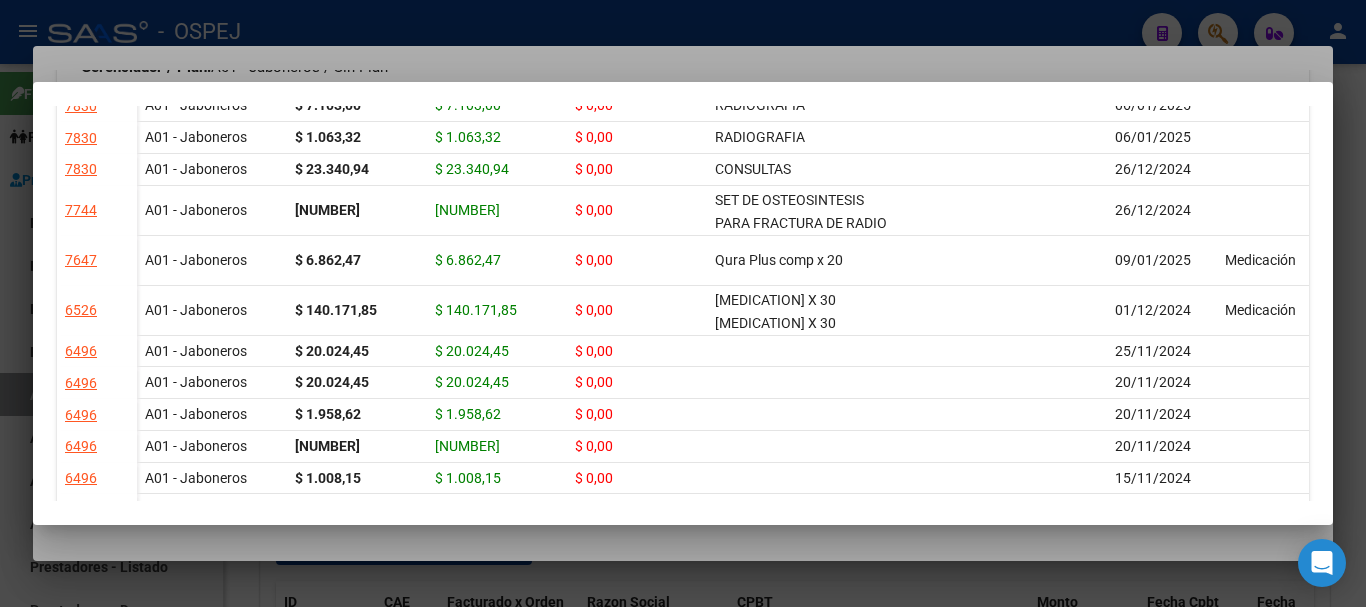 click at bounding box center (683, 303) 